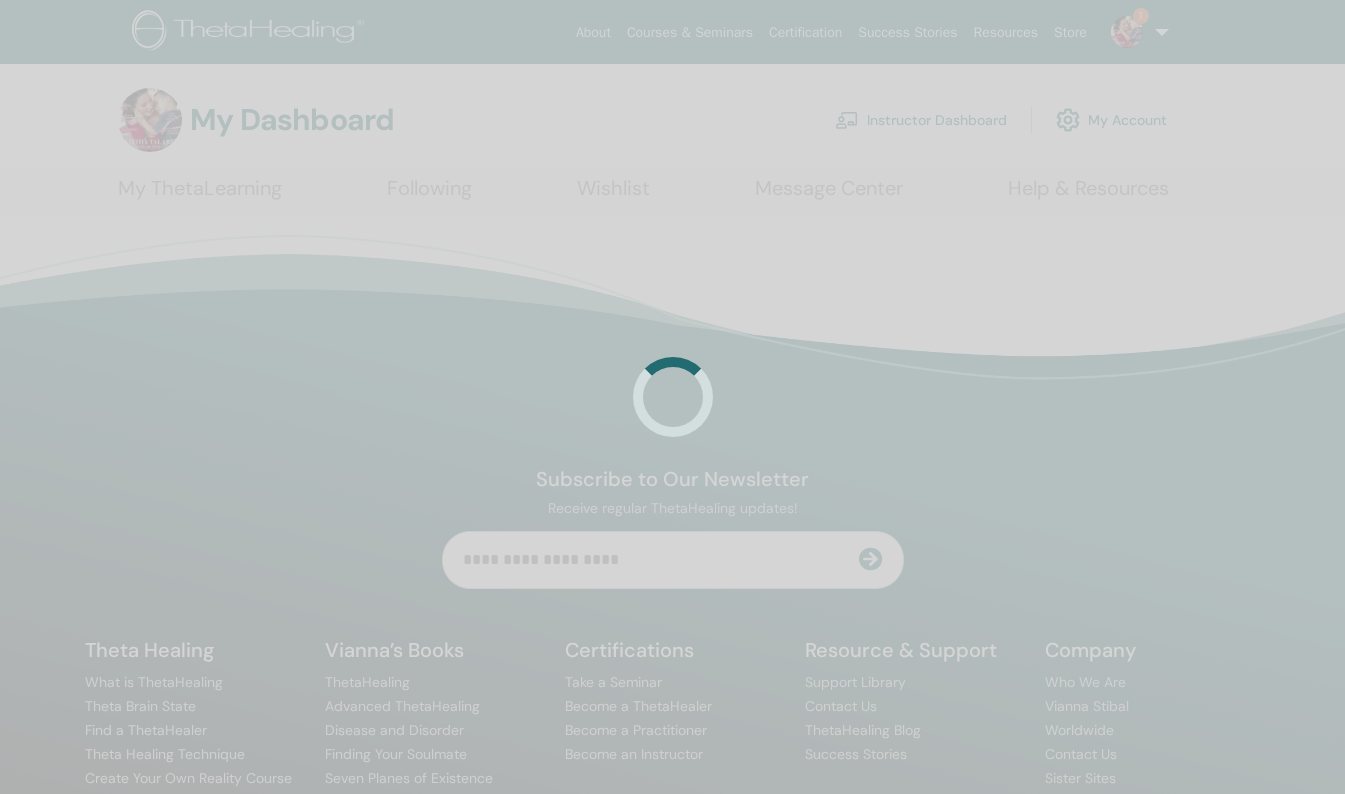 scroll, scrollTop: 0, scrollLeft: 0, axis: both 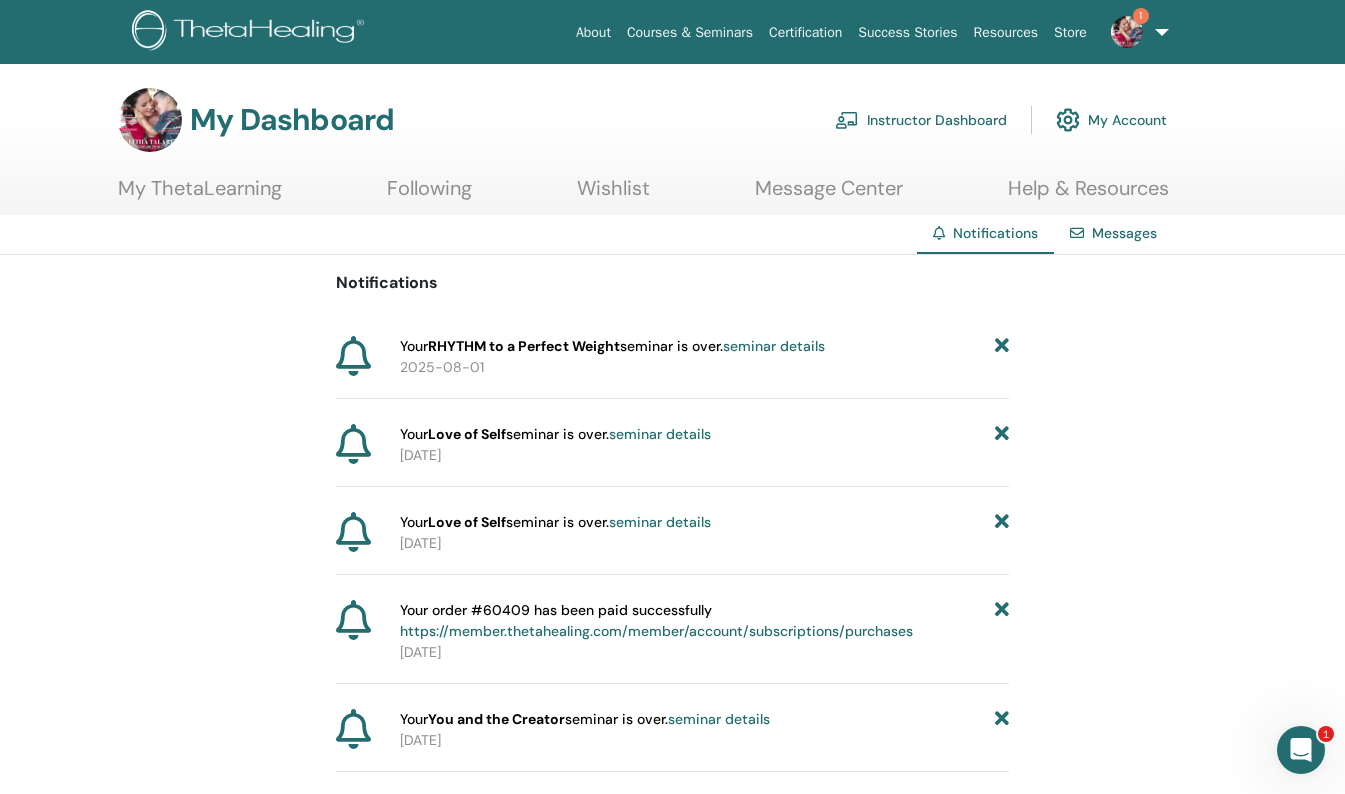 click on "seminar details" at bounding box center (774, 346) 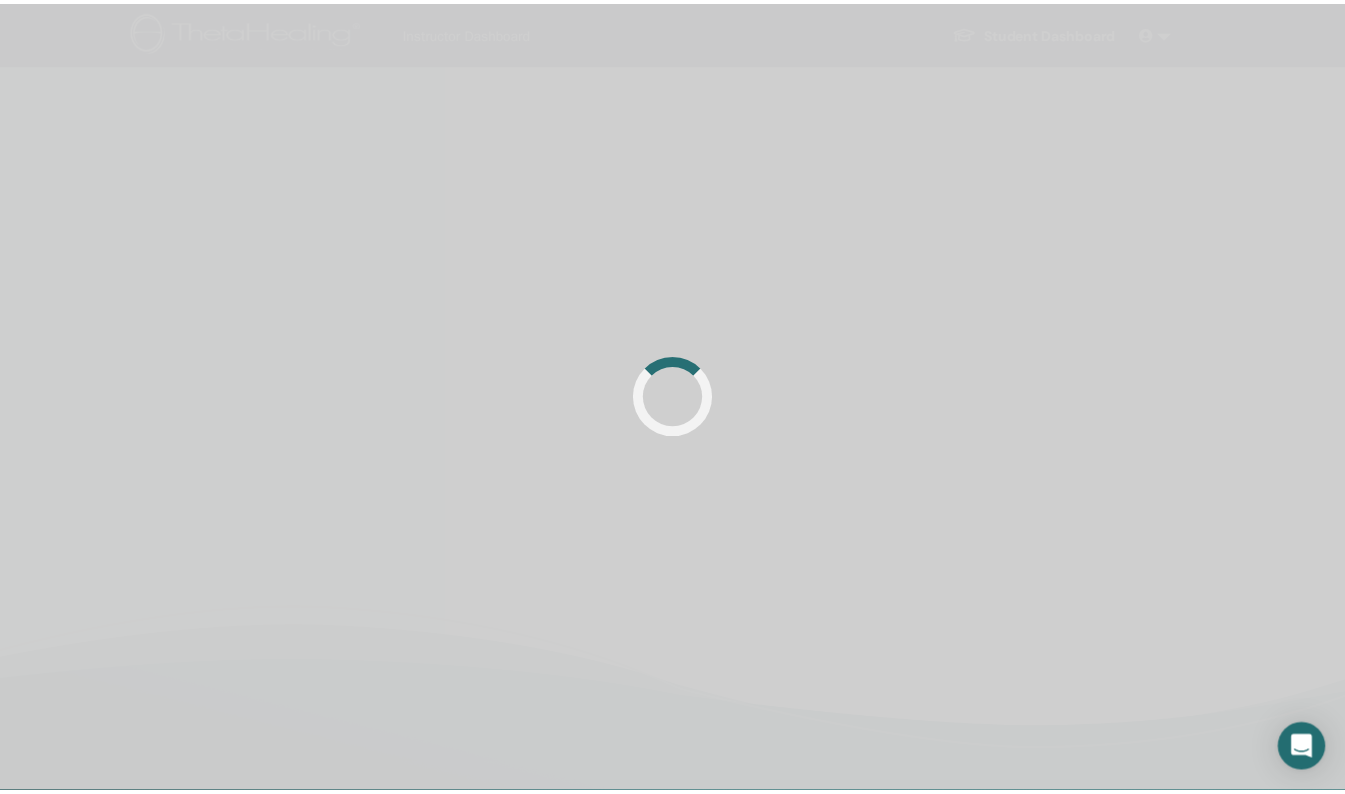scroll, scrollTop: 0, scrollLeft: 0, axis: both 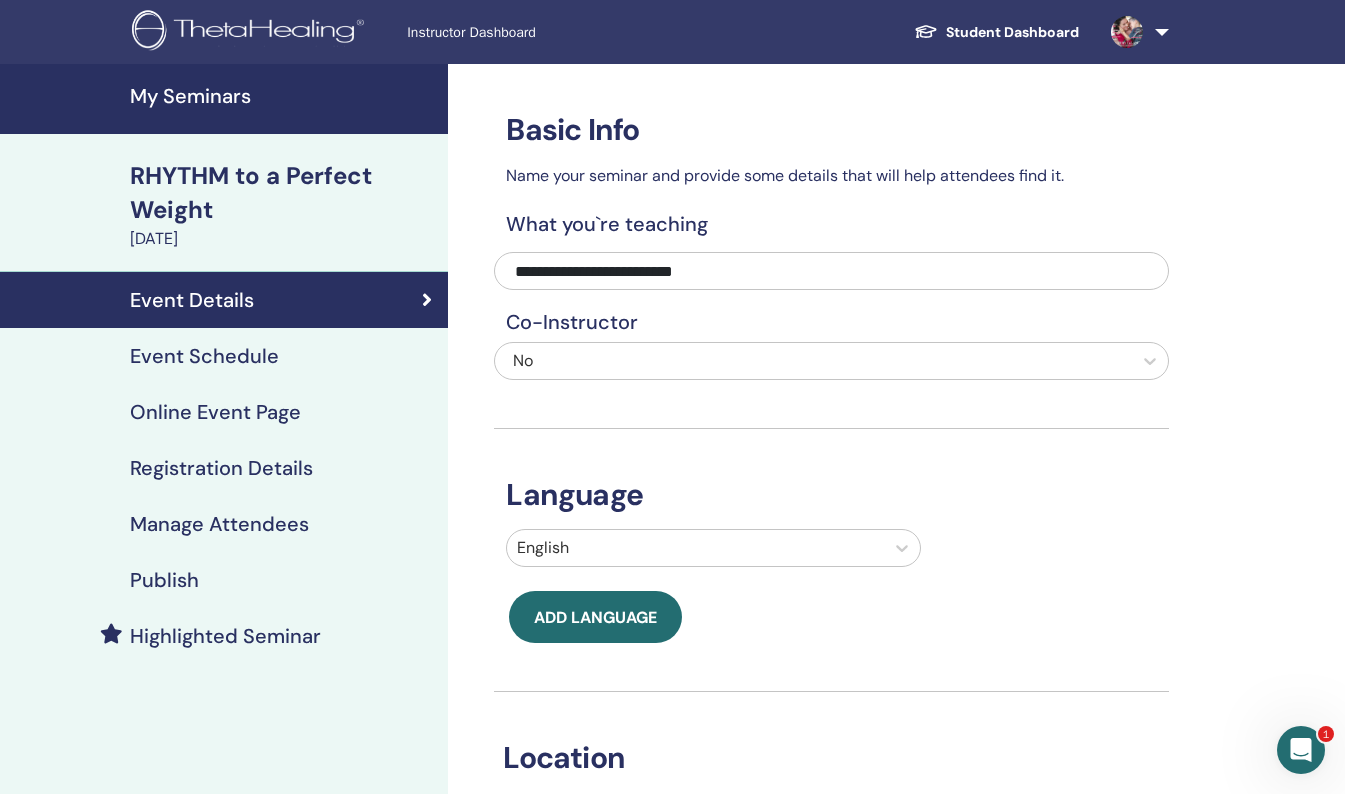 click on "RHYTHM to a Perfect Weight" at bounding box center [283, 193] 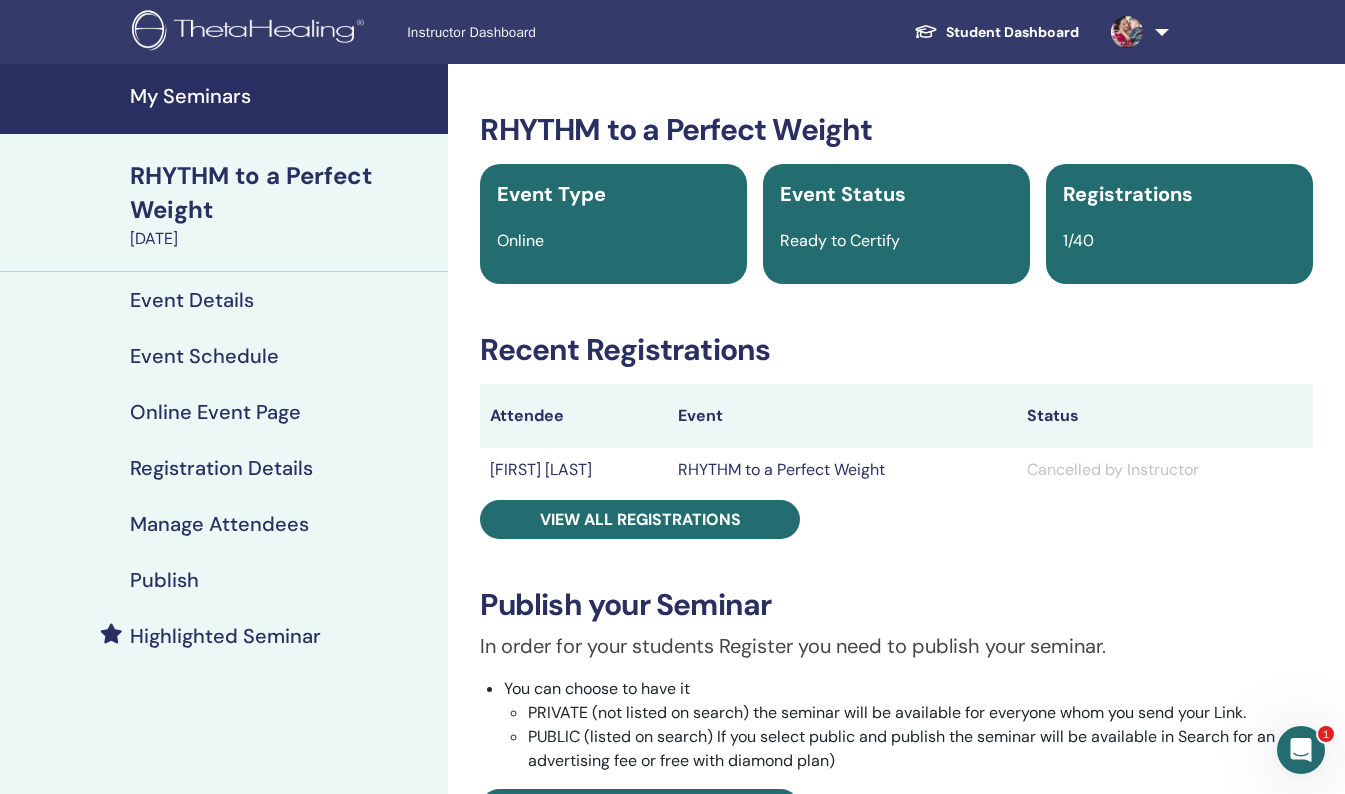 click on "Manage Attendees" at bounding box center [219, 524] 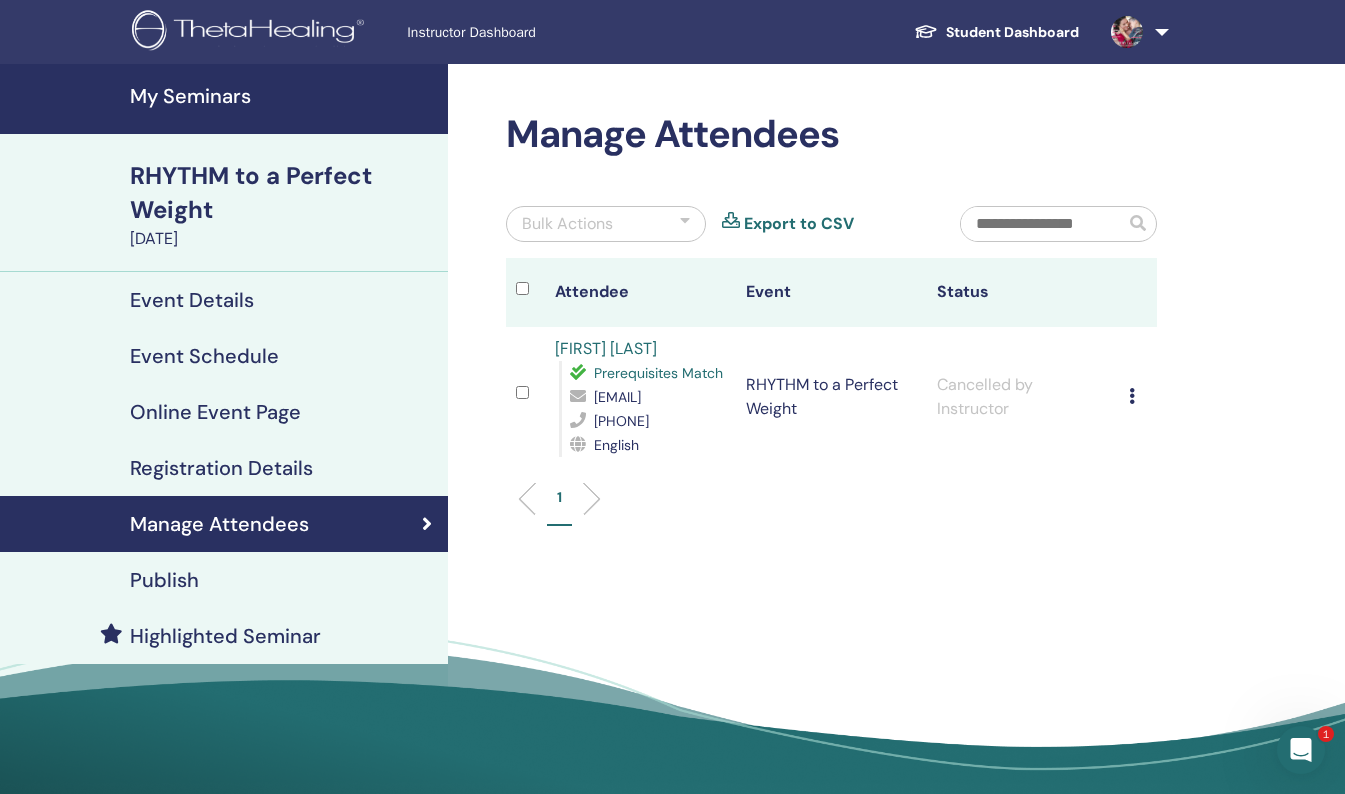 click on "My Seminars" at bounding box center (283, 96) 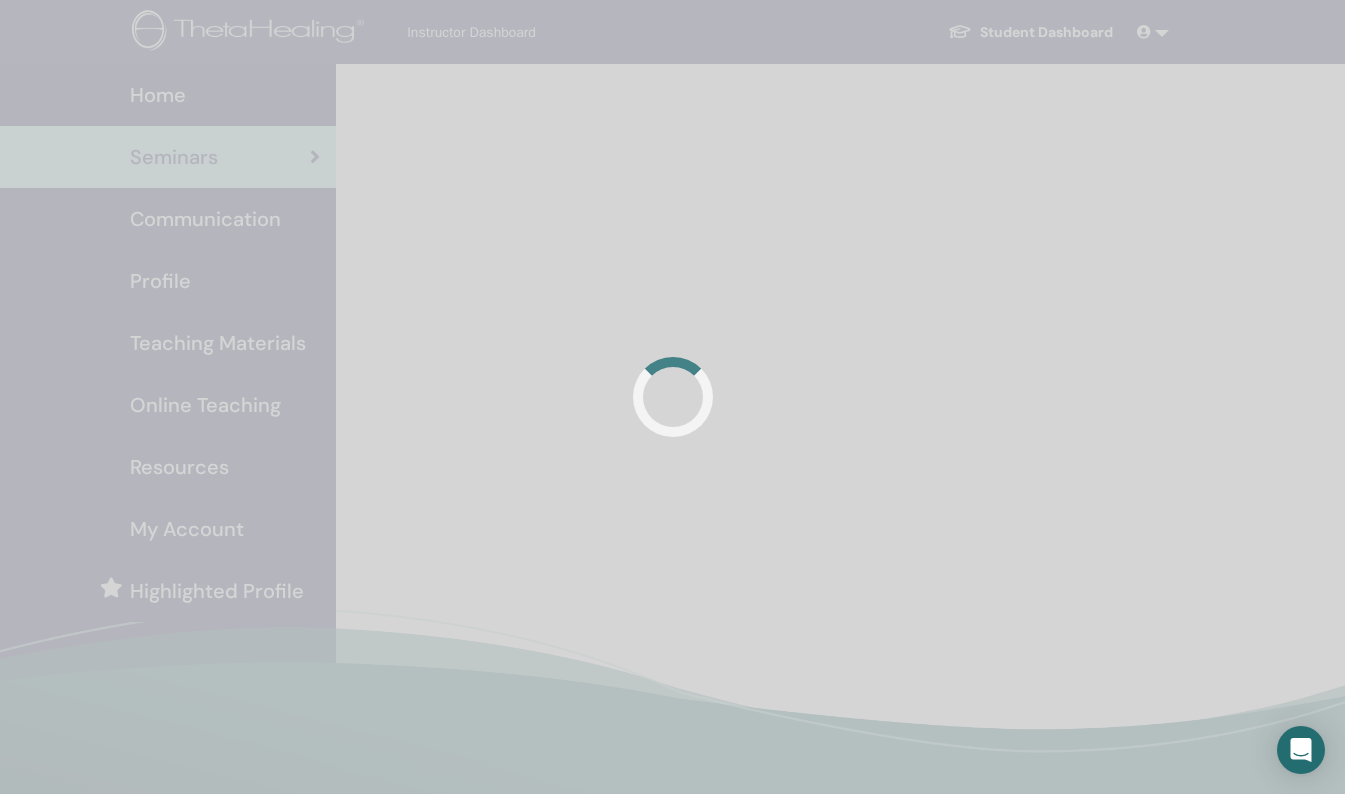 scroll, scrollTop: 0, scrollLeft: 0, axis: both 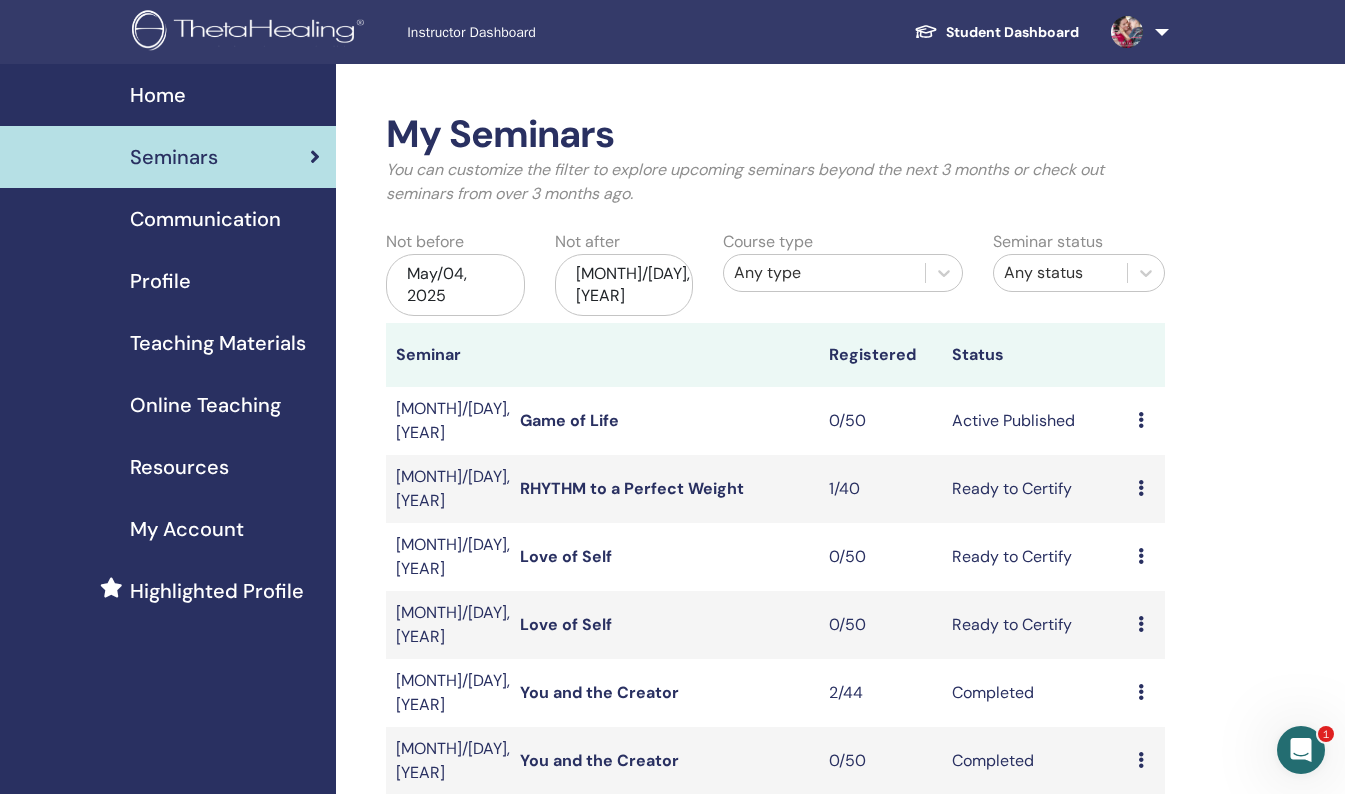 click on "You and the Creator" at bounding box center [599, 692] 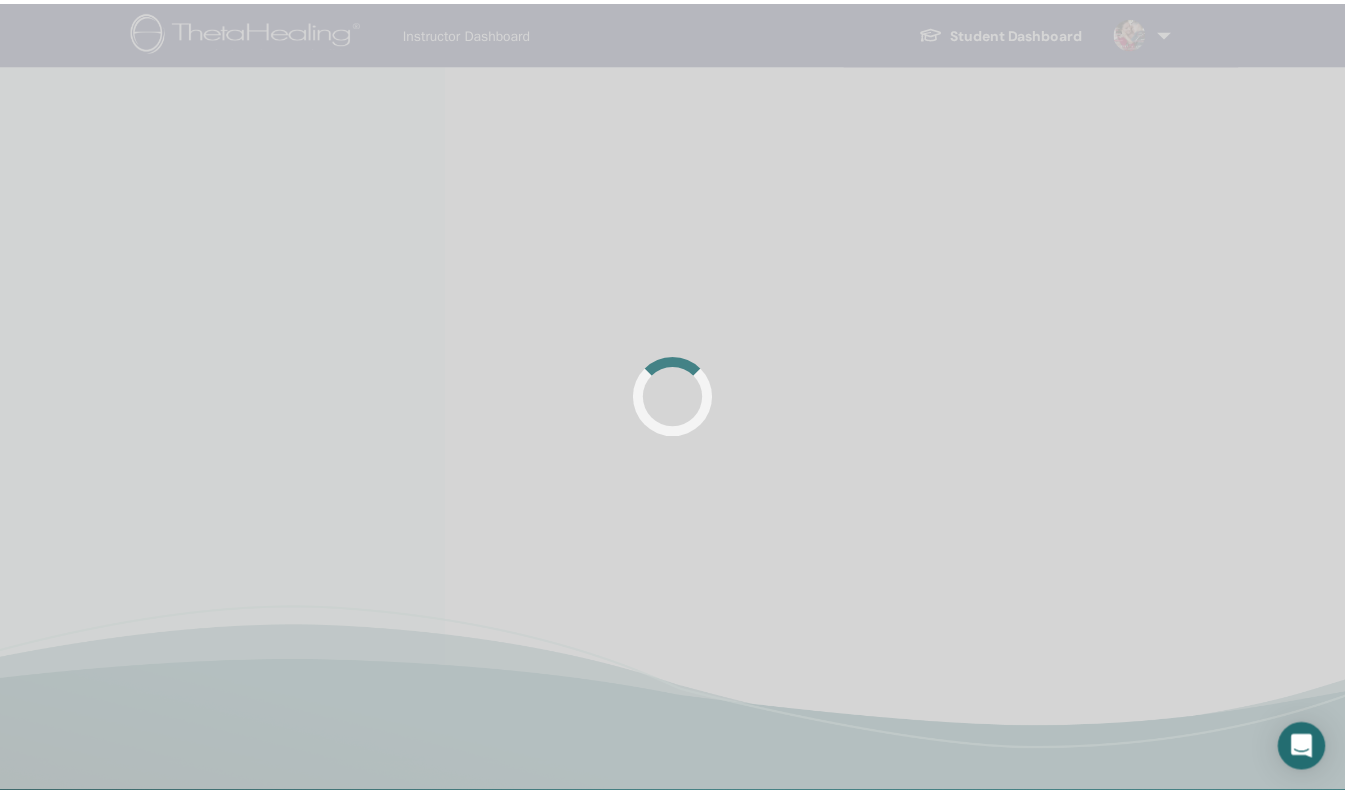 scroll, scrollTop: 0, scrollLeft: 0, axis: both 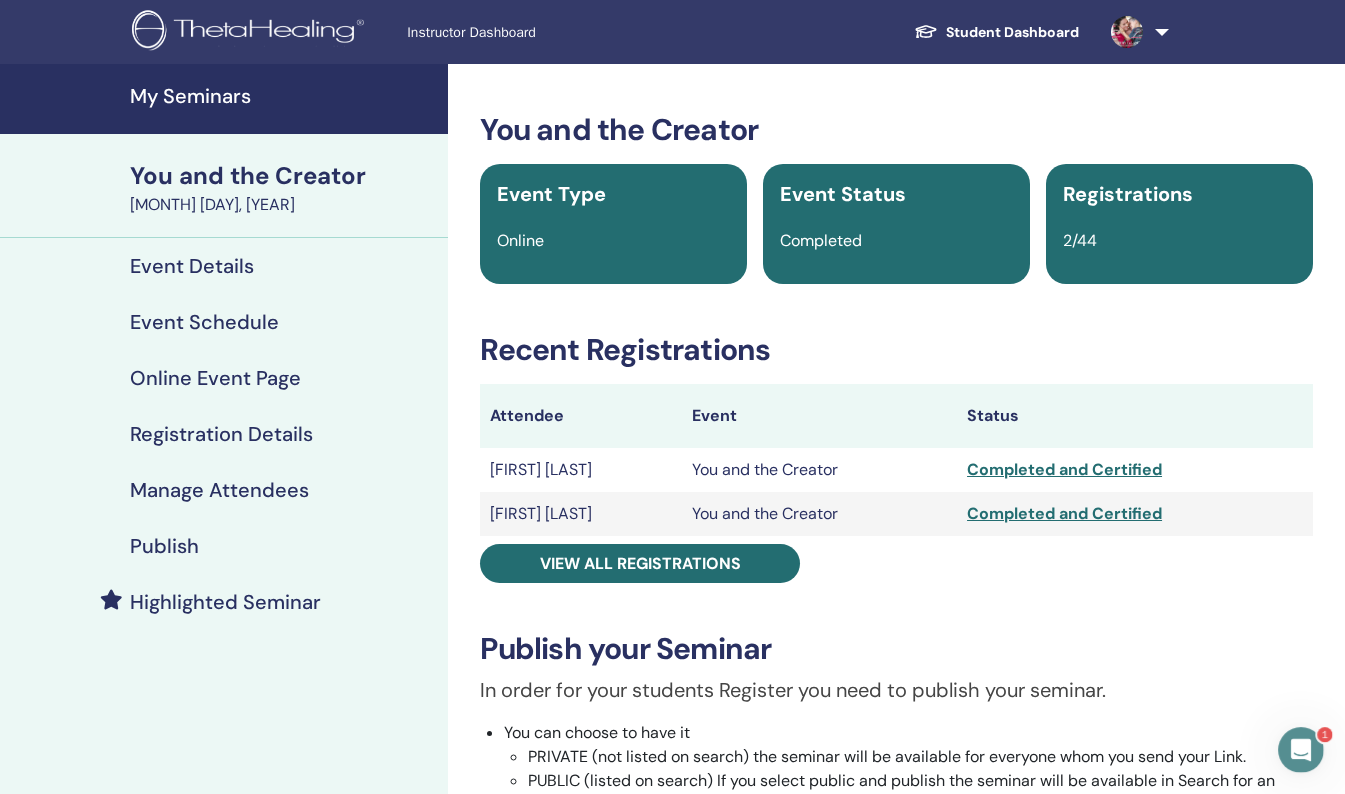 click on "Completed and Certified" at bounding box center (1135, 470) 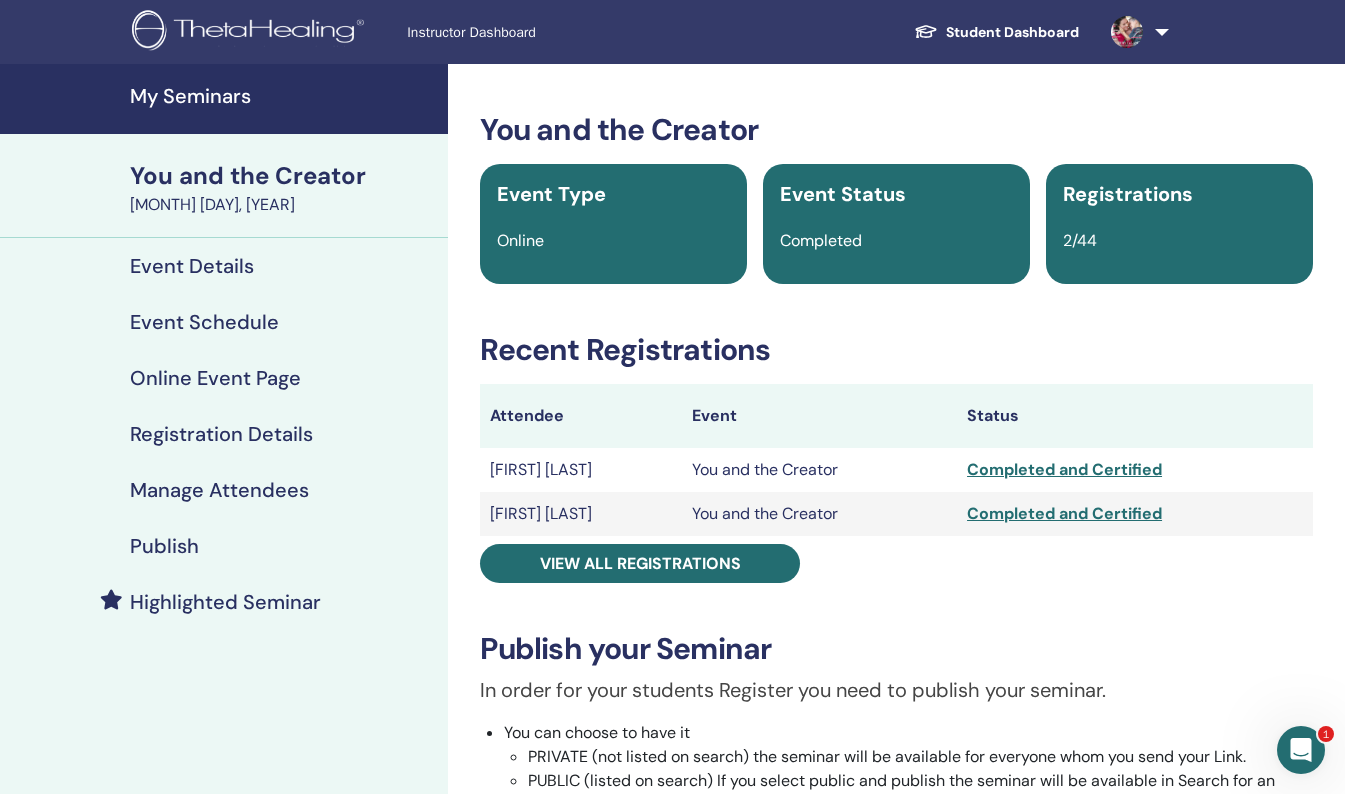click on "Completed and Certified" at bounding box center [1135, 470] 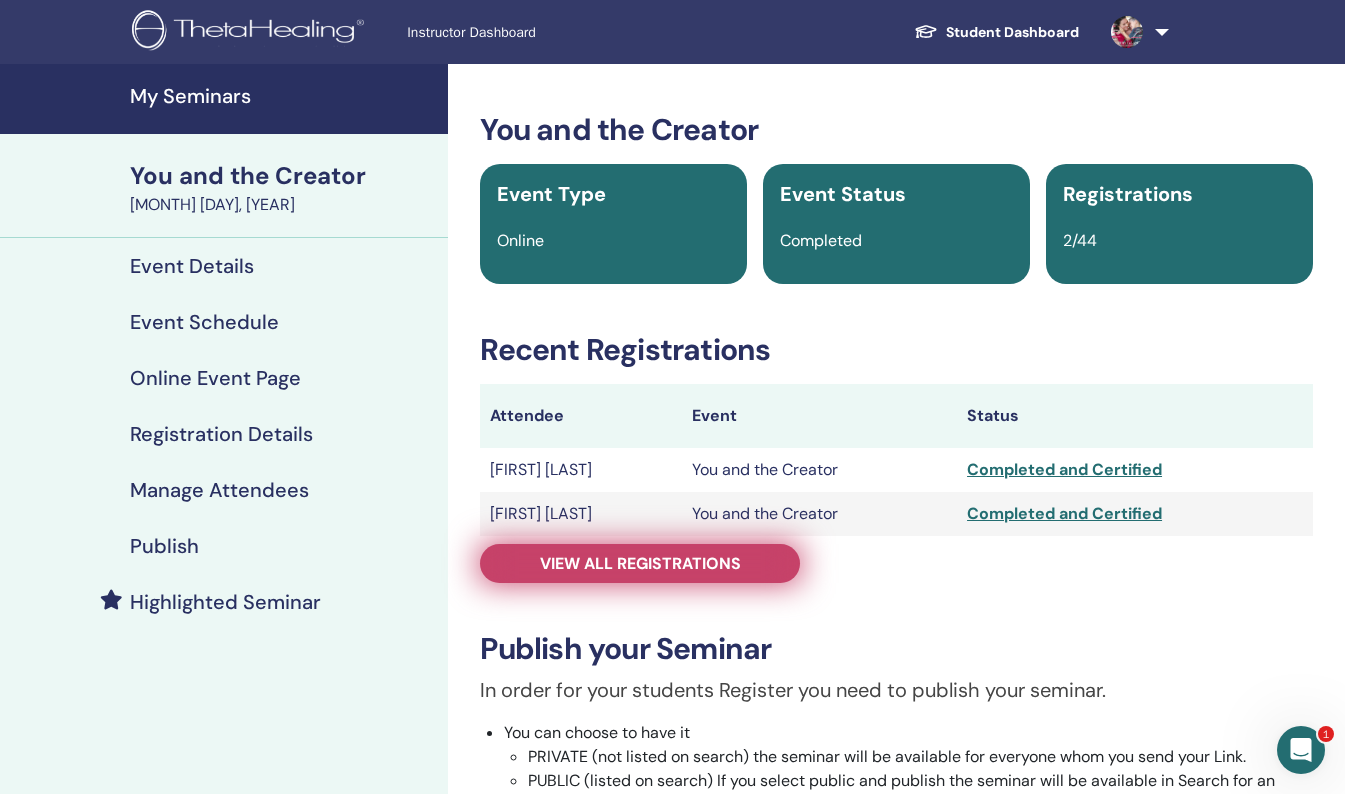 click on "View all registrations" at bounding box center (640, 563) 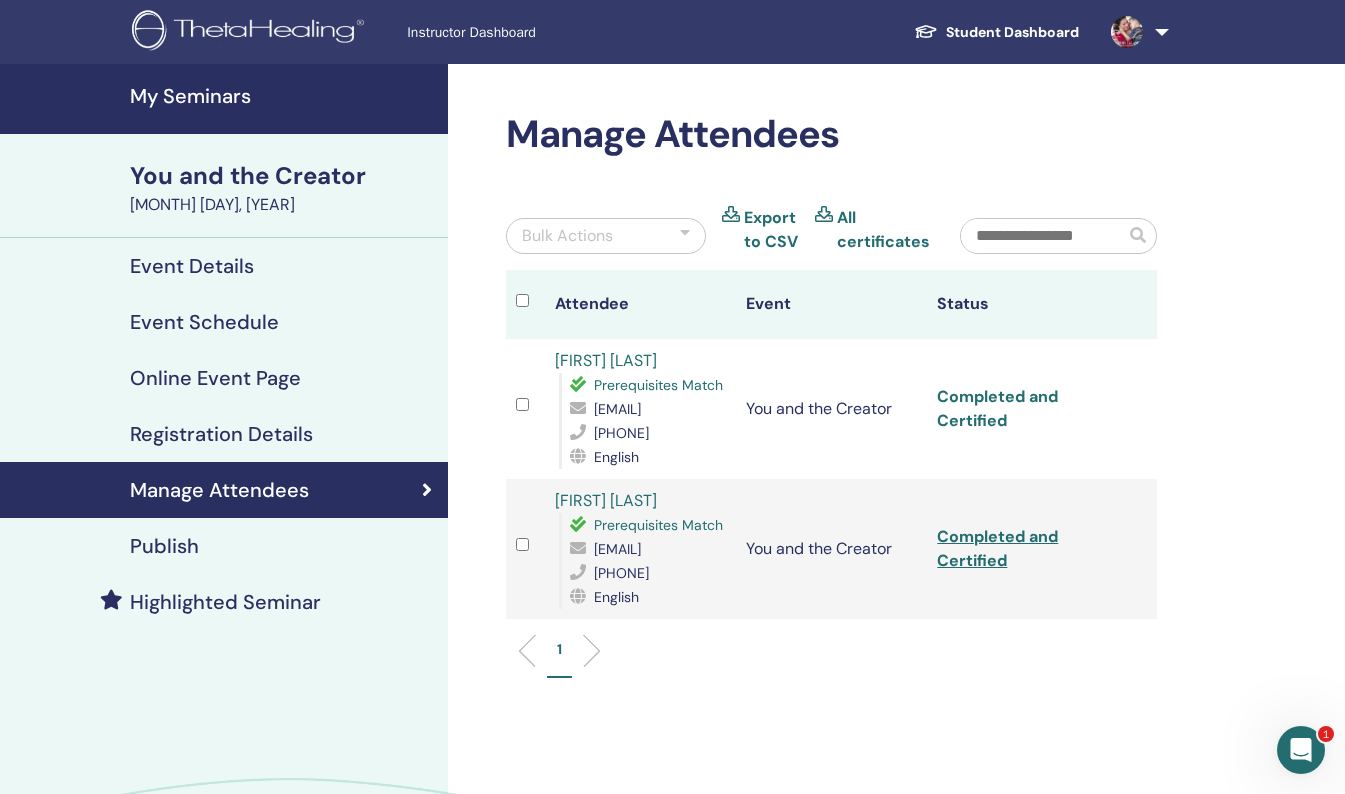 click on "Completed and Certified" at bounding box center [997, 408] 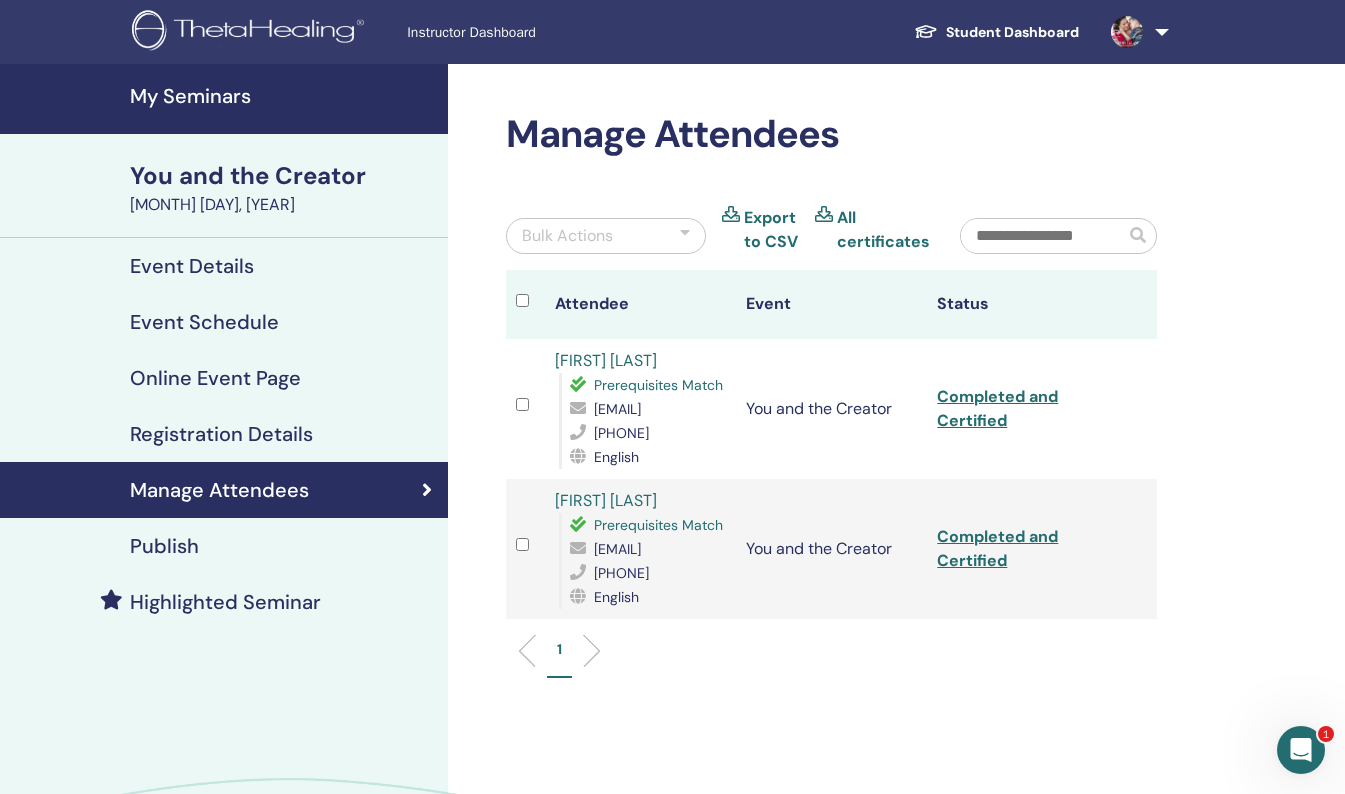 click on "1" at bounding box center [831, 658] 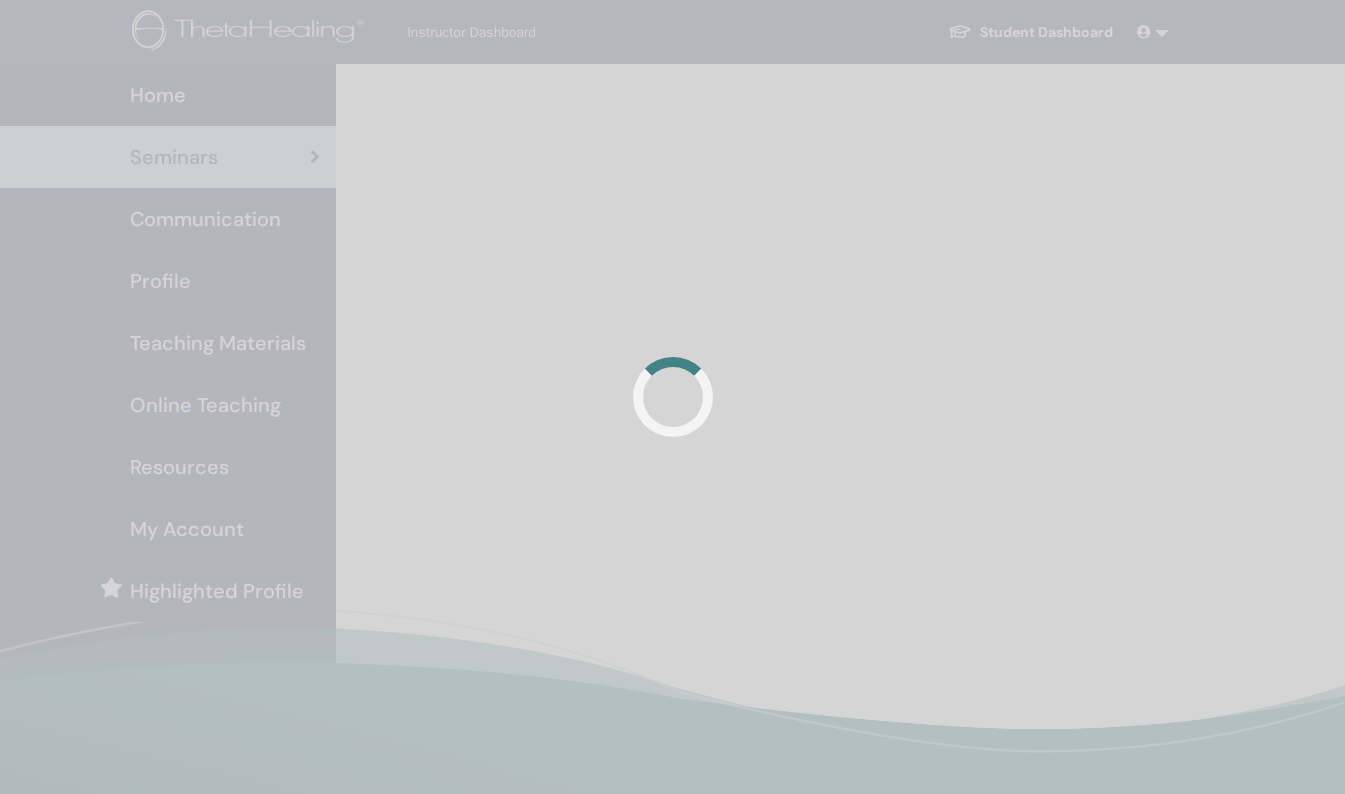 scroll, scrollTop: 0, scrollLeft: 0, axis: both 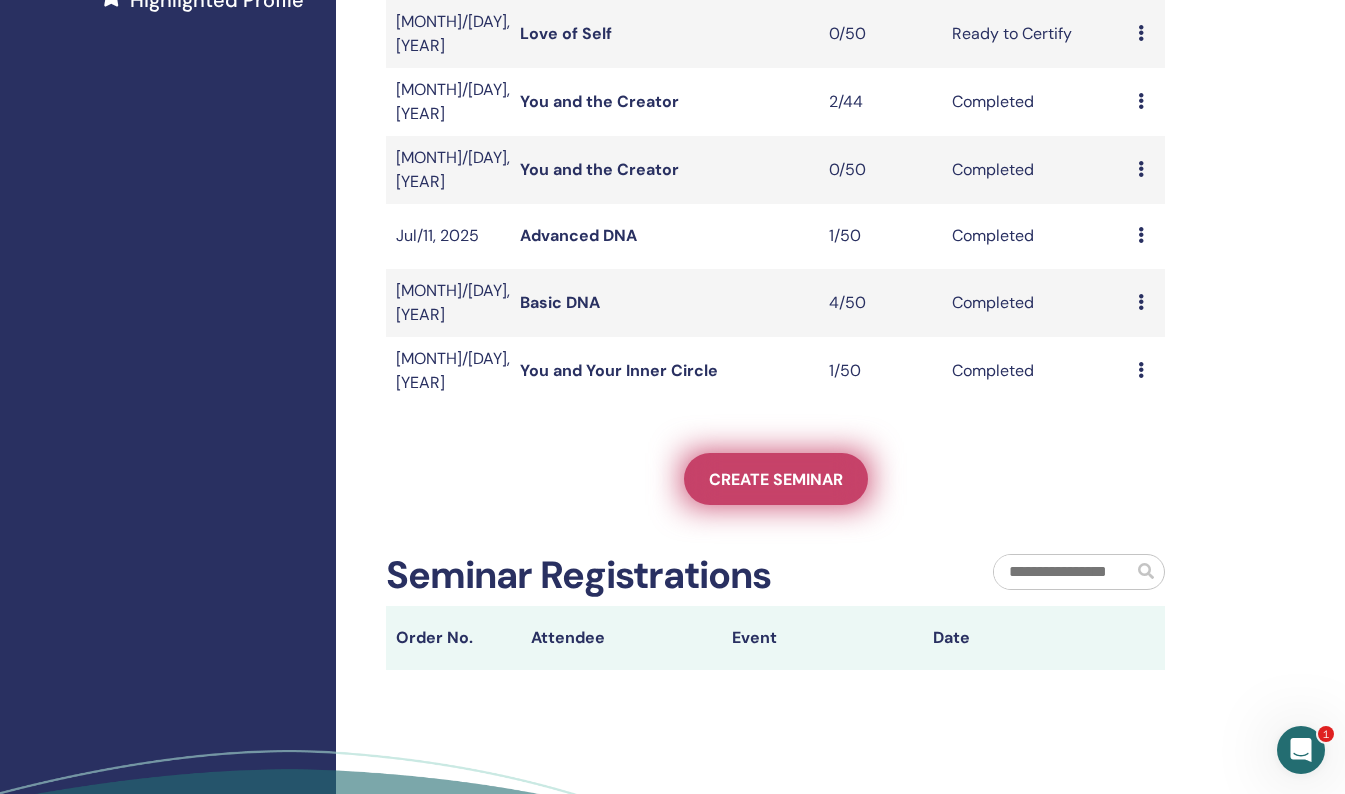 click on "Create seminar" at bounding box center (776, 479) 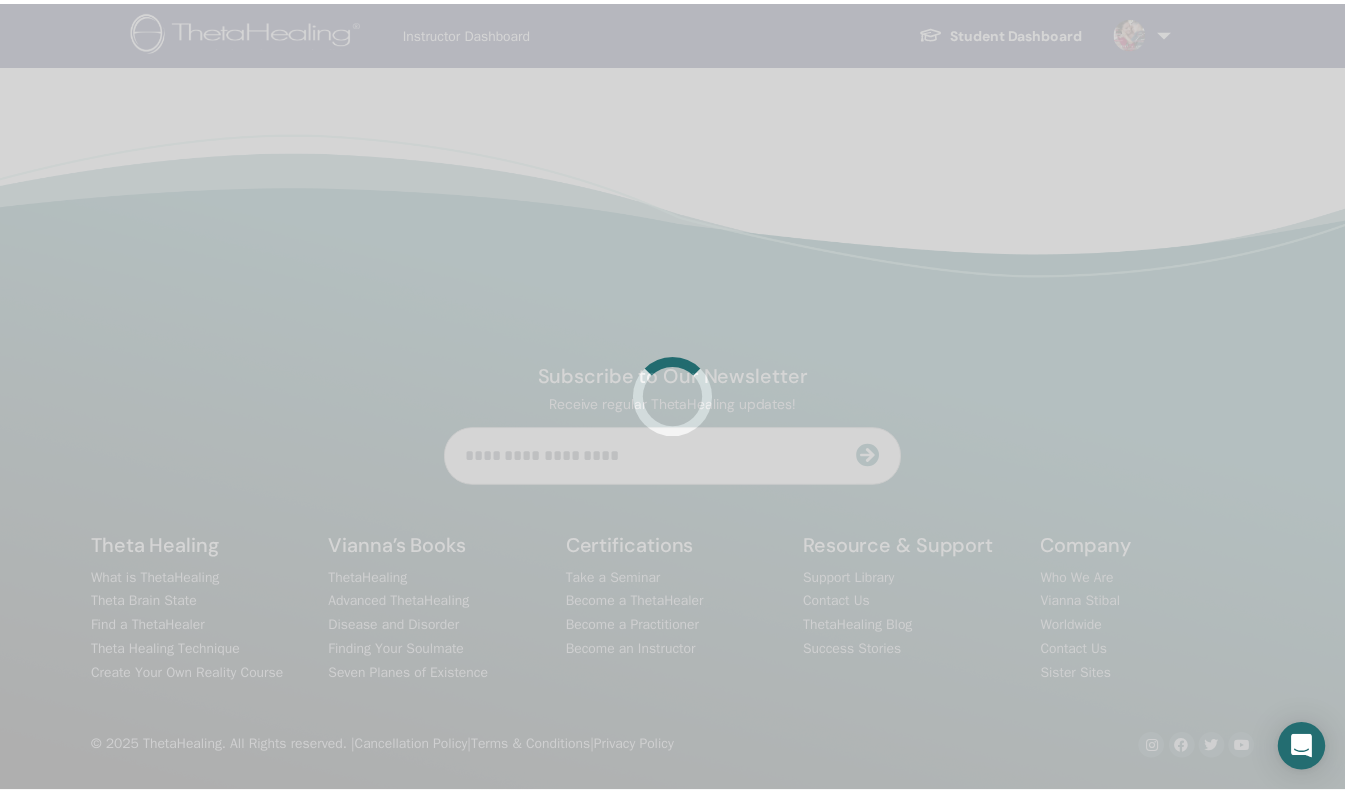 scroll, scrollTop: 0, scrollLeft: 0, axis: both 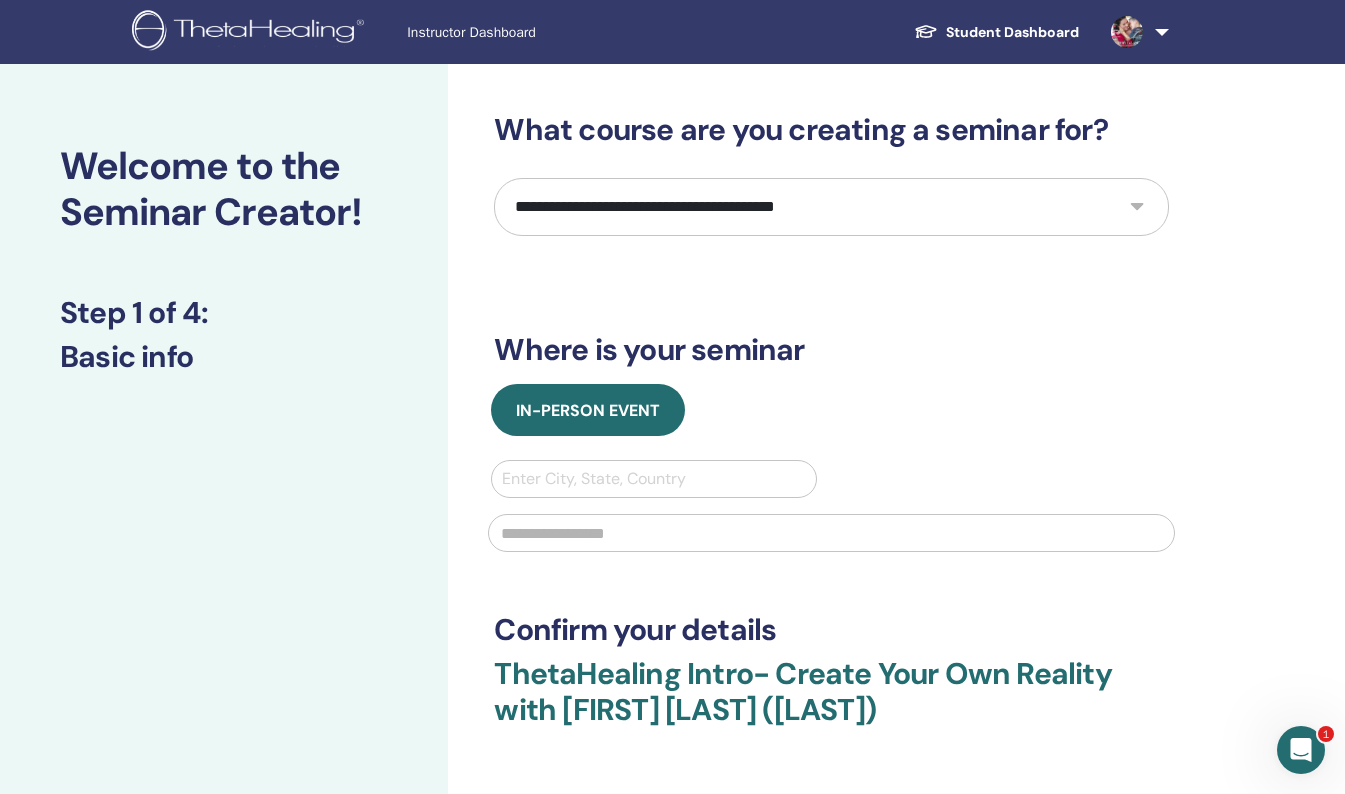 click on "**********" at bounding box center (831, 207) 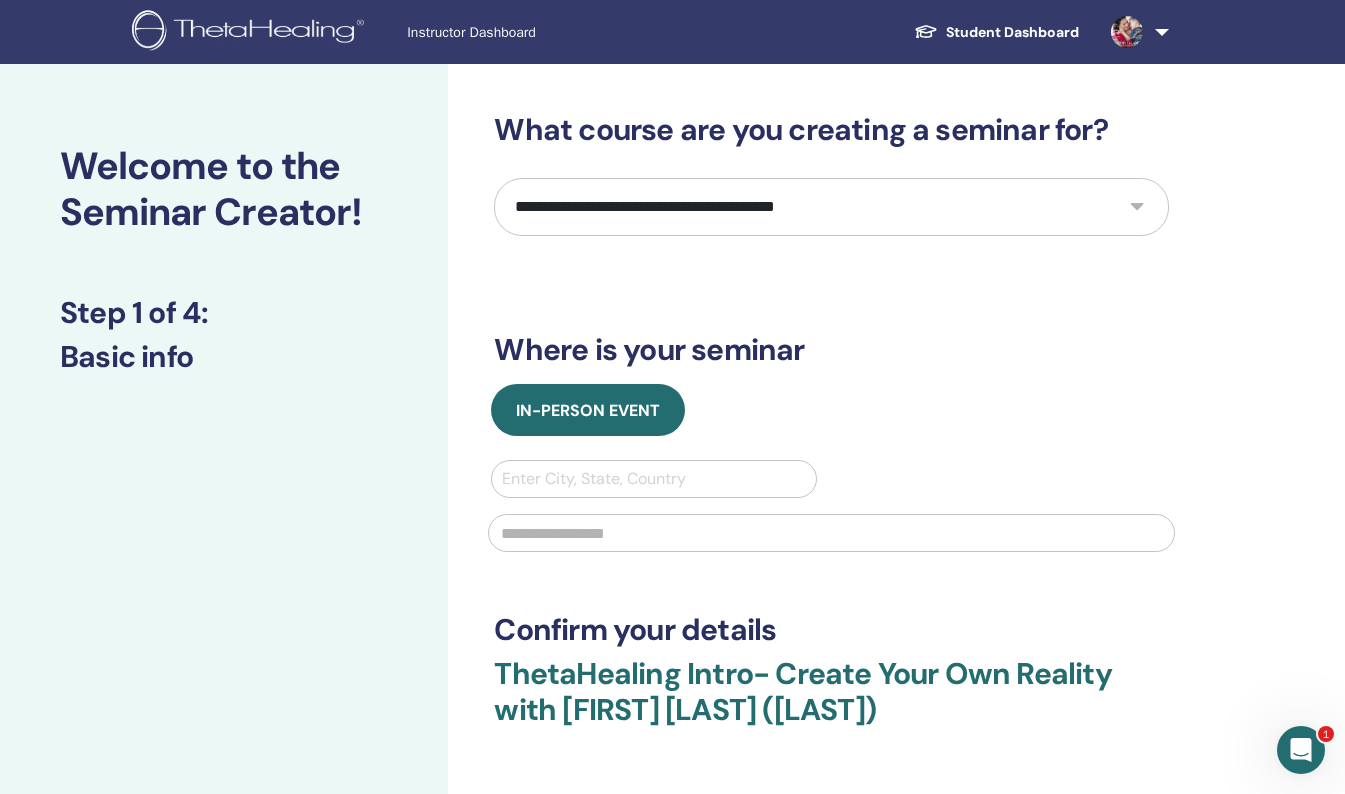 select on "****" 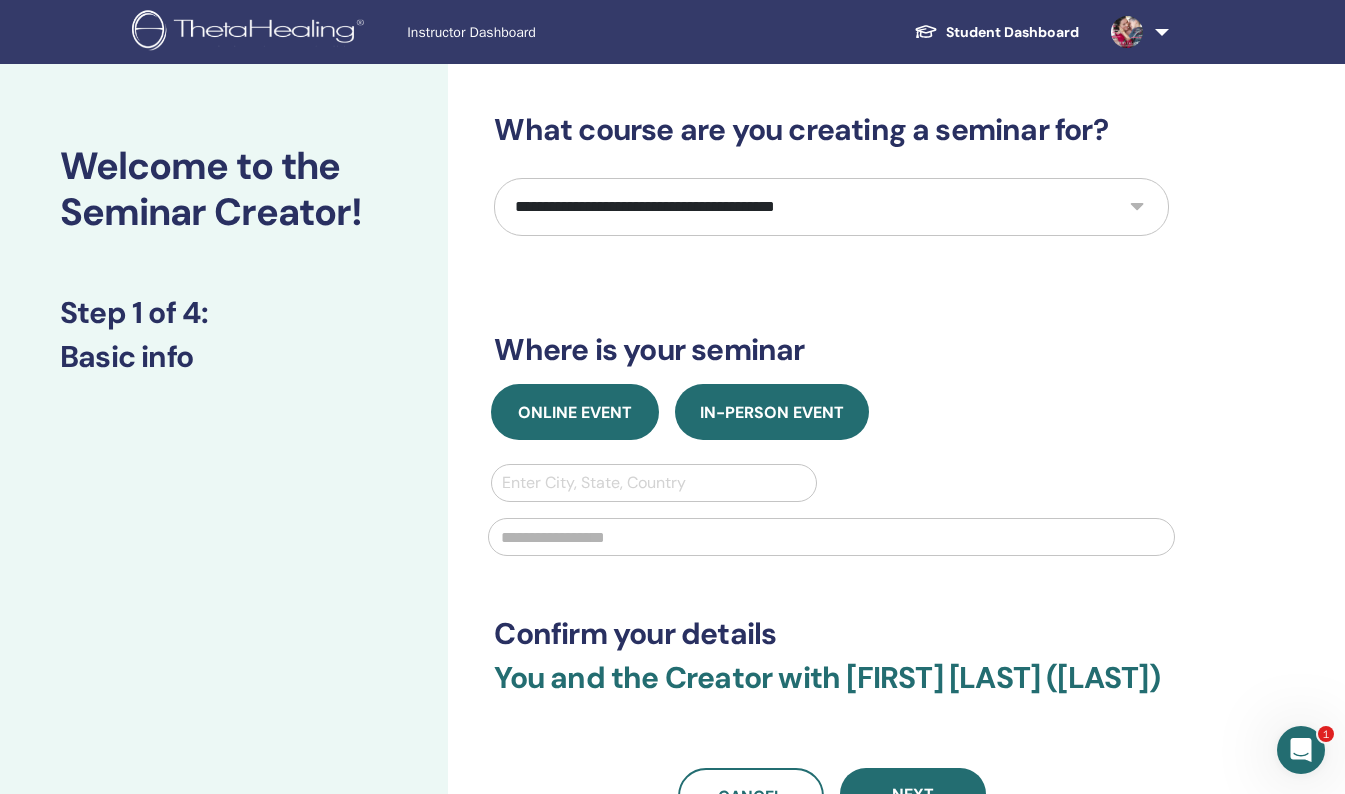 click on "Online Event" at bounding box center [575, 412] 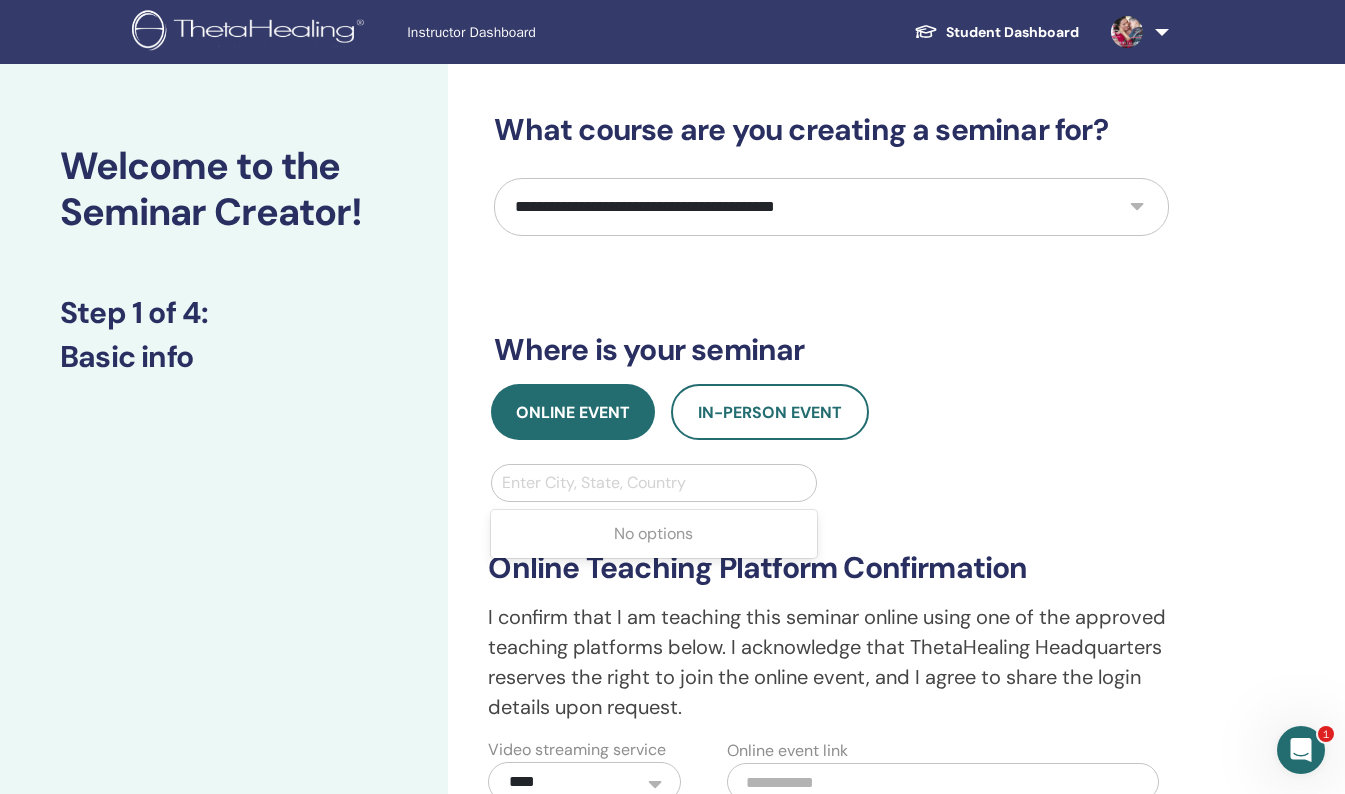 click at bounding box center [653, 483] 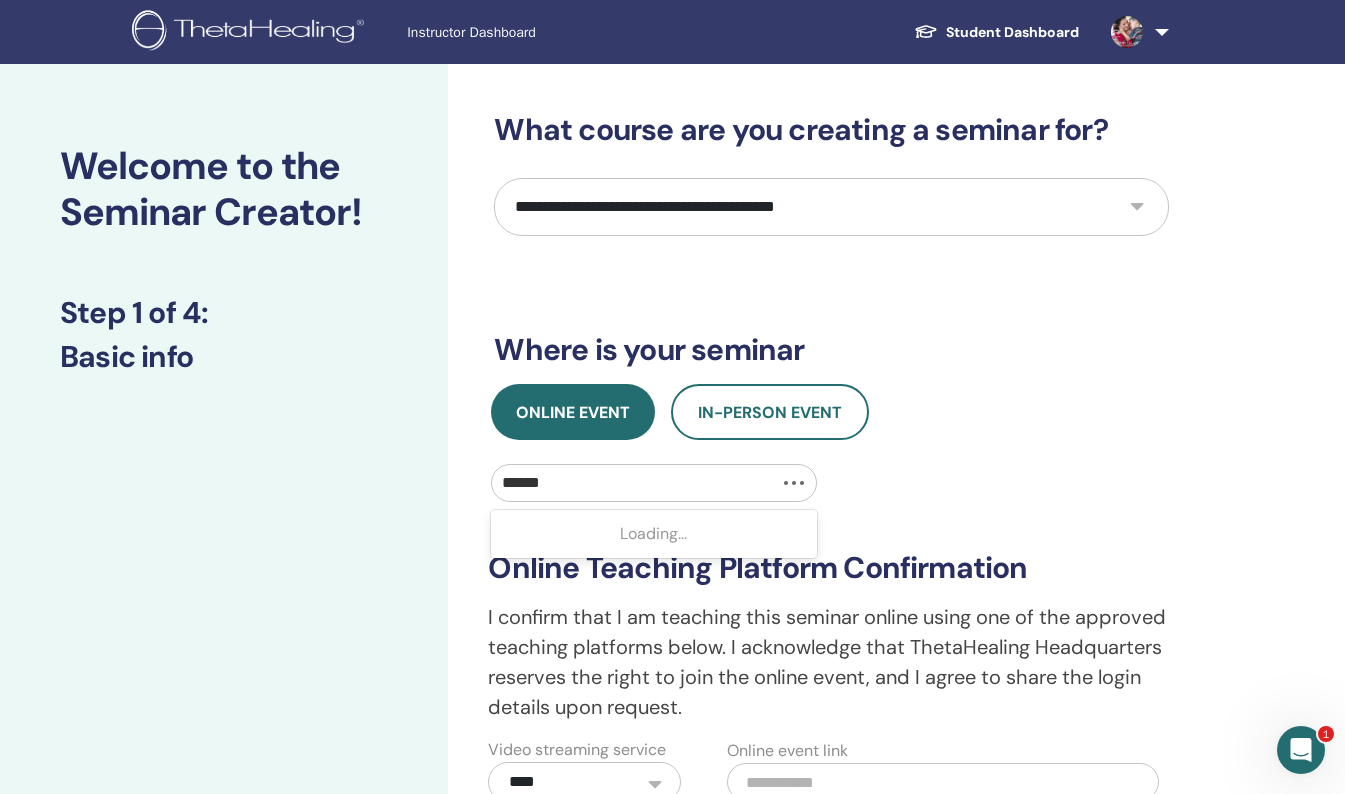 type on "*******" 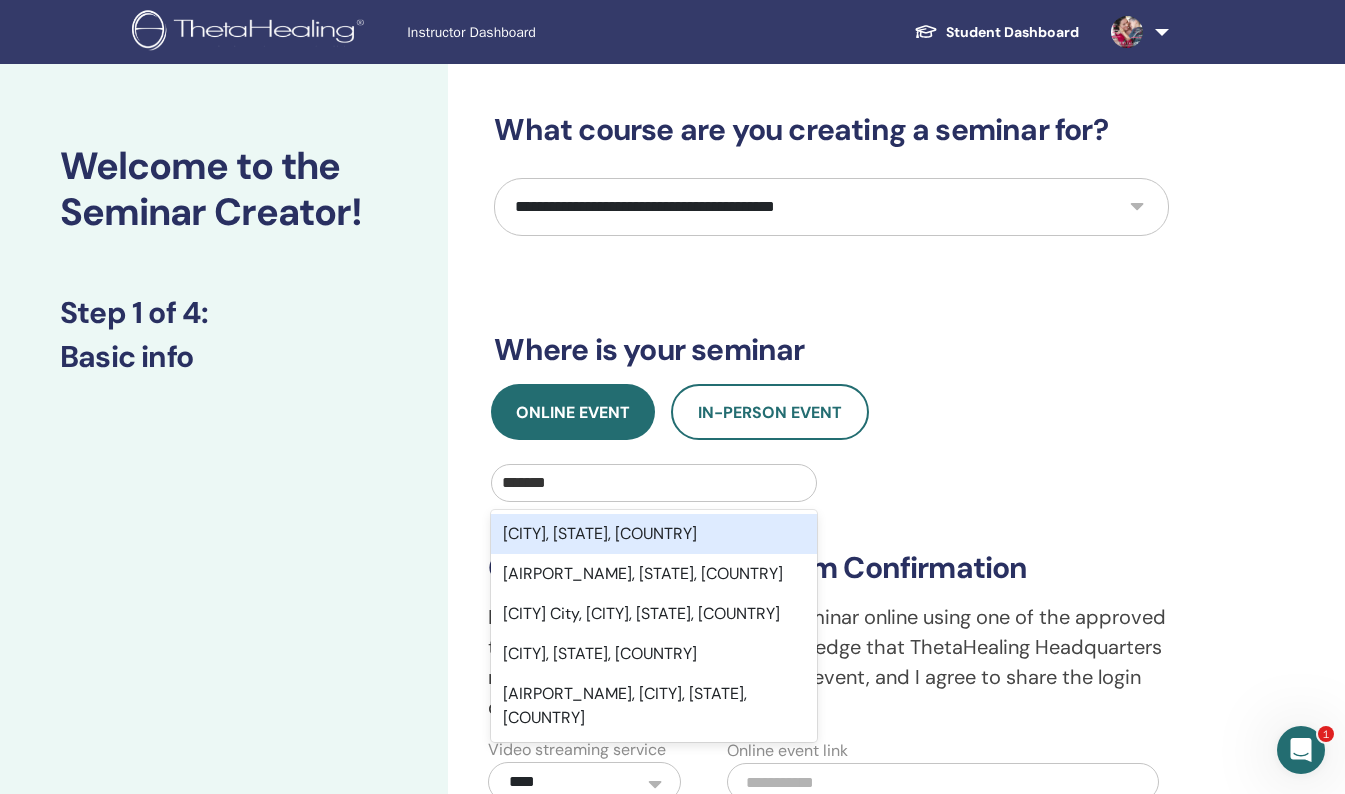click on "Brisbane, Queensland, AUS" at bounding box center (653, 534) 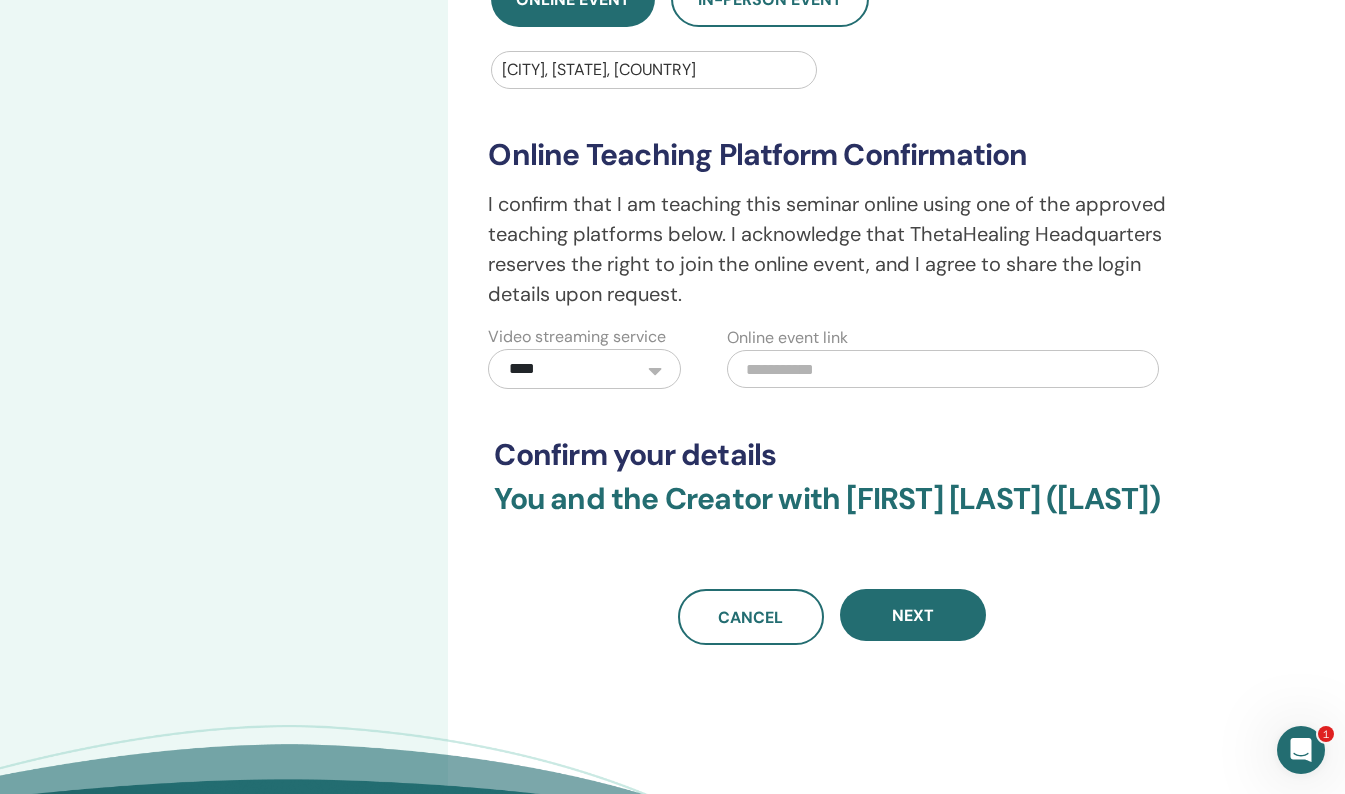 scroll, scrollTop: 416, scrollLeft: 0, axis: vertical 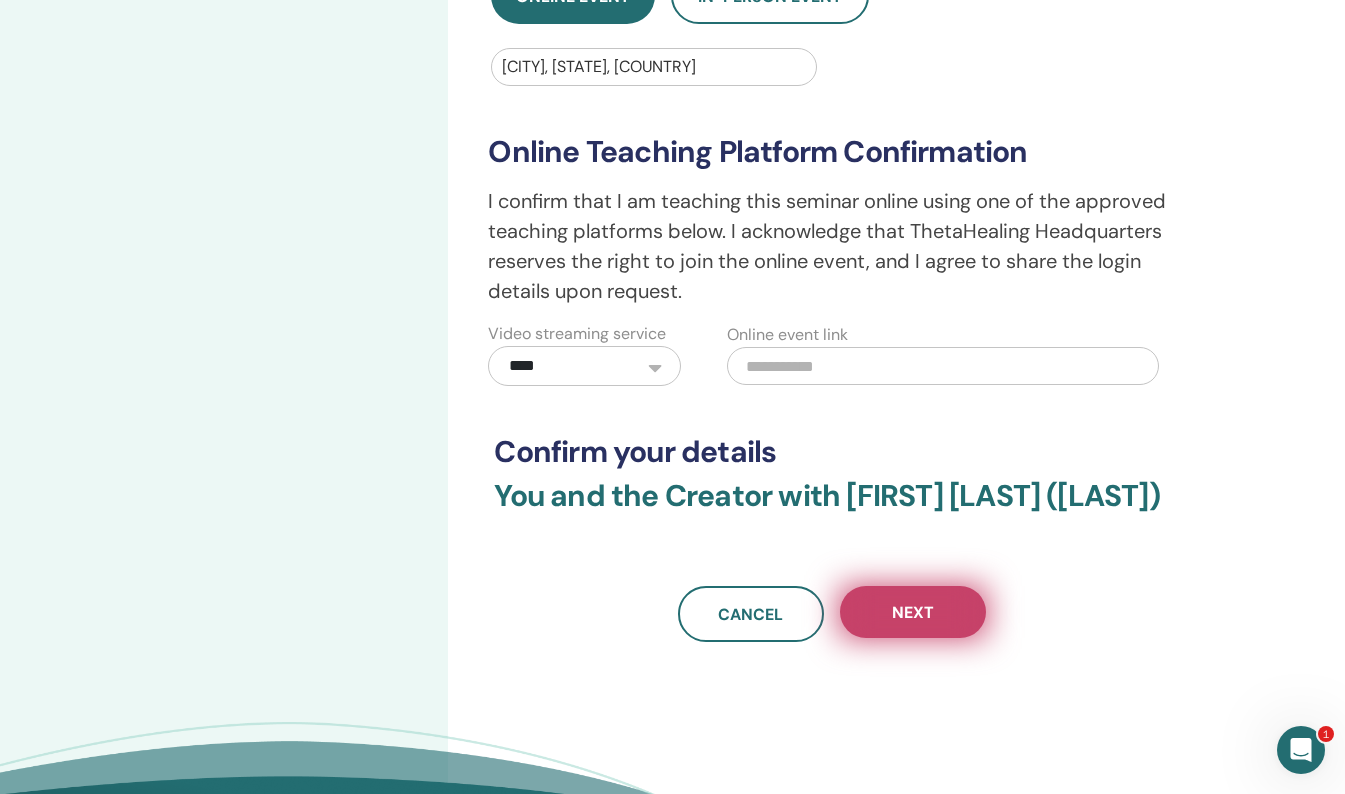 click on "Next" at bounding box center (913, 612) 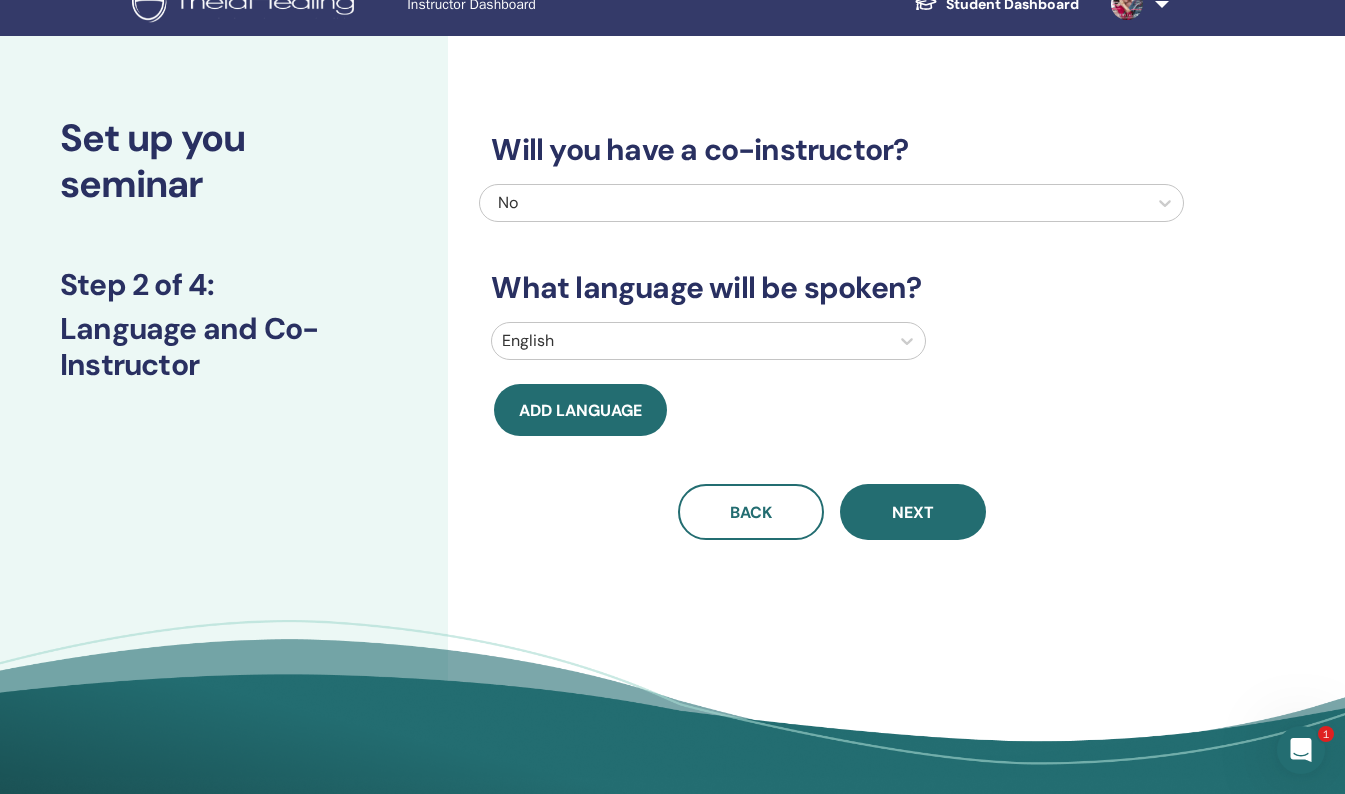 scroll, scrollTop: 0, scrollLeft: 0, axis: both 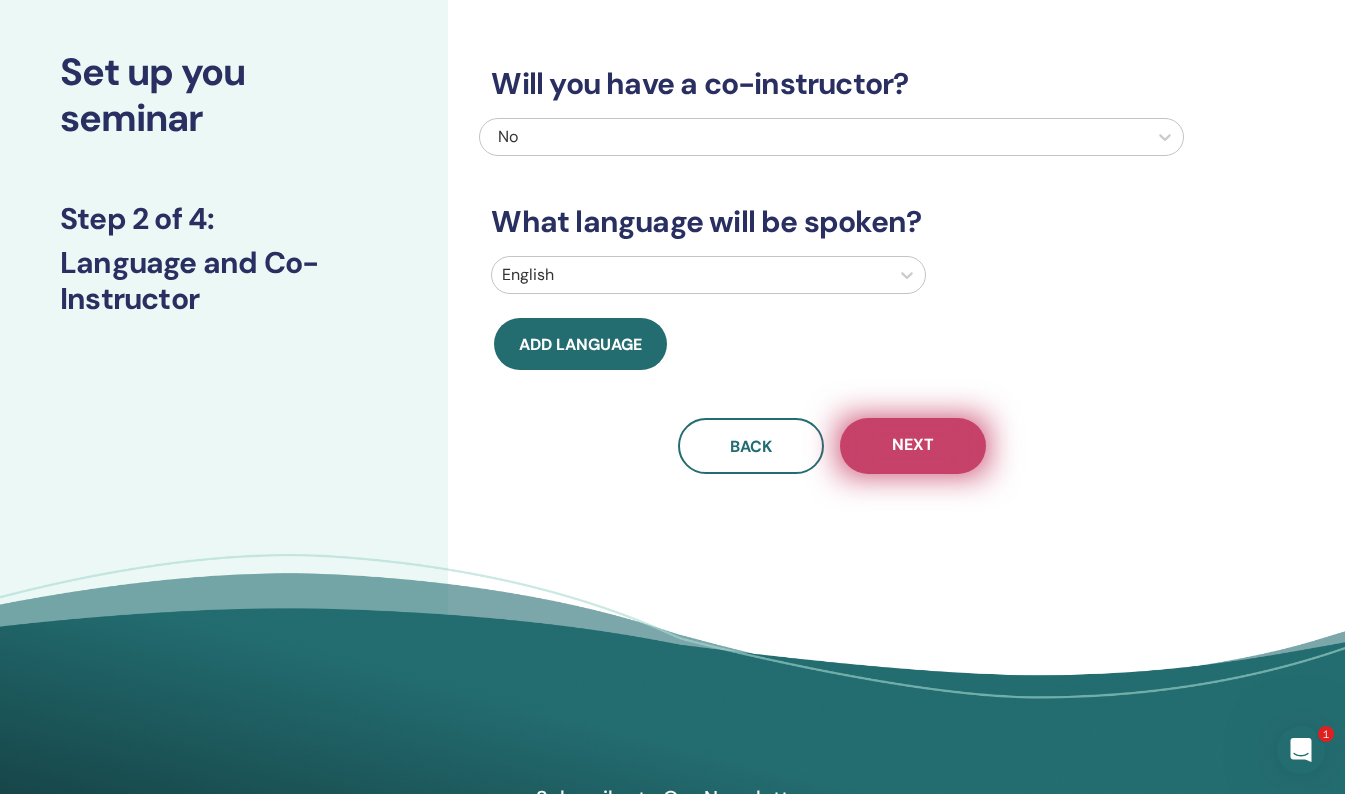 click on "Next" at bounding box center [913, 446] 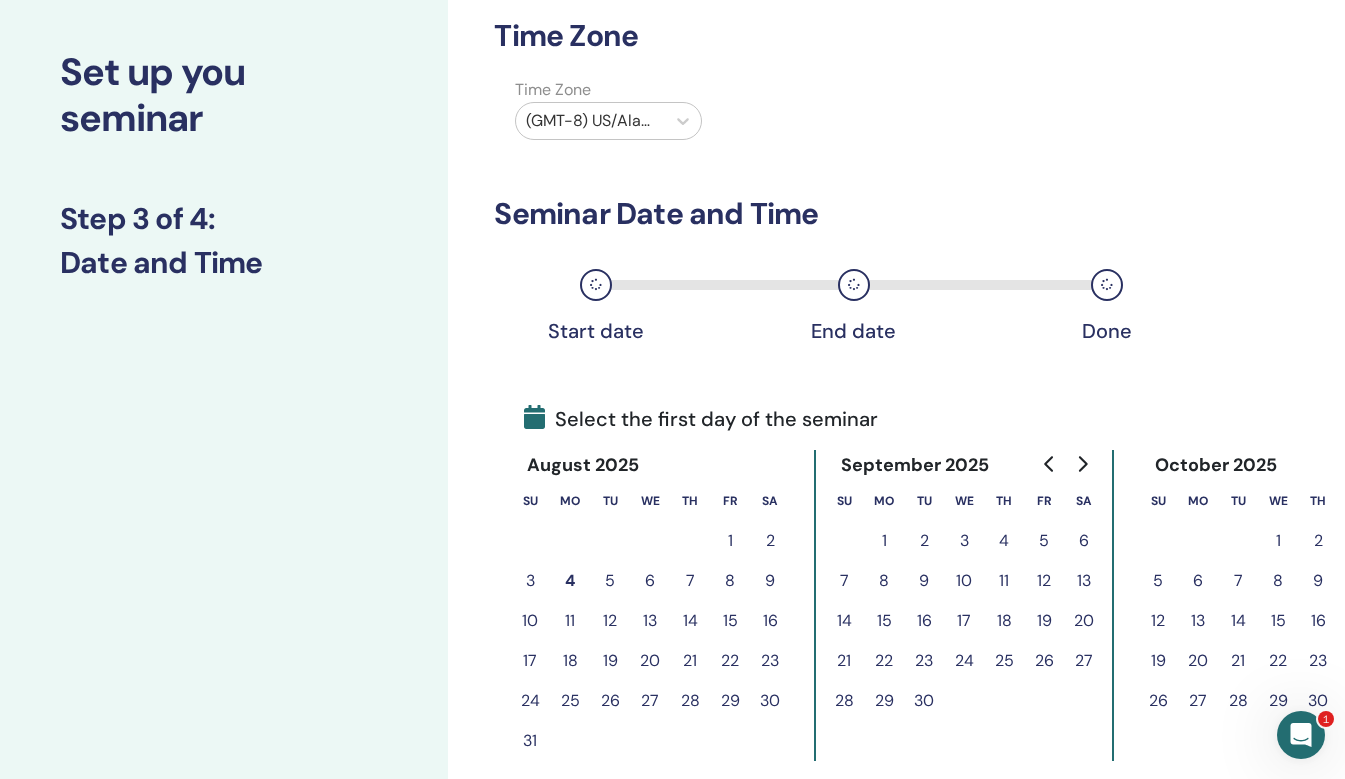 click at bounding box center [590, 121] 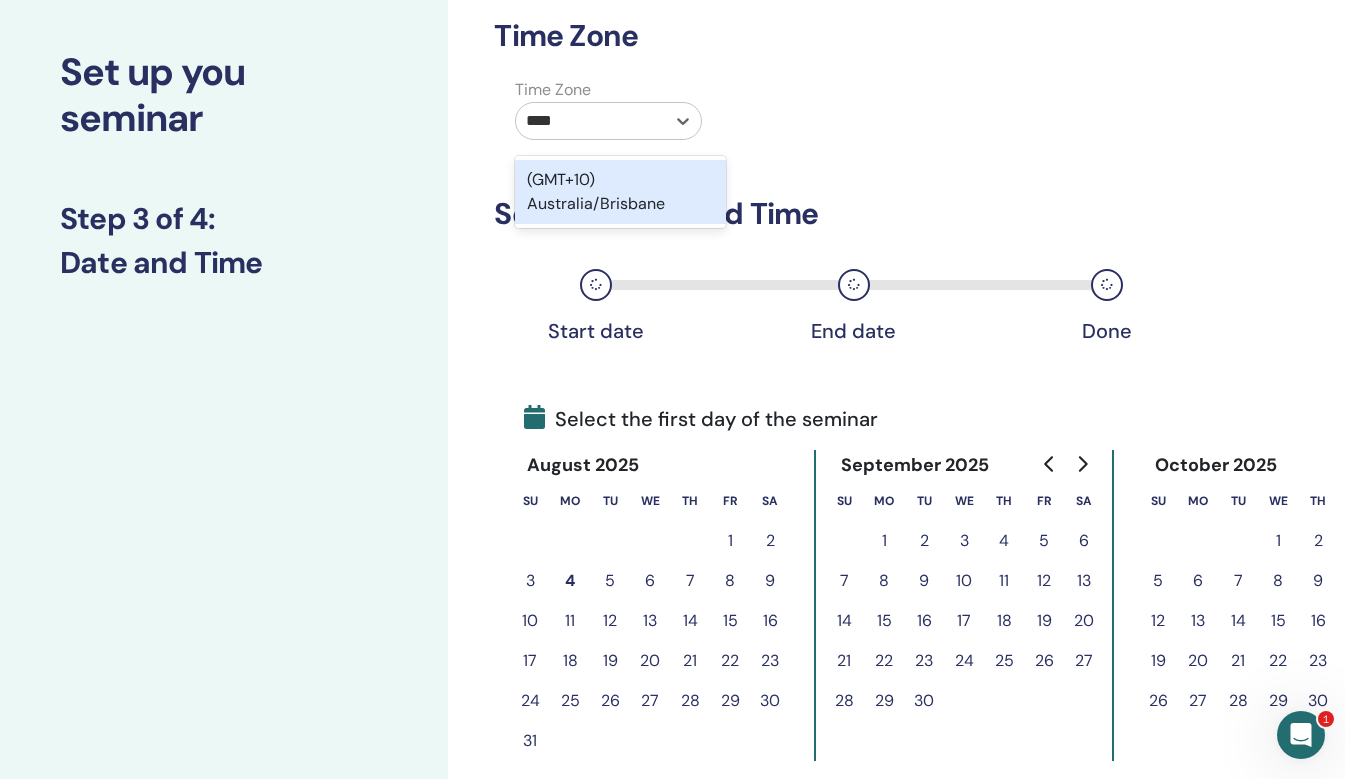 type on "*****" 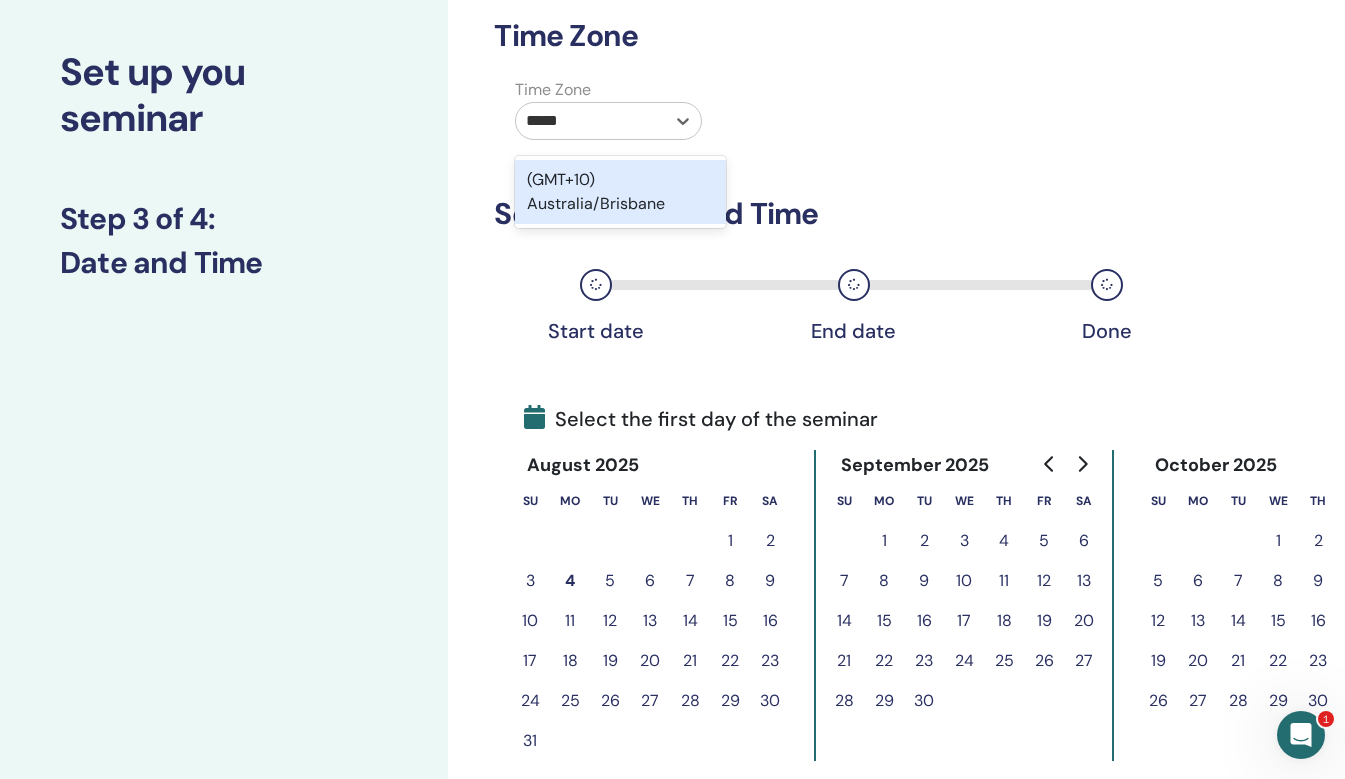 click on "(GMT+10) Australia/Brisbane" at bounding box center (620, 192) 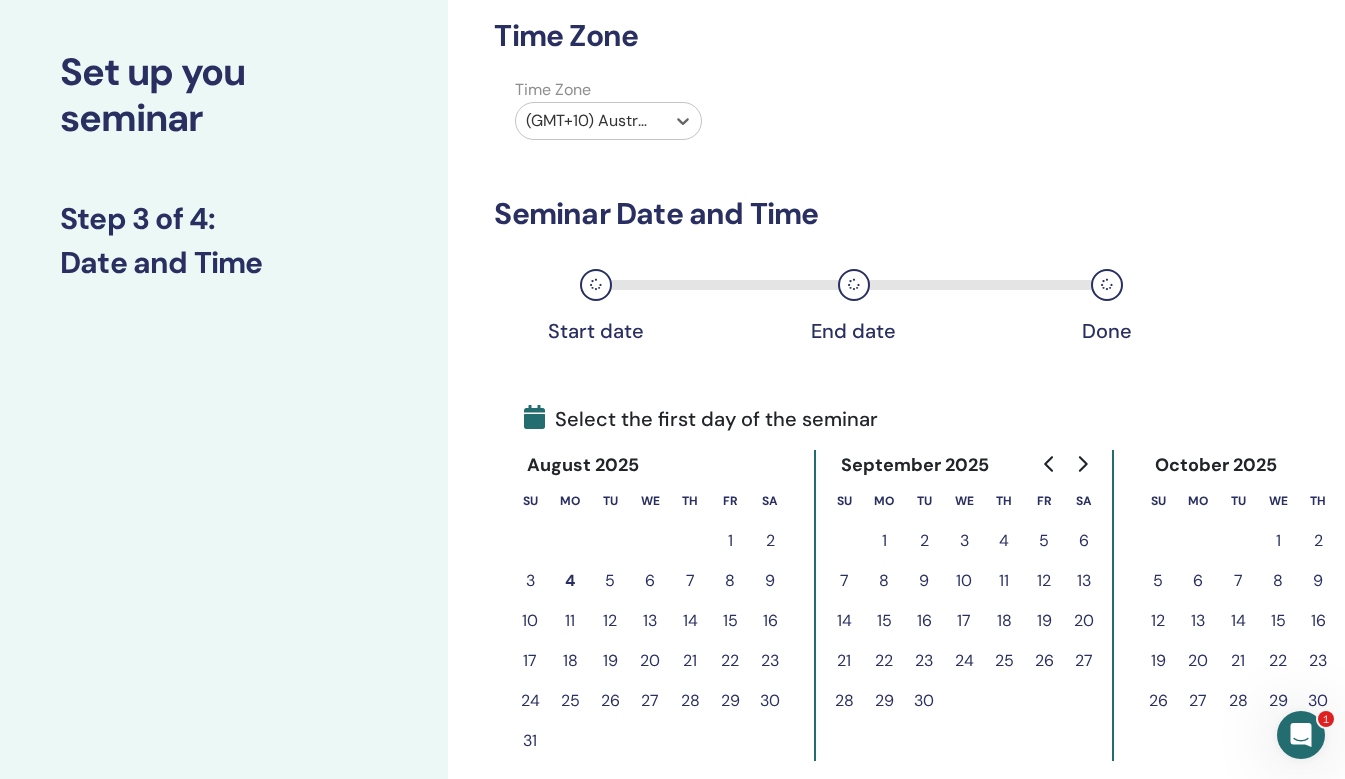 click on "12" at bounding box center (610, 621) 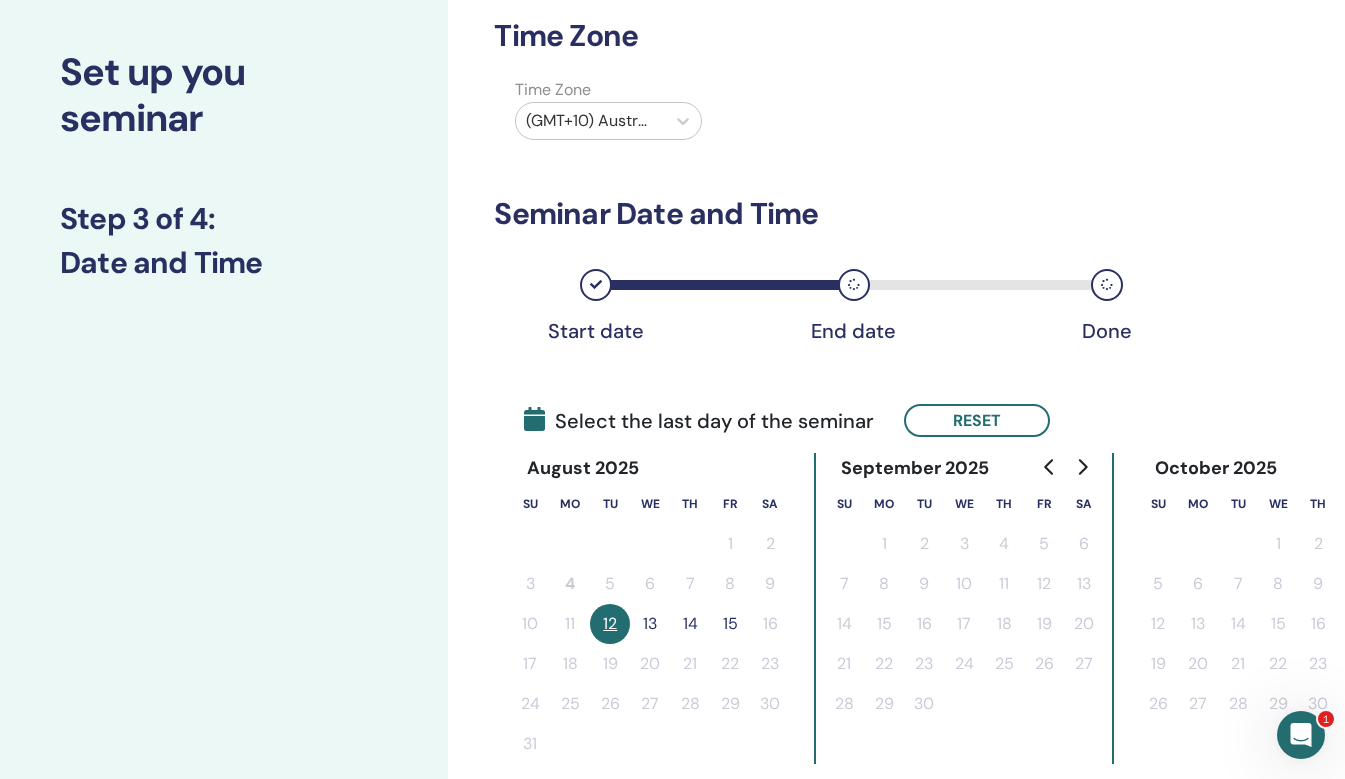 click on "13" at bounding box center (650, 624) 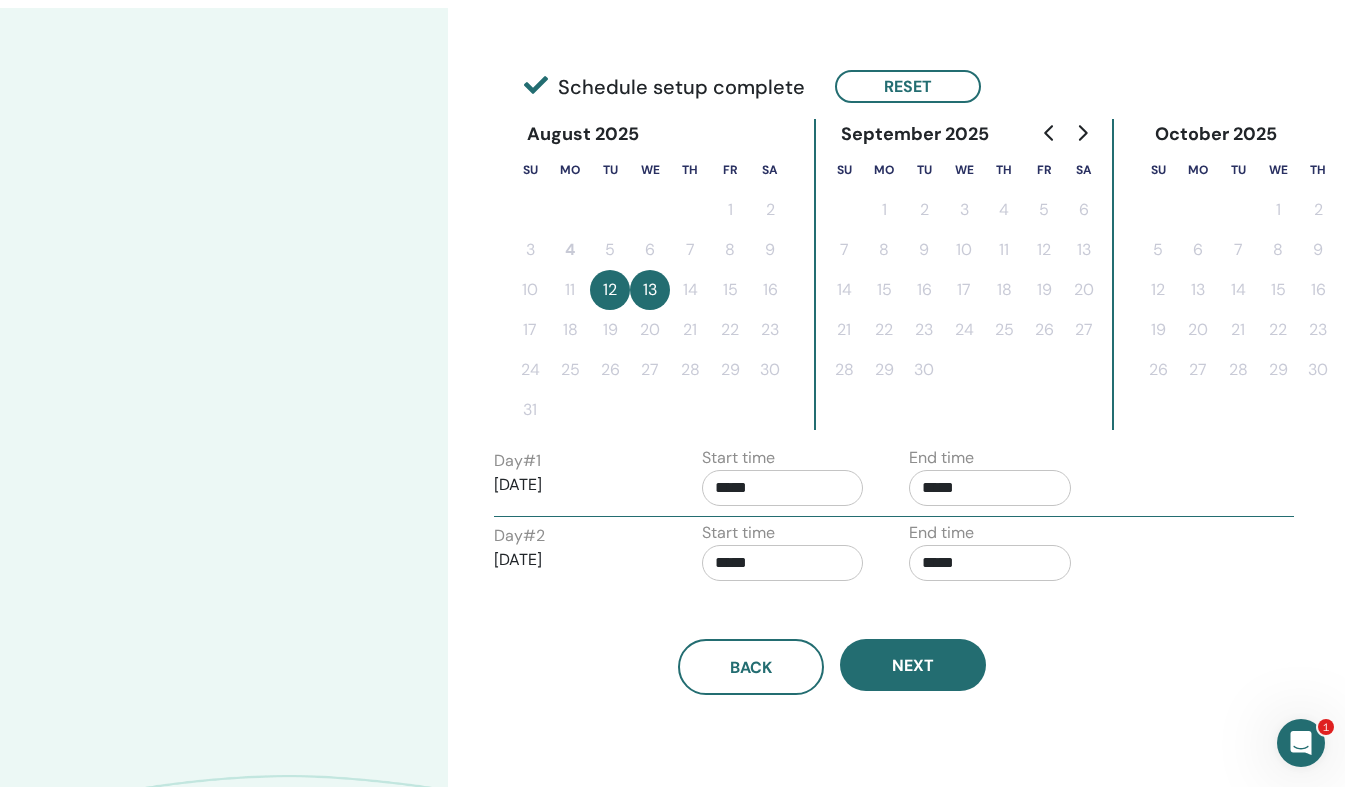 scroll, scrollTop: 452, scrollLeft: 0, axis: vertical 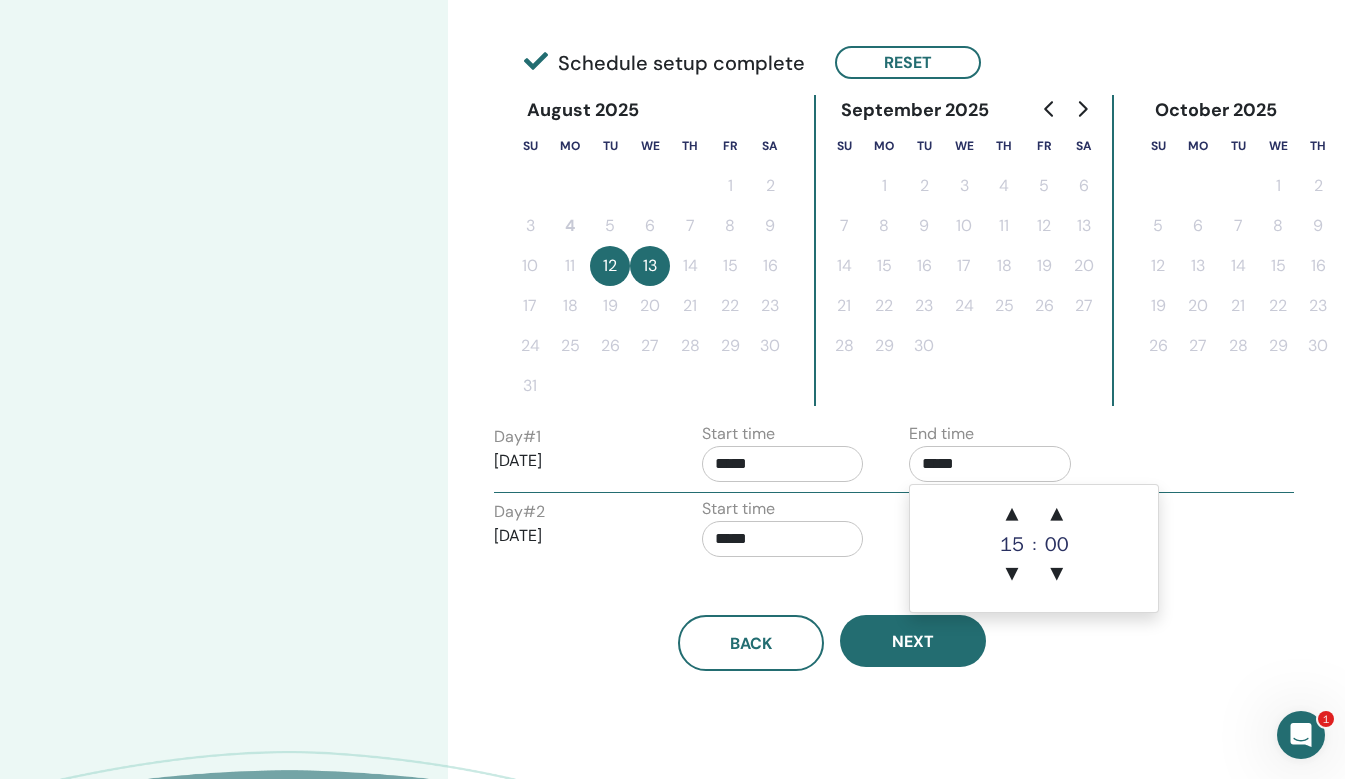 click on "*****" at bounding box center [990, 464] 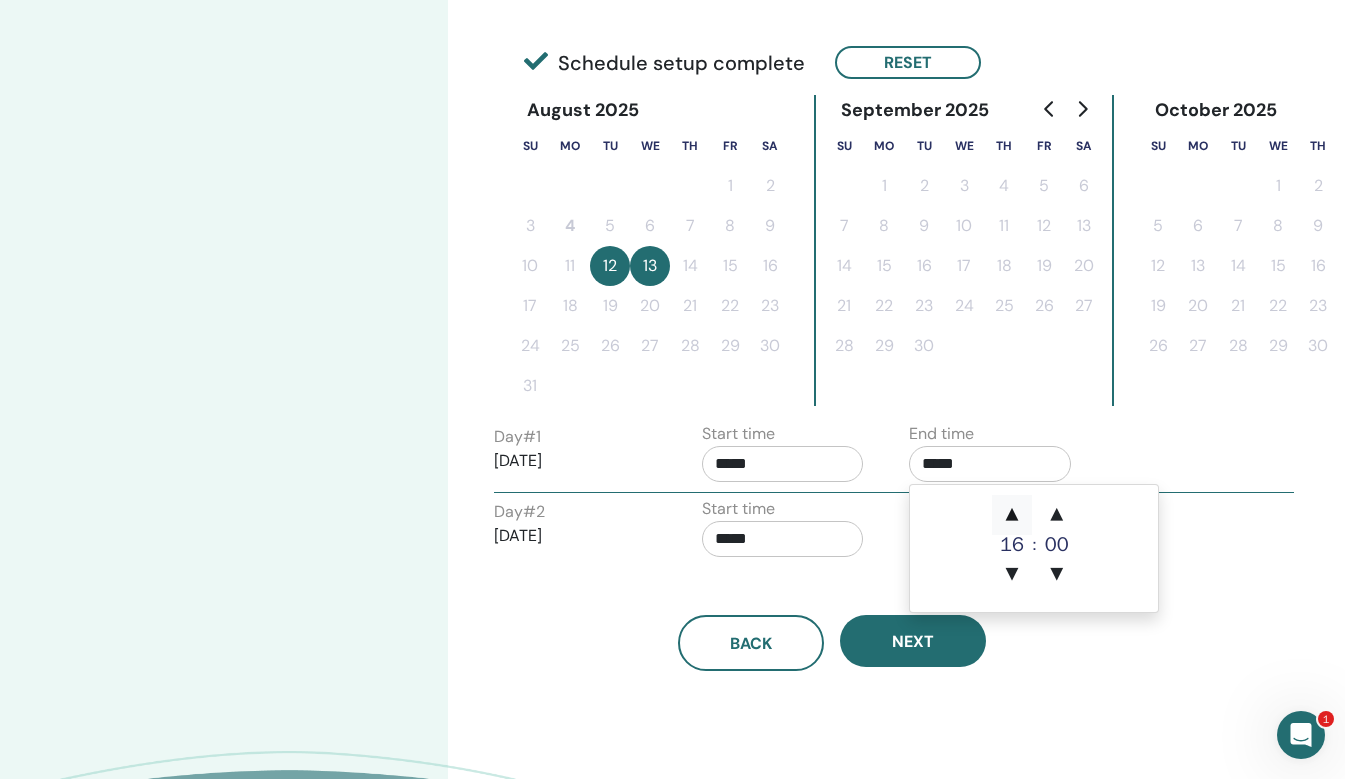 click on "▲" at bounding box center [1012, 515] 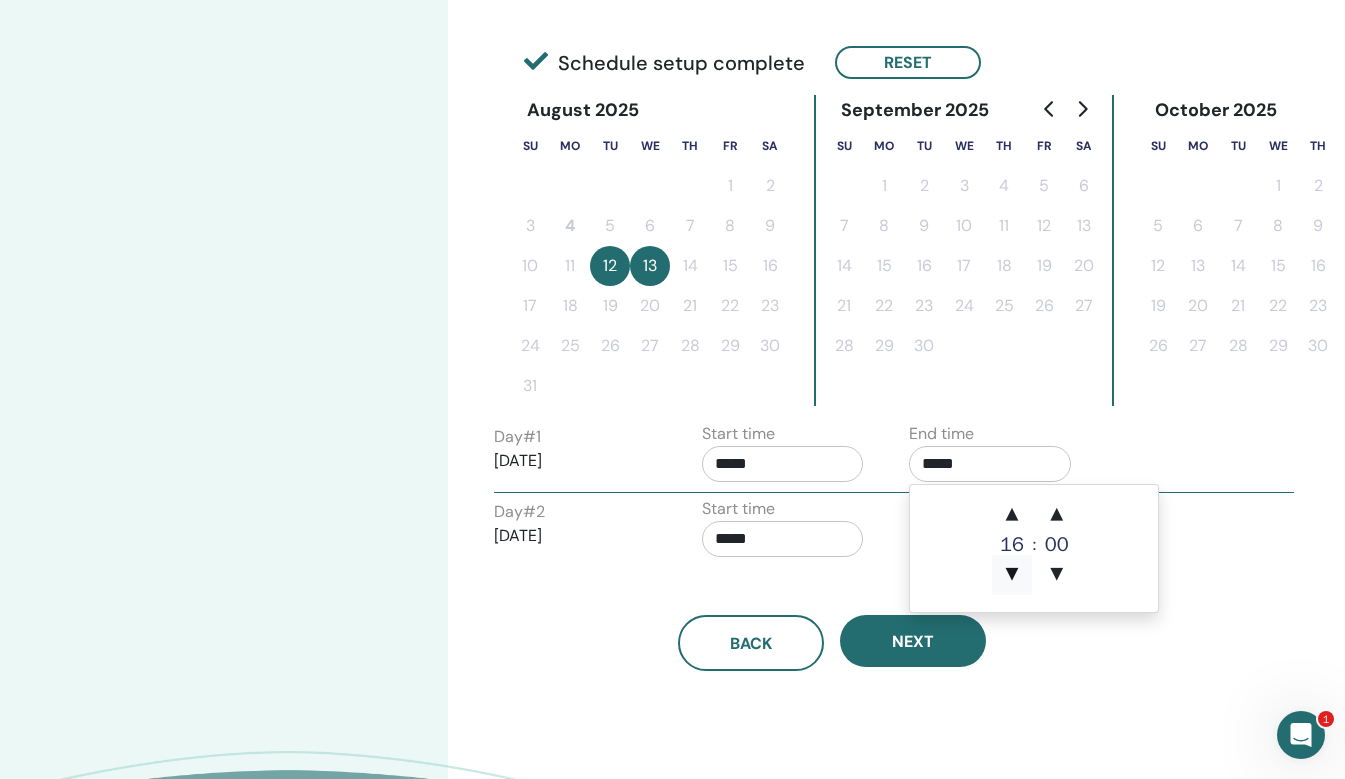 click on "▼" at bounding box center [1012, 575] 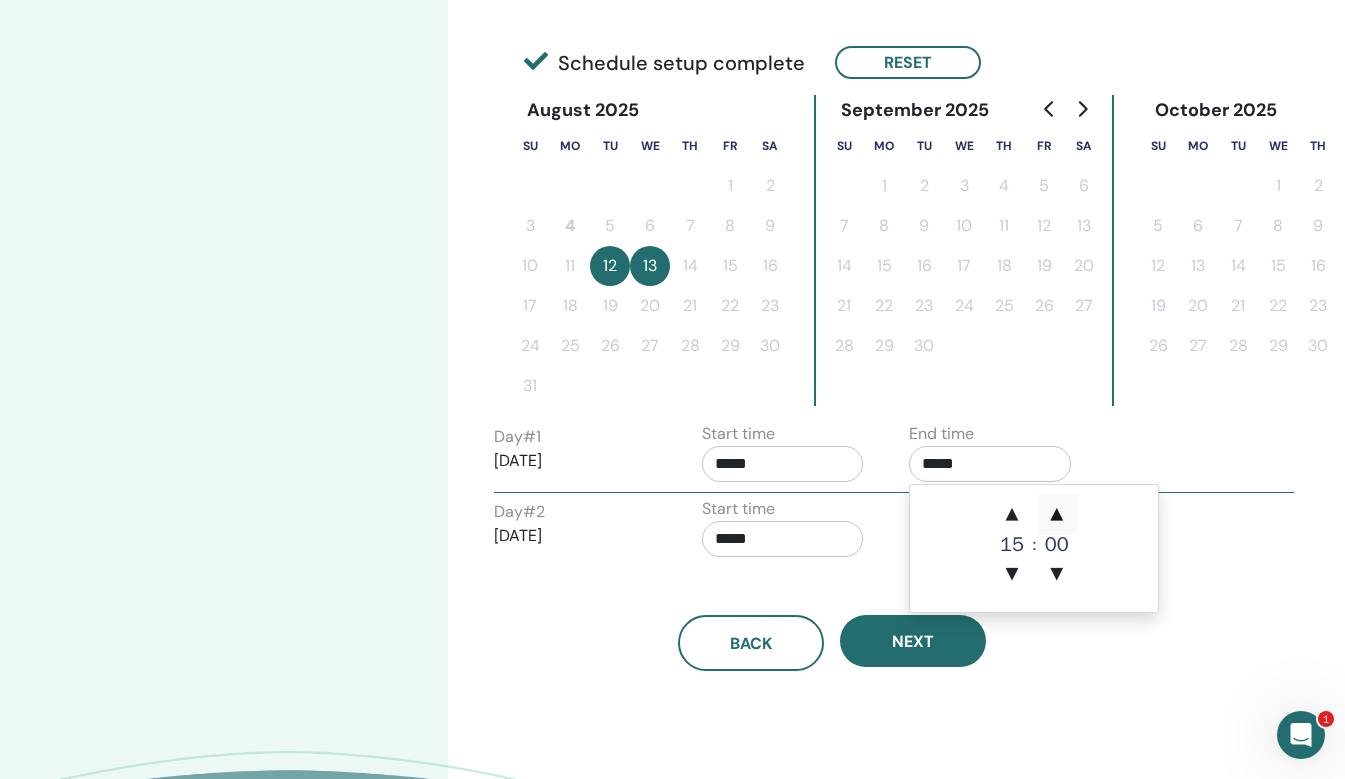 click on "▲" at bounding box center [1057, 515] 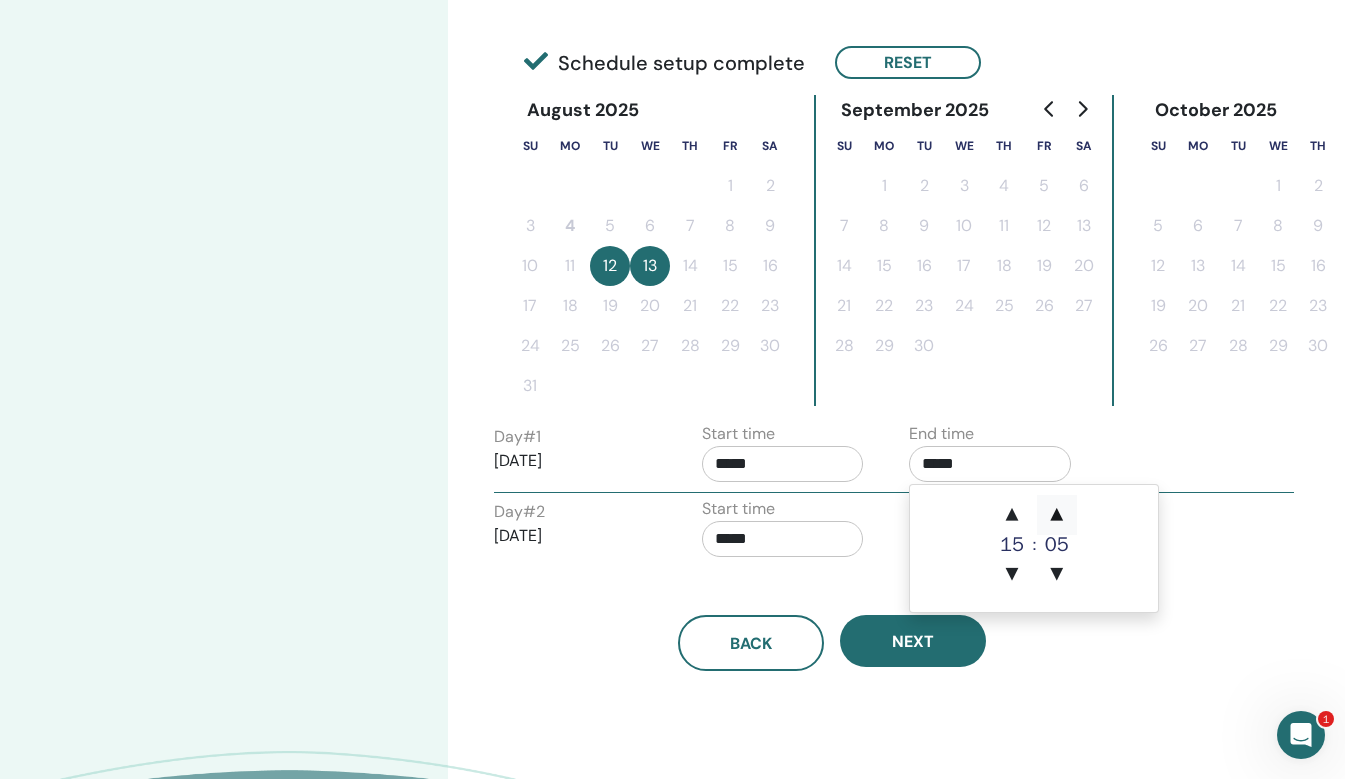 click on "▲" at bounding box center (1057, 515) 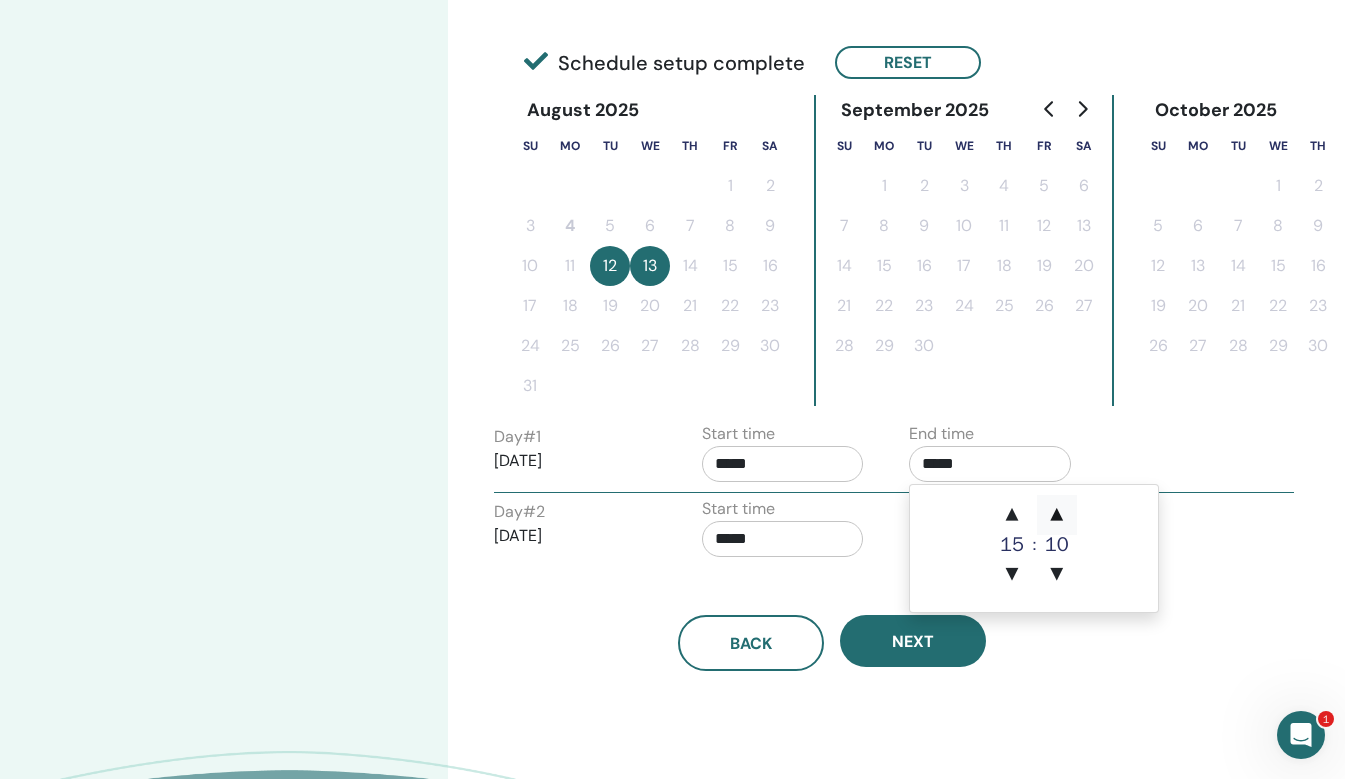 click on "▲" at bounding box center (1057, 515) 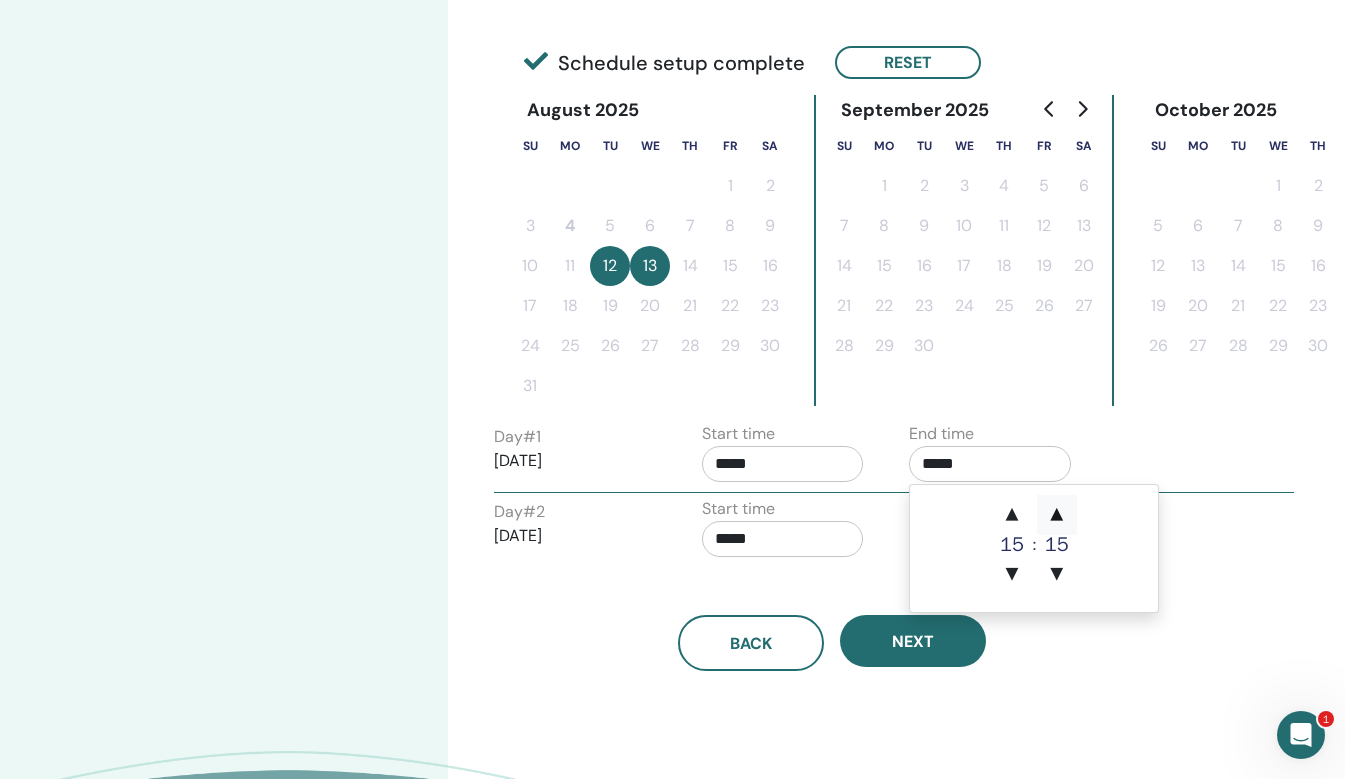 click on "▲" at bounding box center (1057, 515) 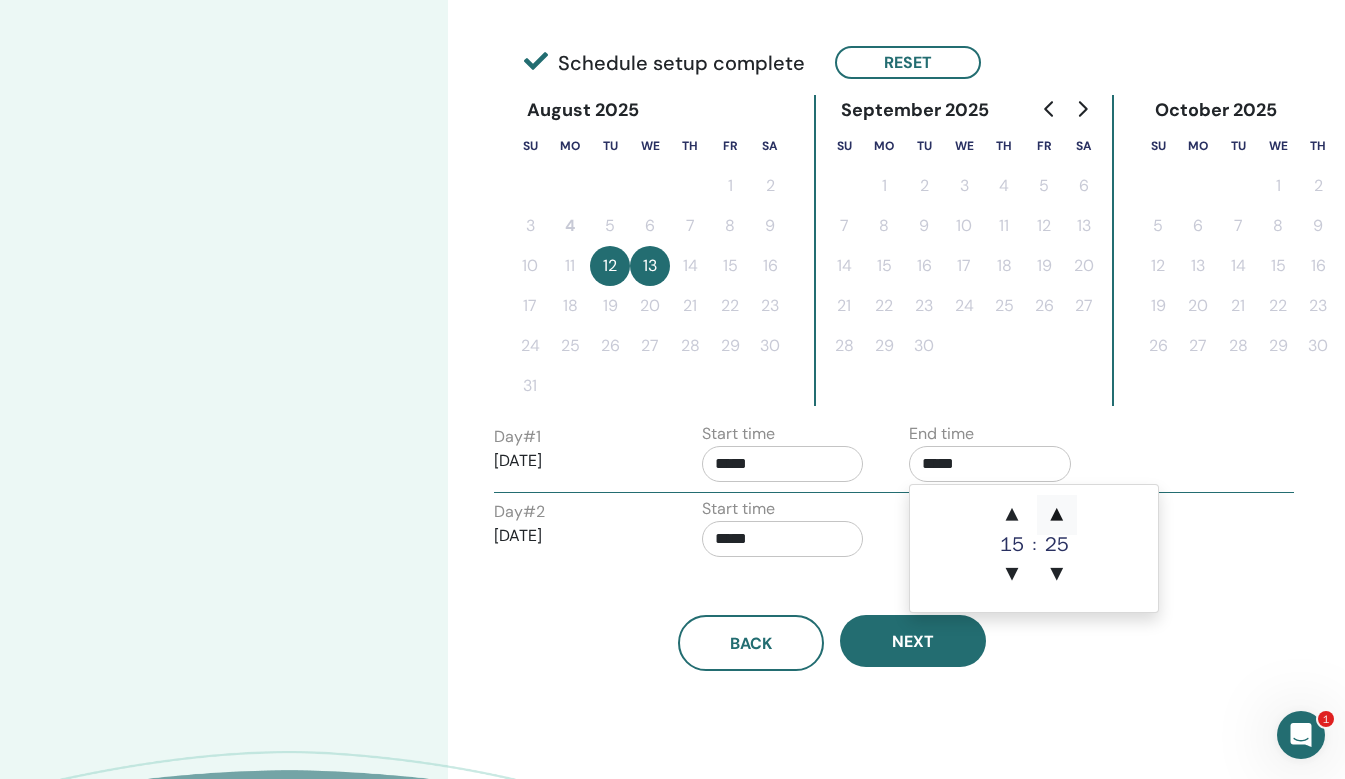 click on "▲" at bounding box center (1057, 515) 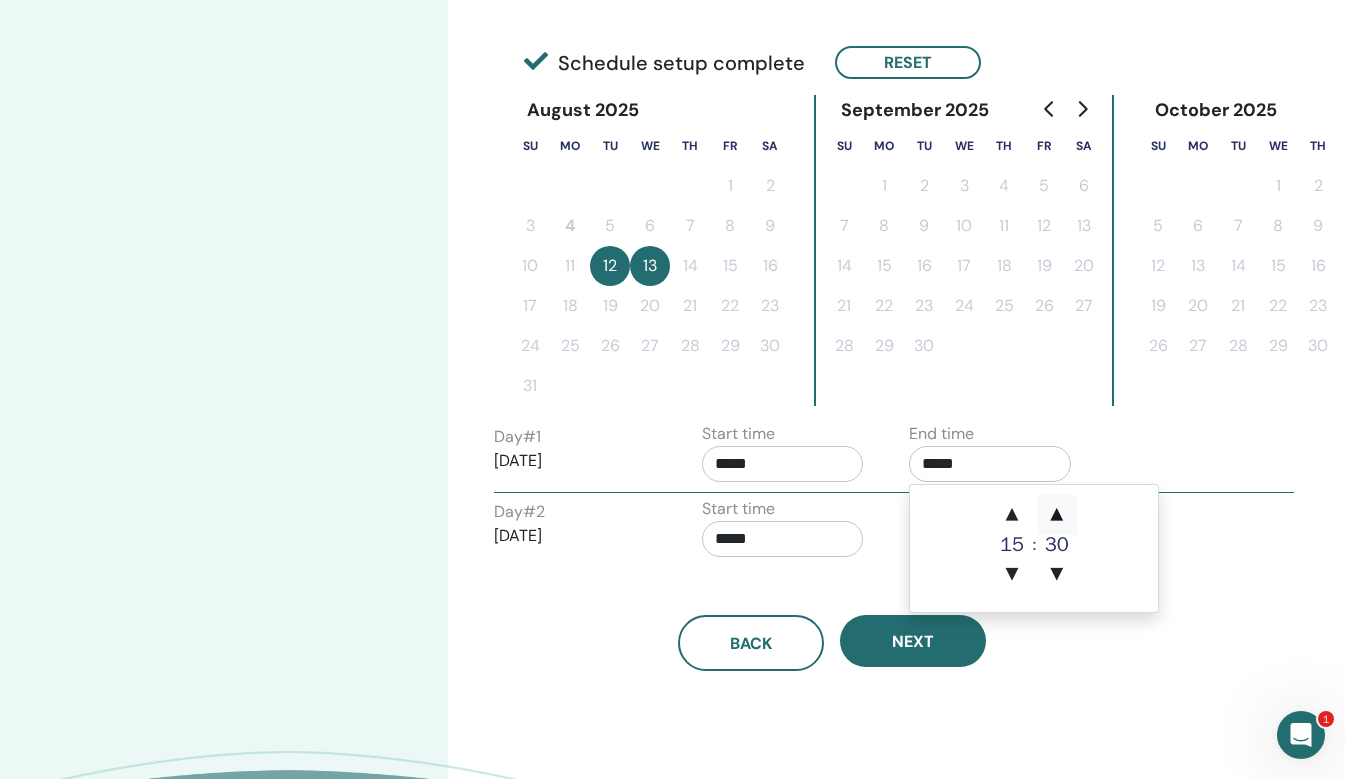 click on "▲" at bounding box center [1057, 515] 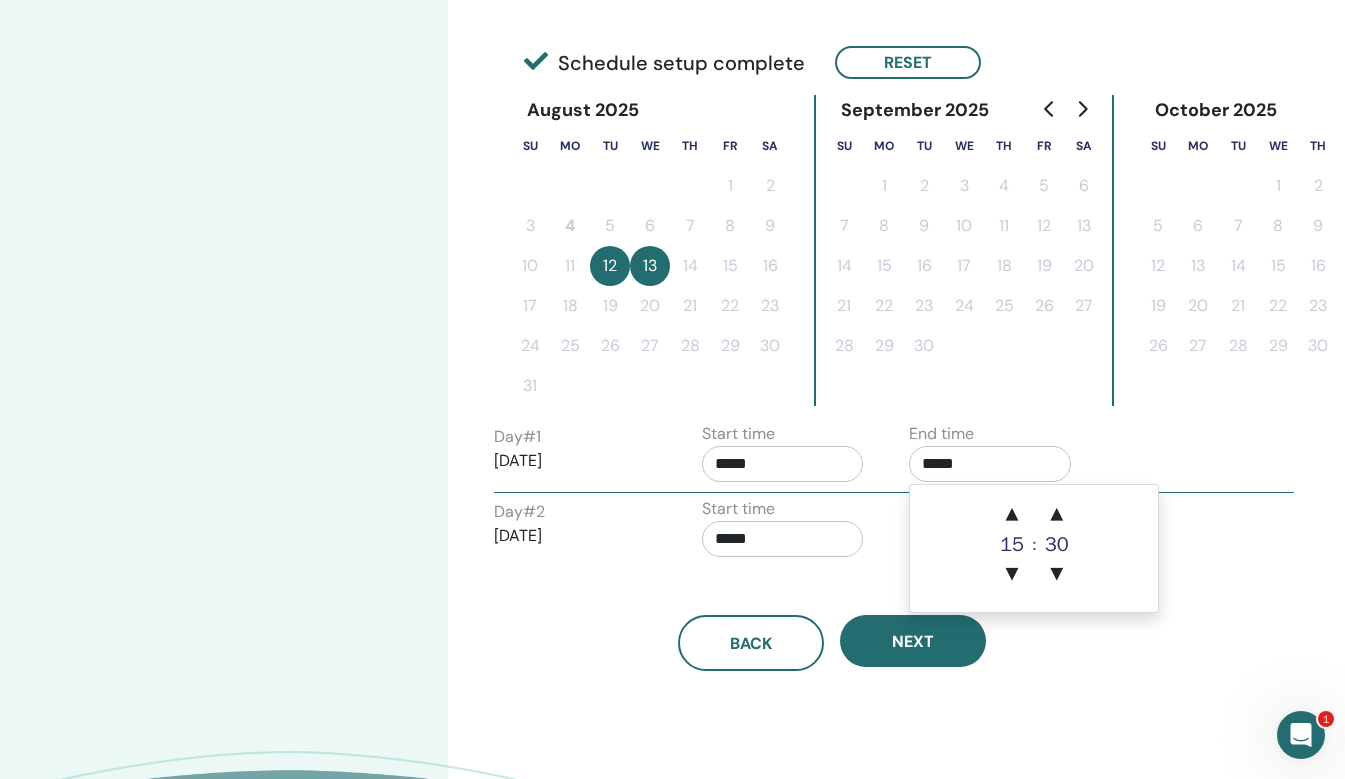 click on "Start time *****" at bounding box center [791, 532] 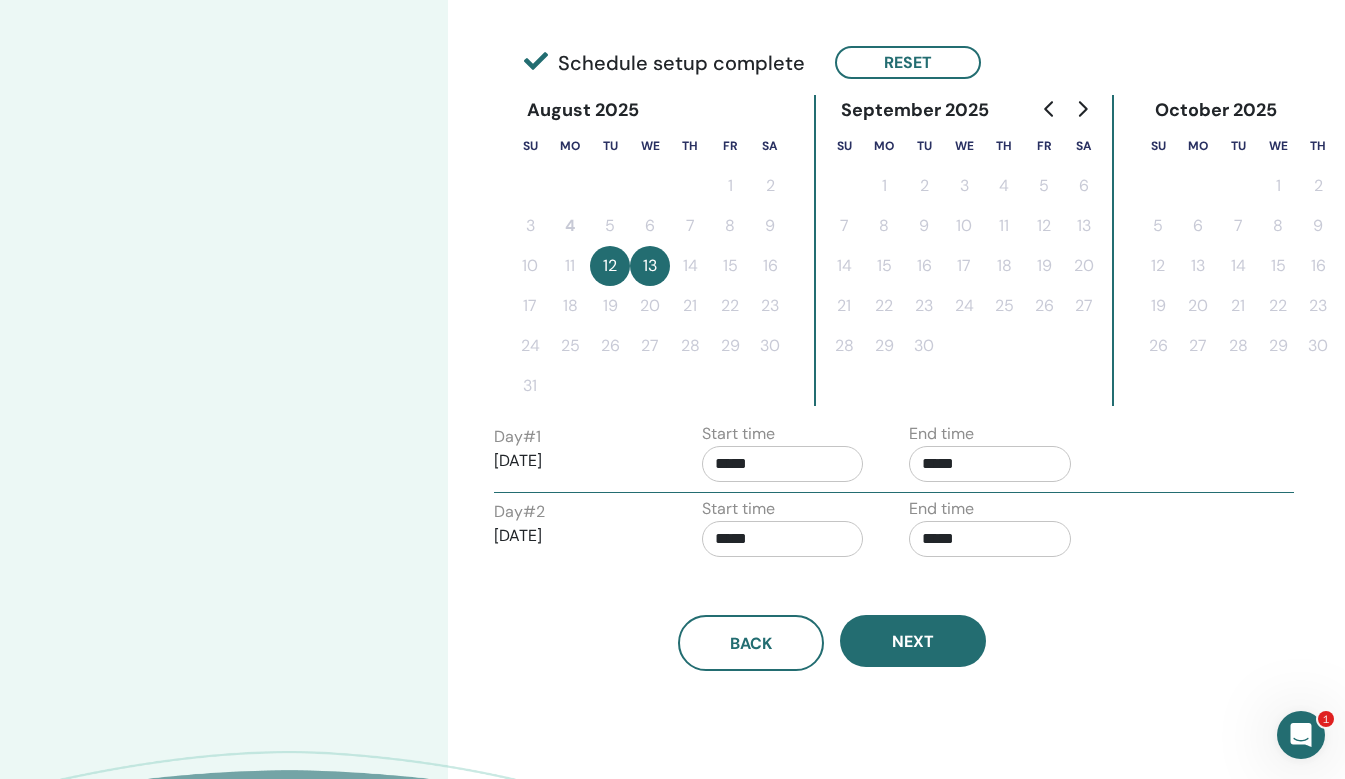 click on "*****" at bounding box center (990, 539) 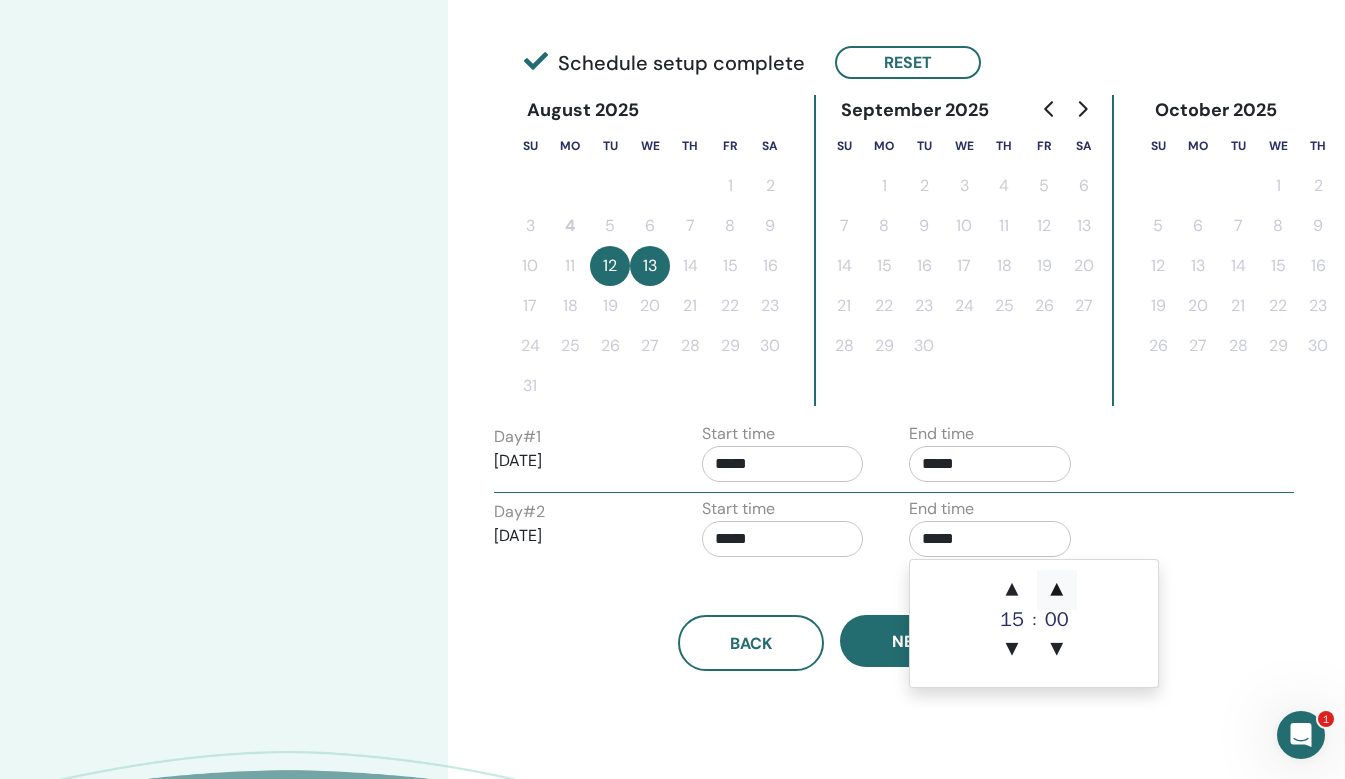 click on "▲" at bounding box center (1057, 590) 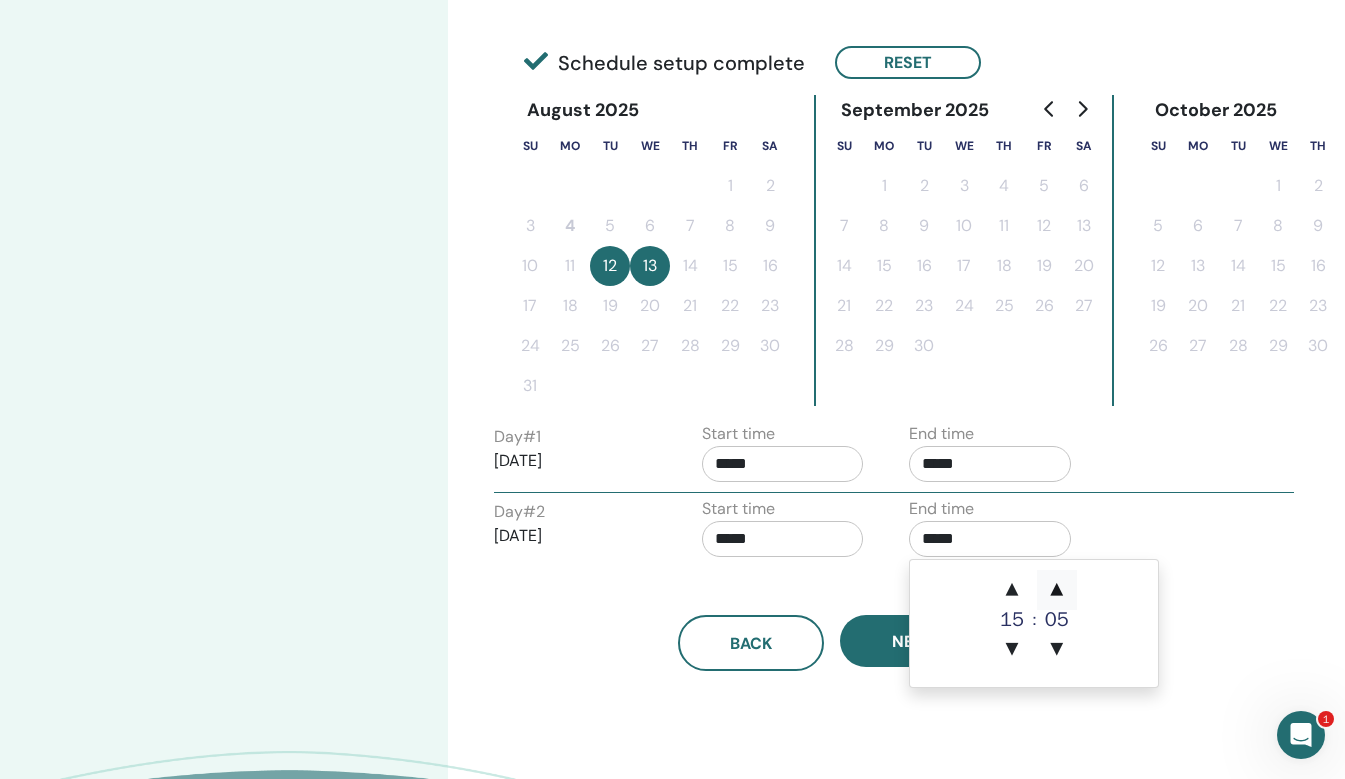 click on "▲" at bounding box center (1057, 590) 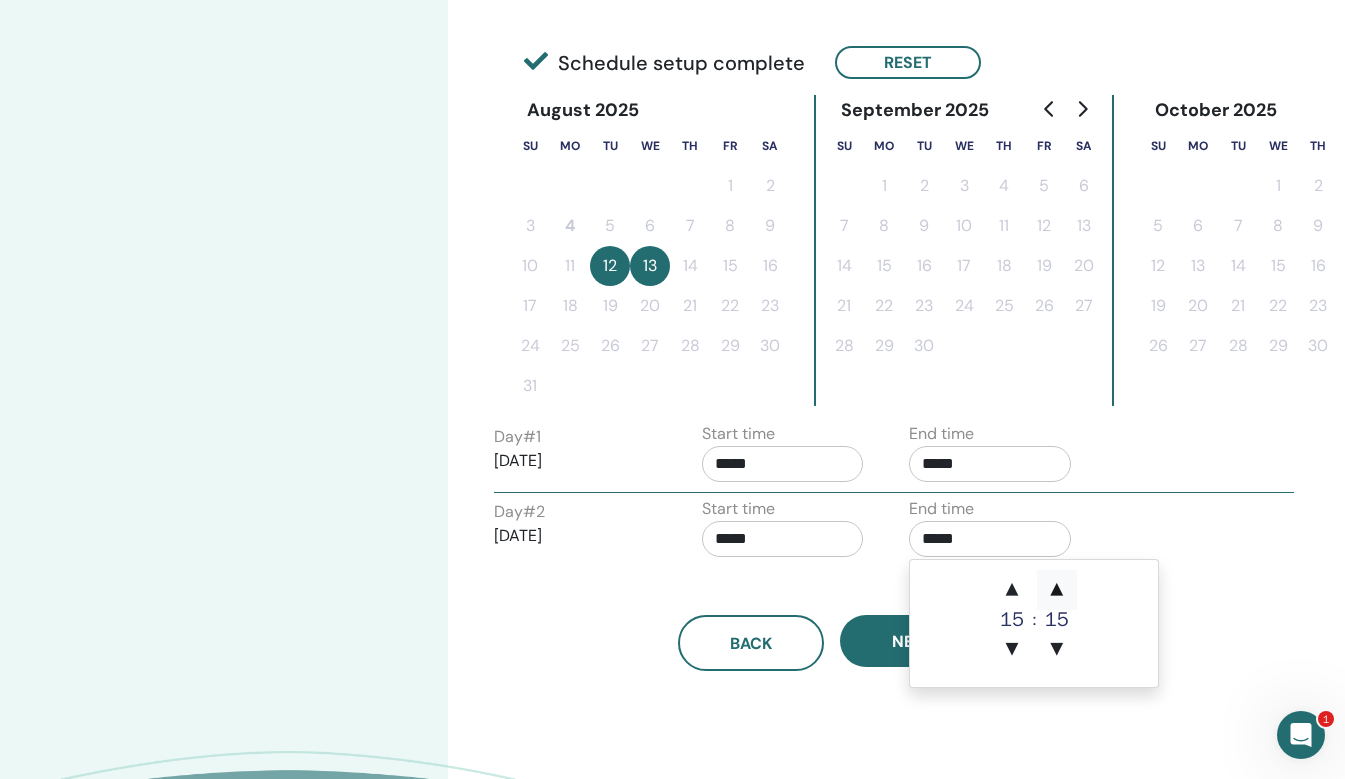 click on "▲" at bounding box center (1057, 590) 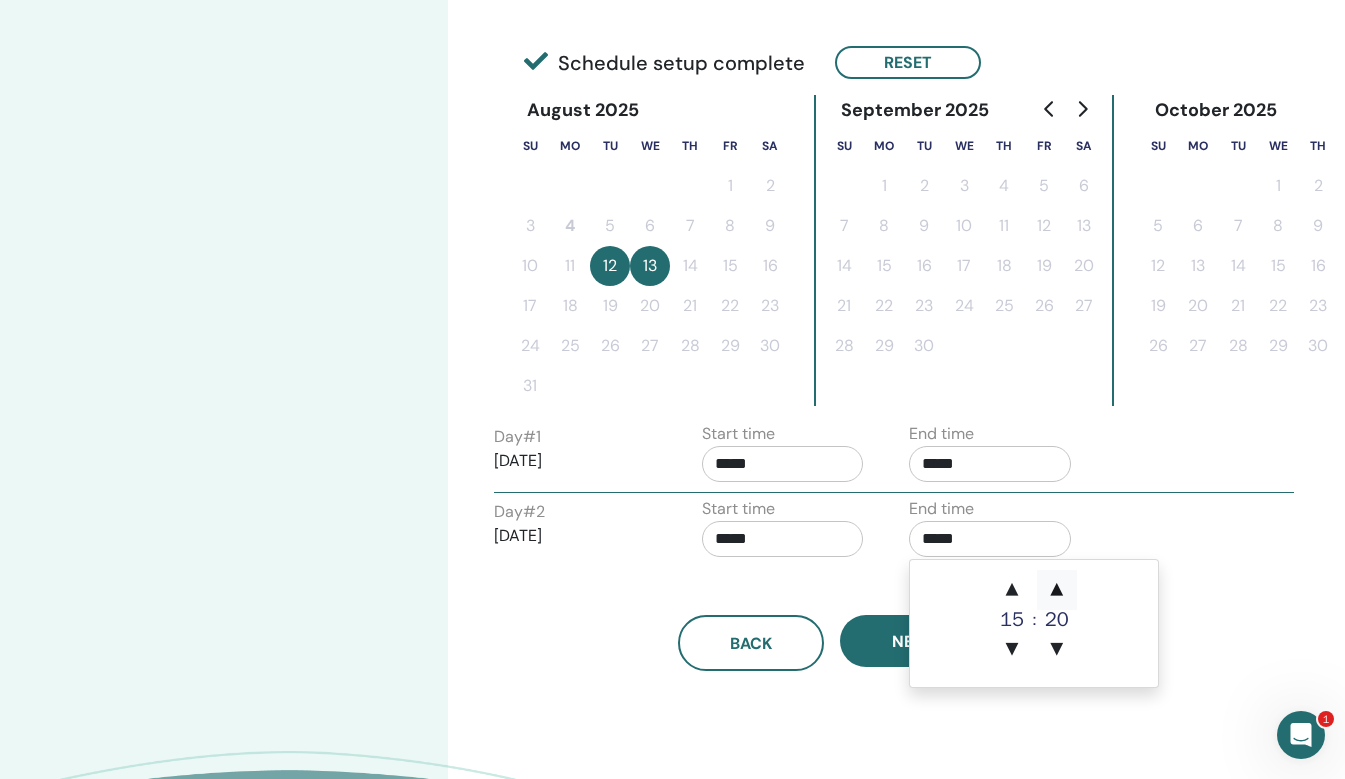 click on "▲" at bounding box center [1057, 590] 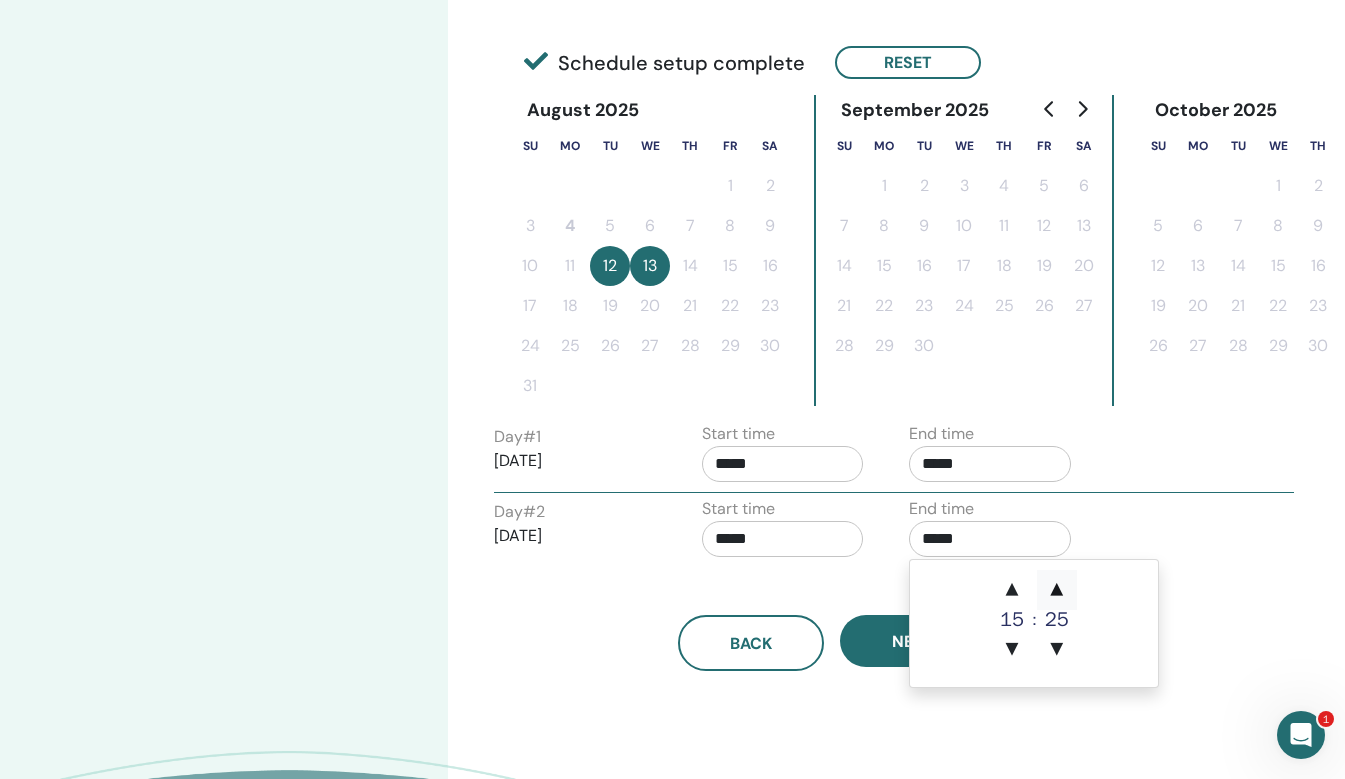 click on "▲" at bounding box center [1057, 590] 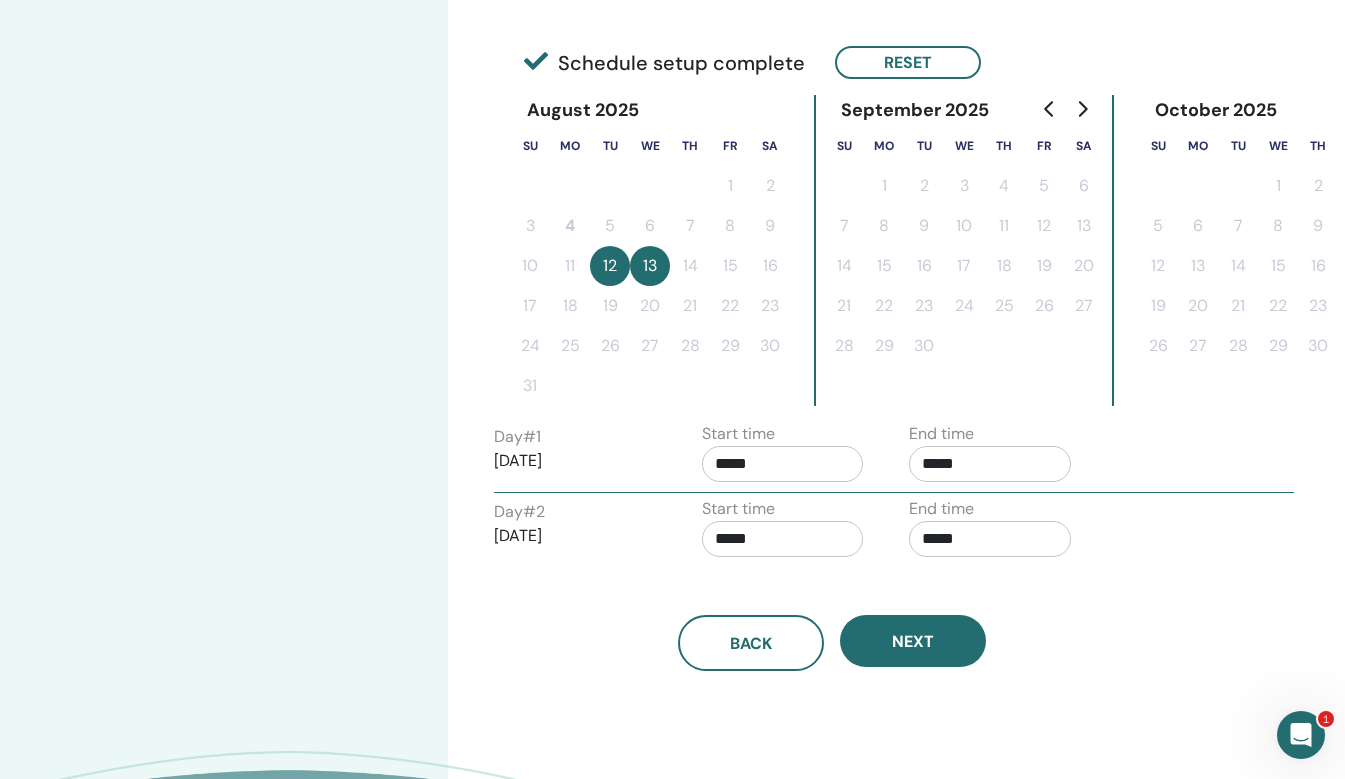 click on "Back Next" at bounding box center (831, 619) 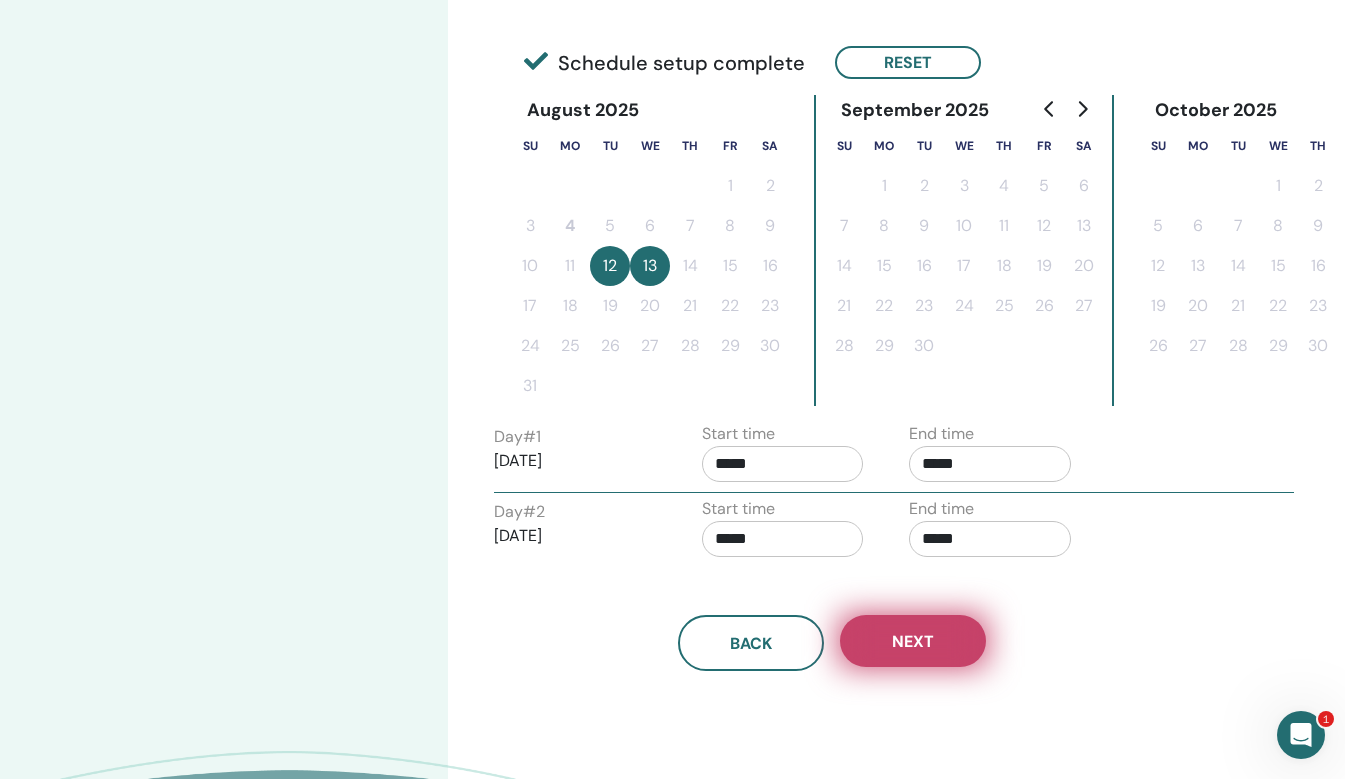 click on "Next" at bounding box center (913, 641) 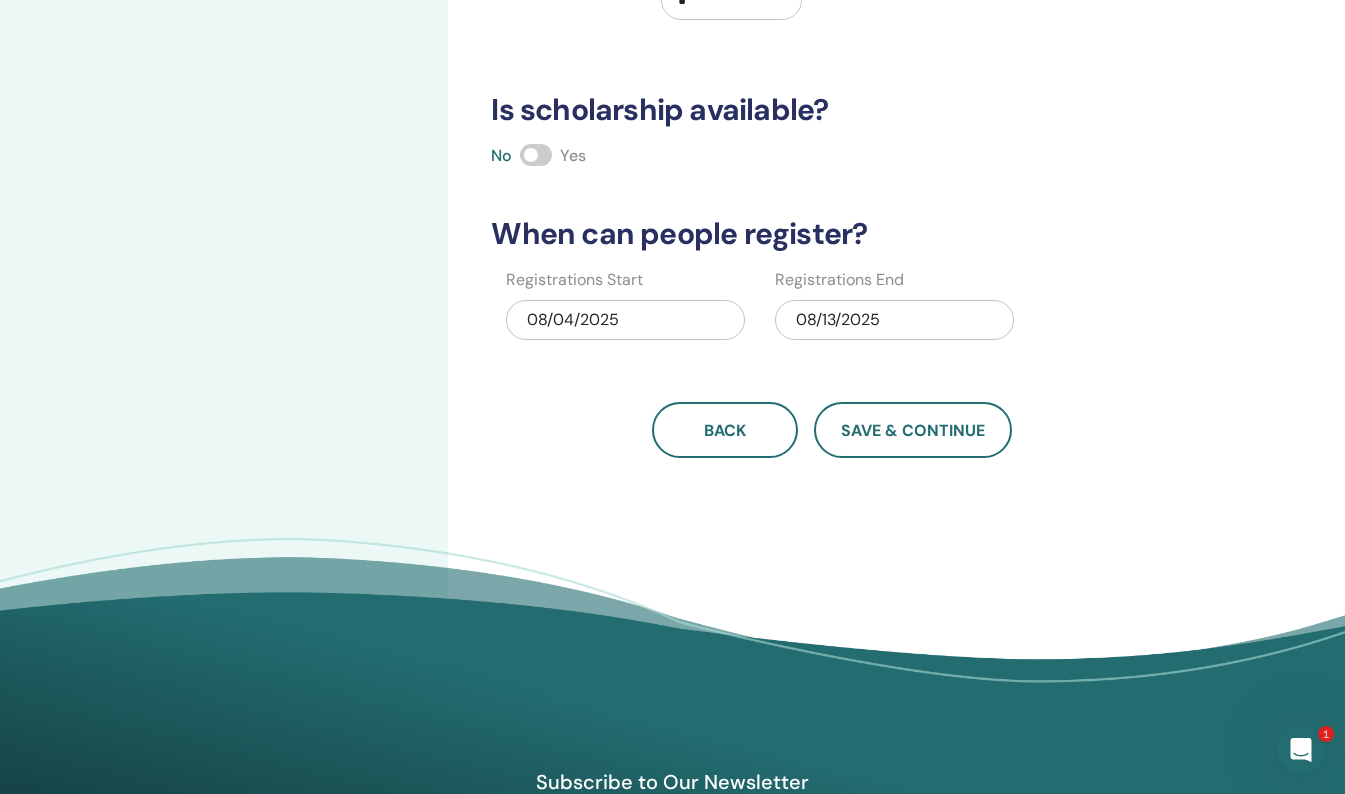 click at bounding box center (536, 155) 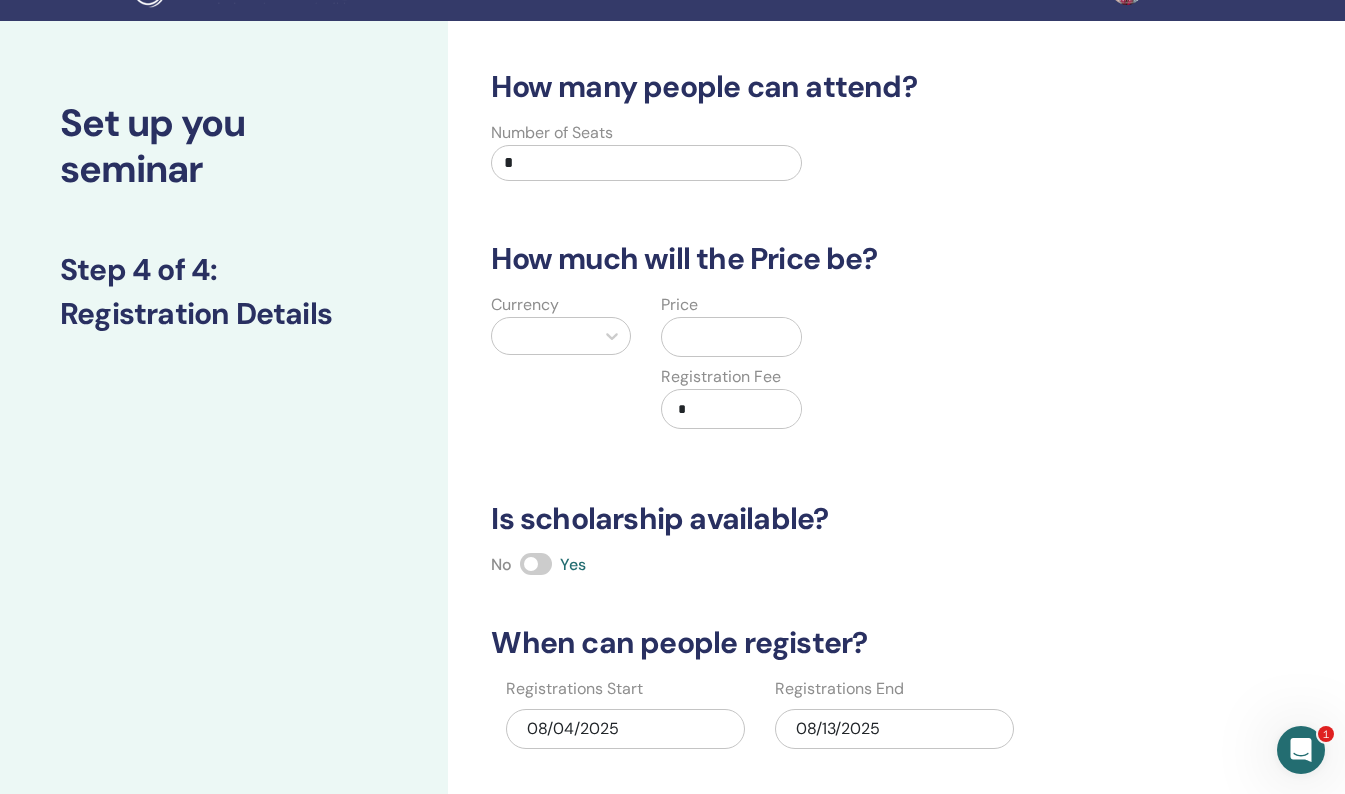 scroll, scrollTop: 39, scrollLeft: 0, axis: vertical 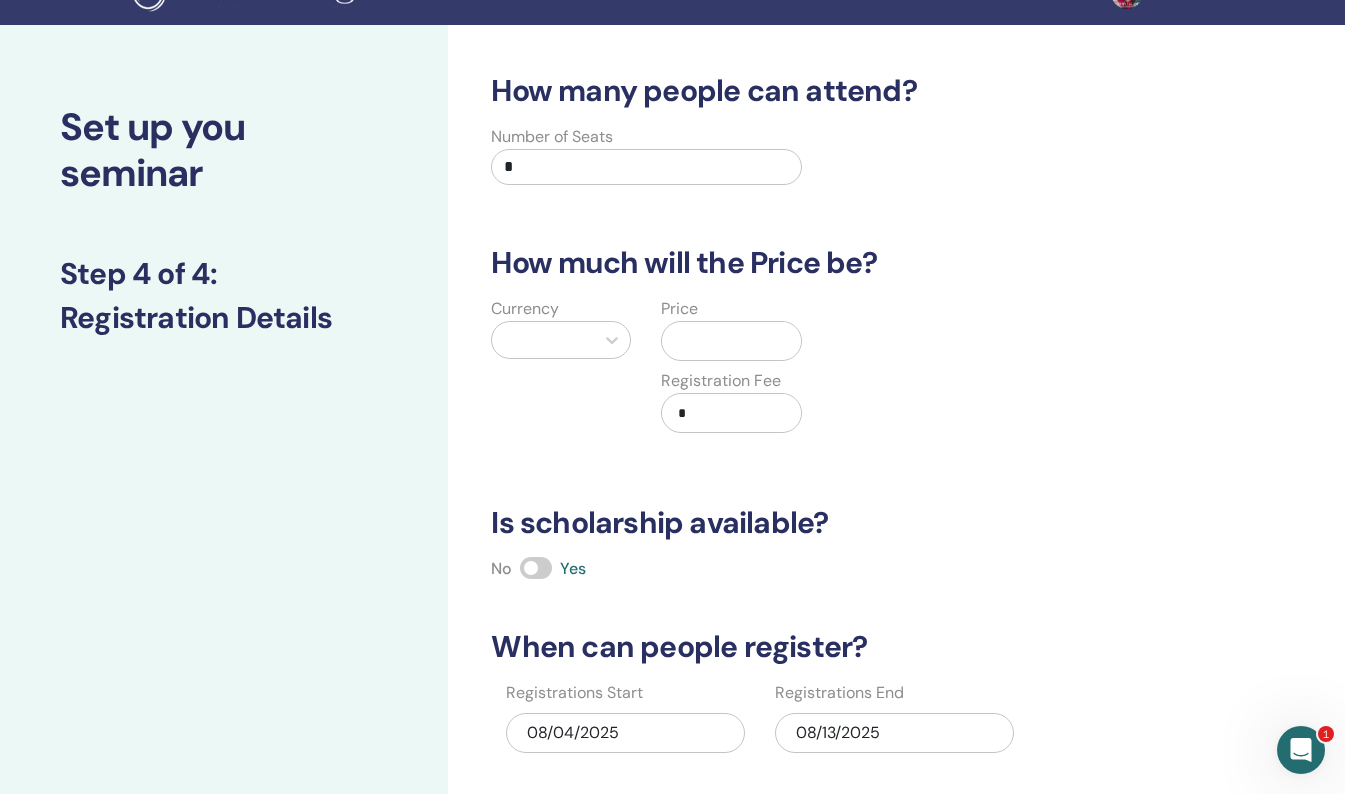 click on "*" at bounding box center [646, 167] 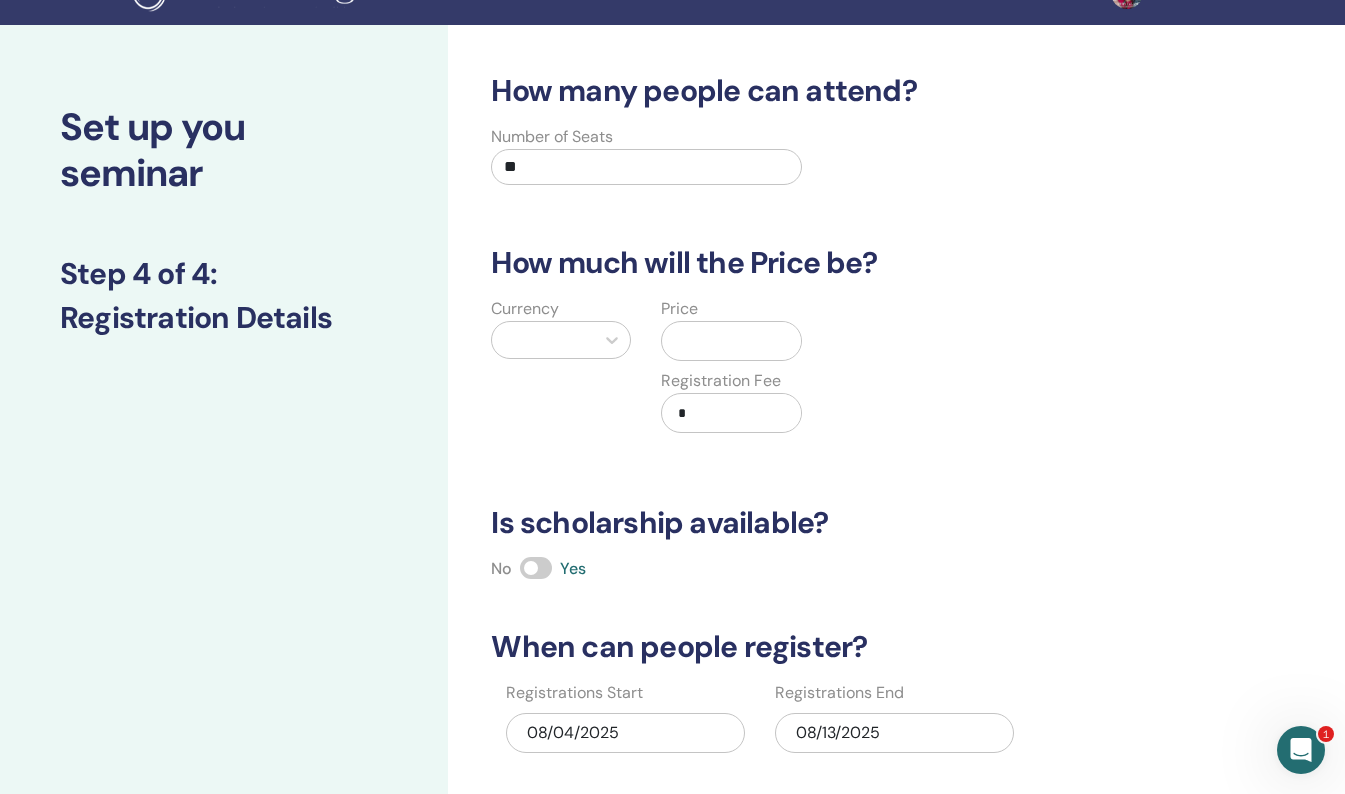 type on "**" 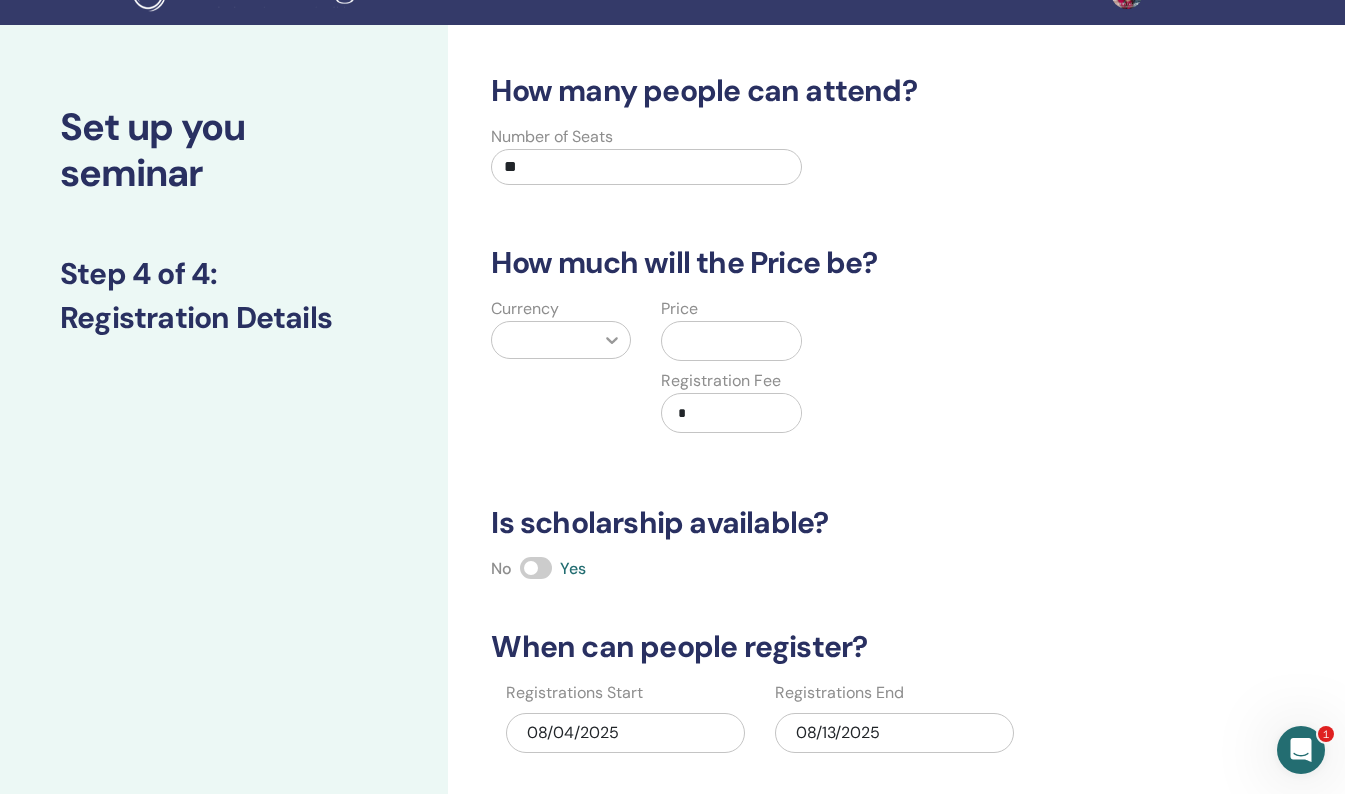 click 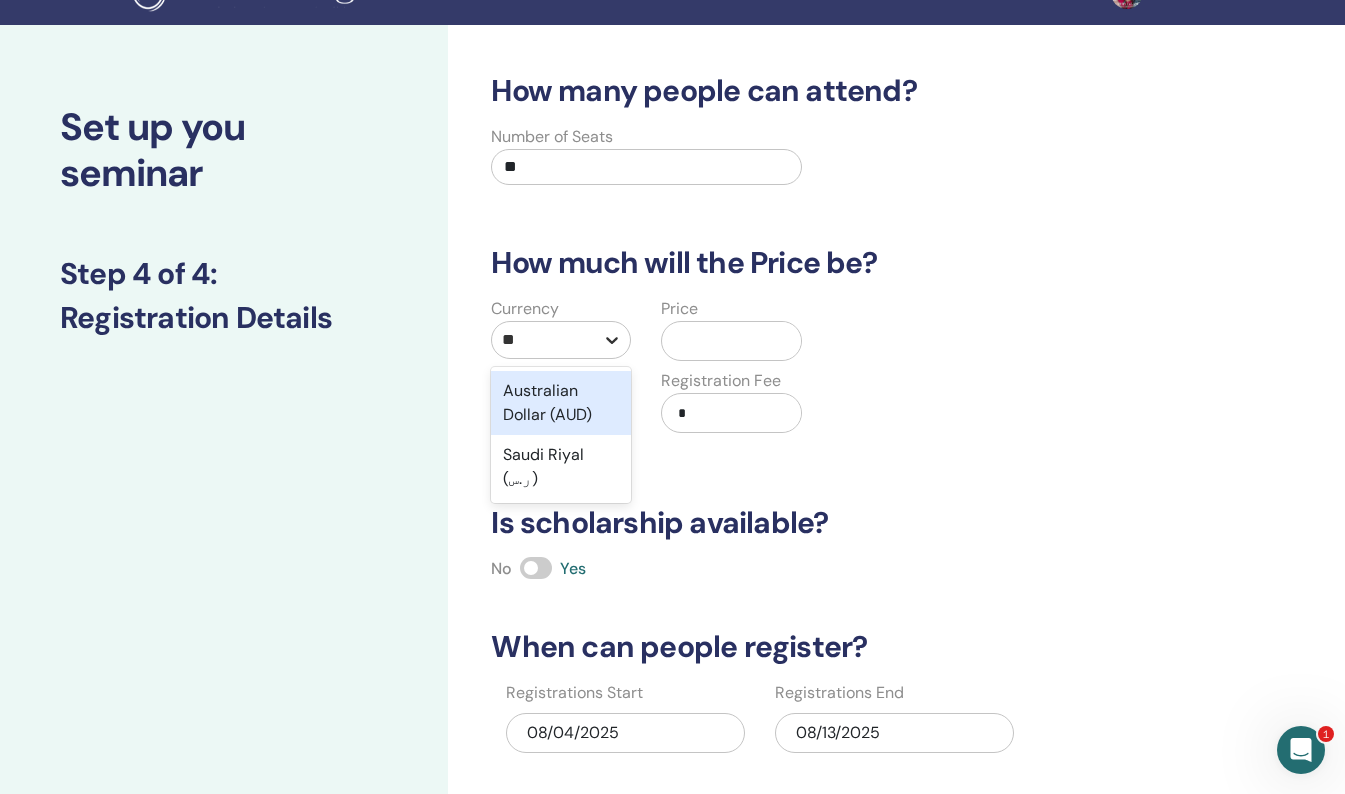 type on "***" 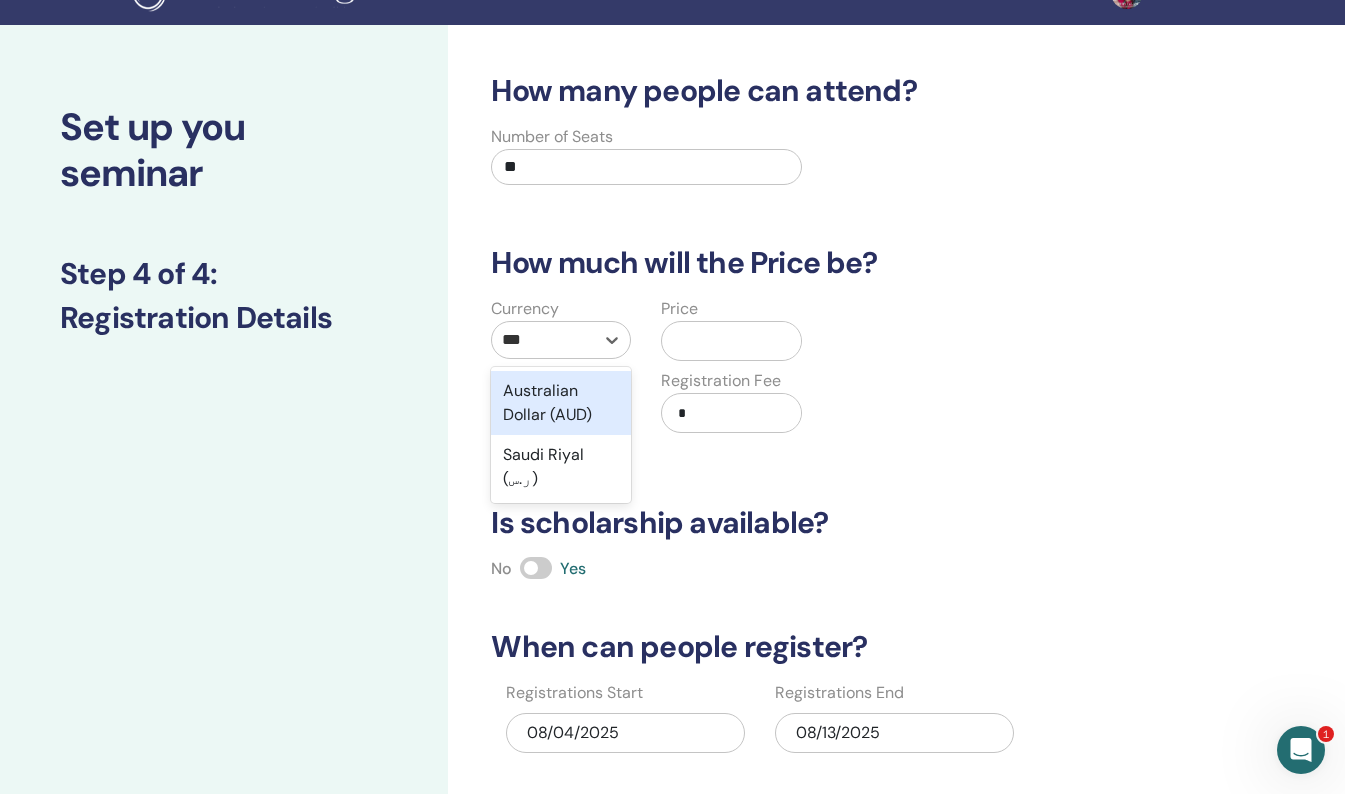 click on "Australian Dollar (AUD)" at bounding box center [561, 403] 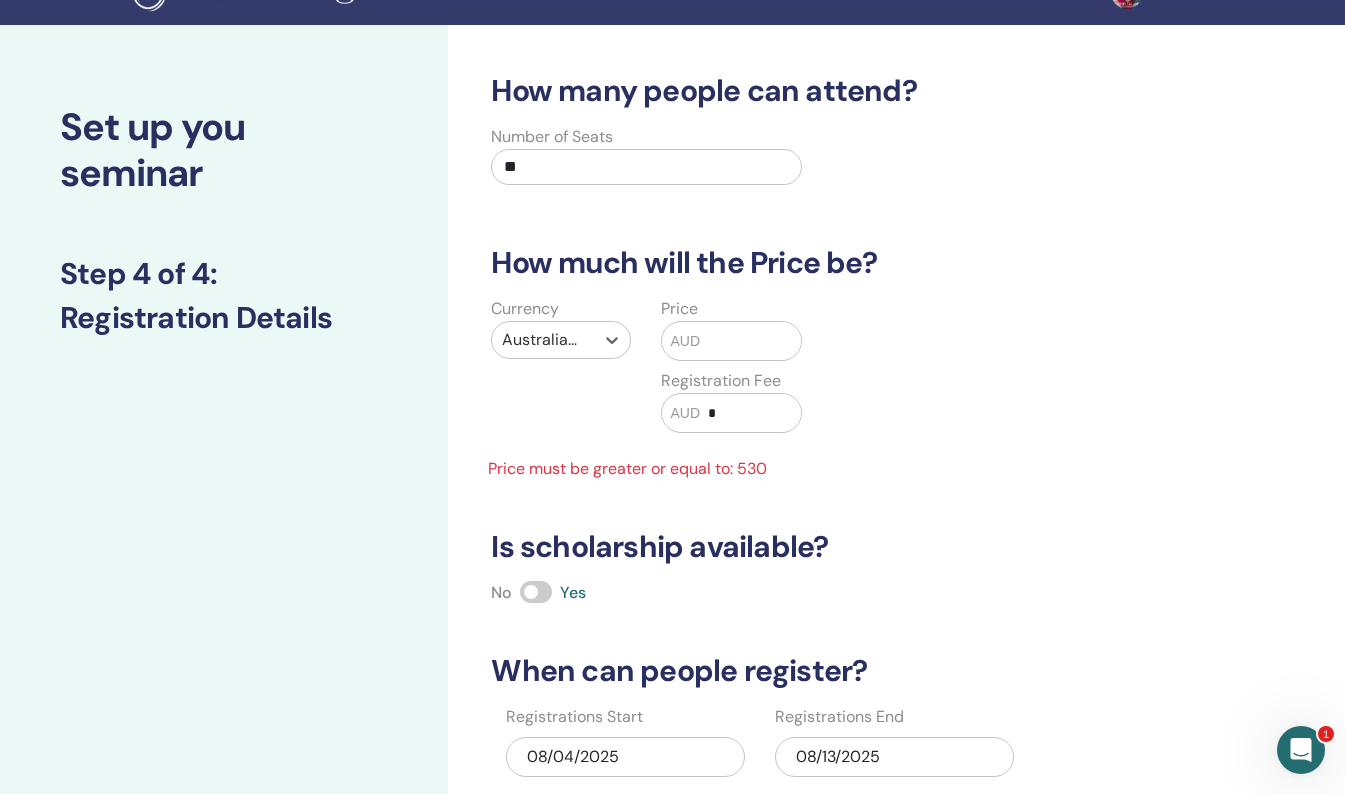 click at bounding box center (750, 341) 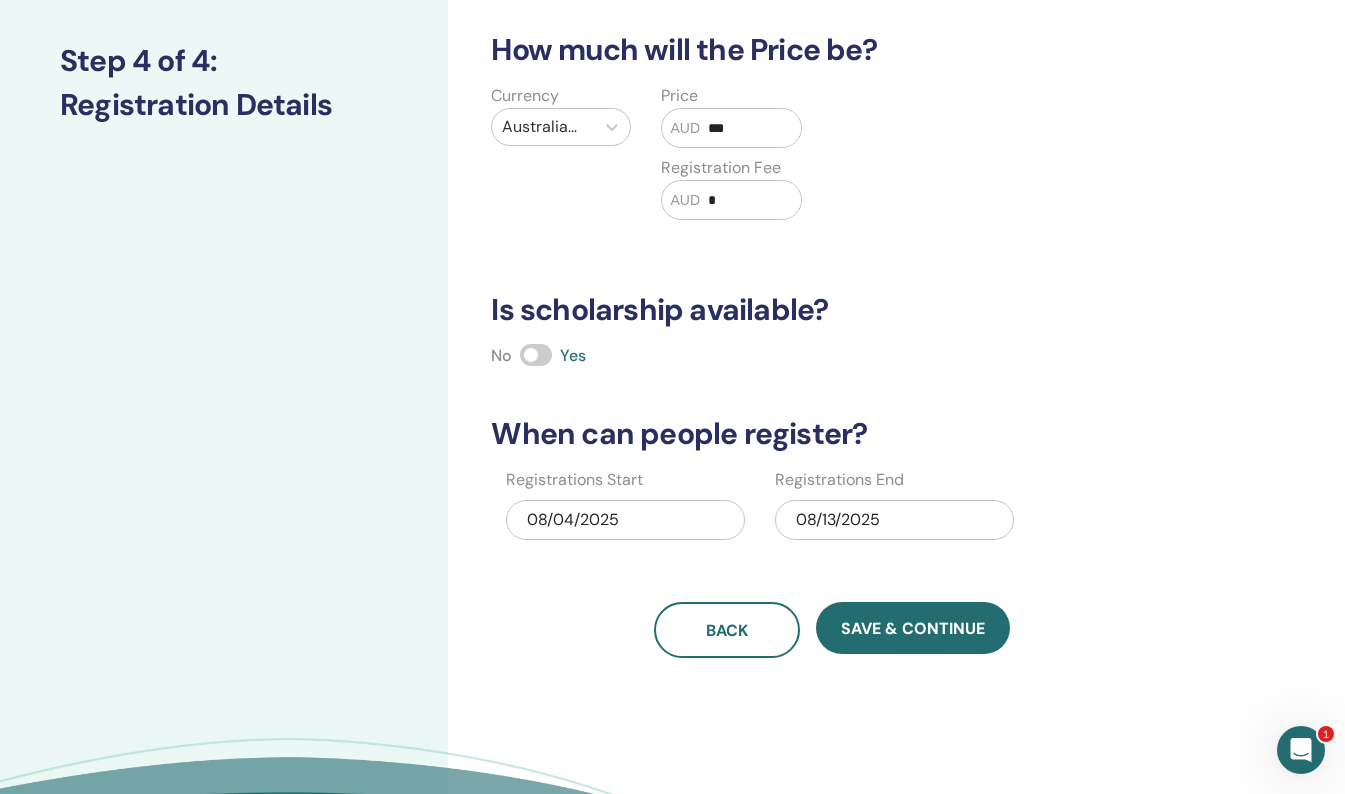 scroll, scrollTop: 253, scrollLeft: 0, axis: vertical 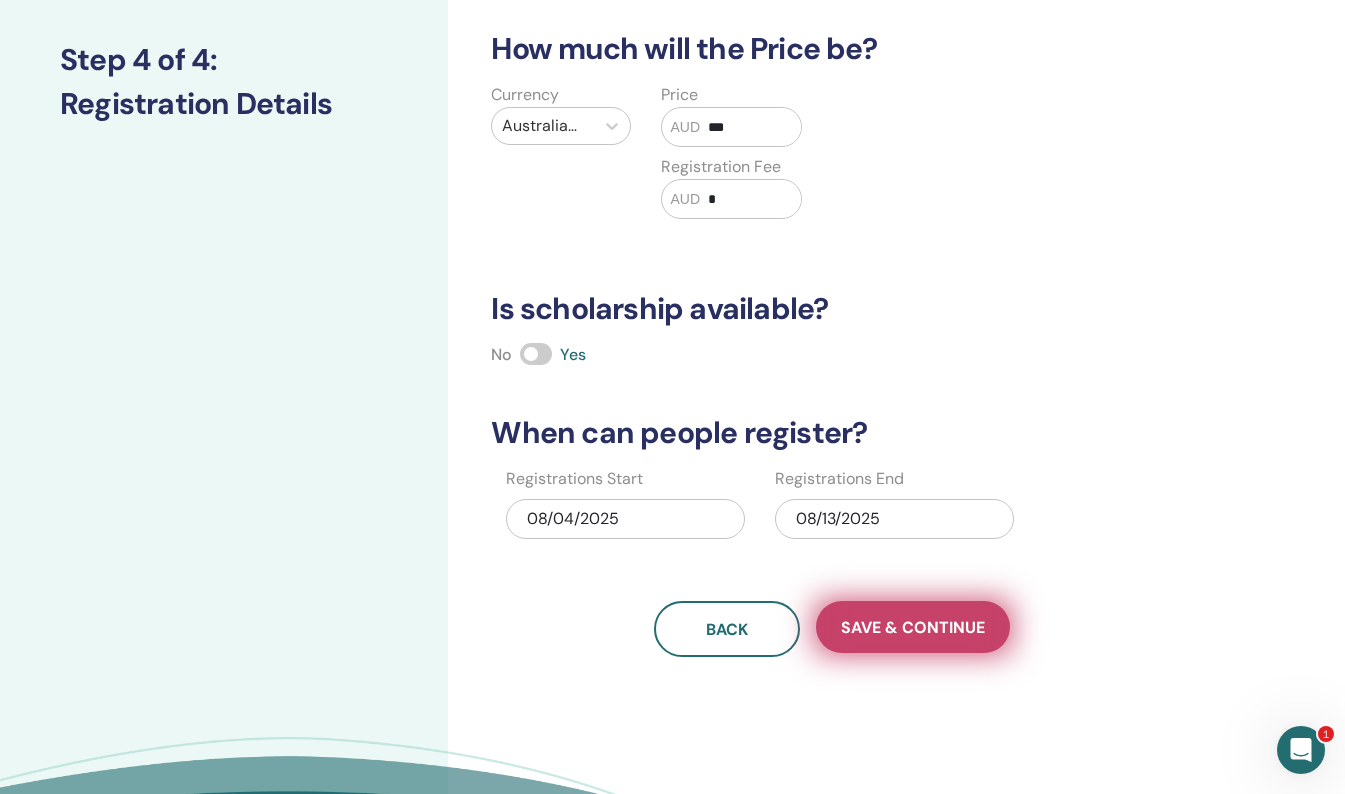 type on "***" 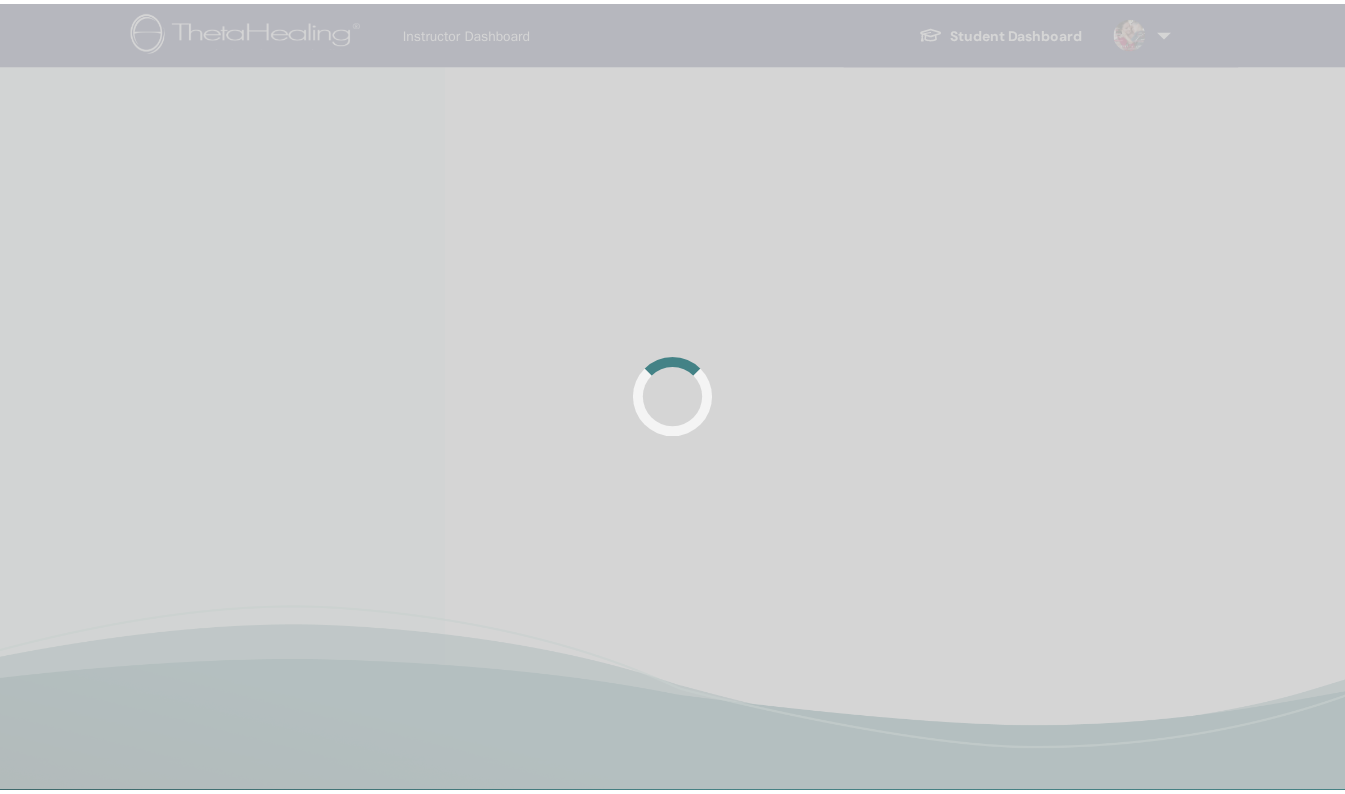 scroll, scrollTop: 0, scrollLeft: 0, axis: both 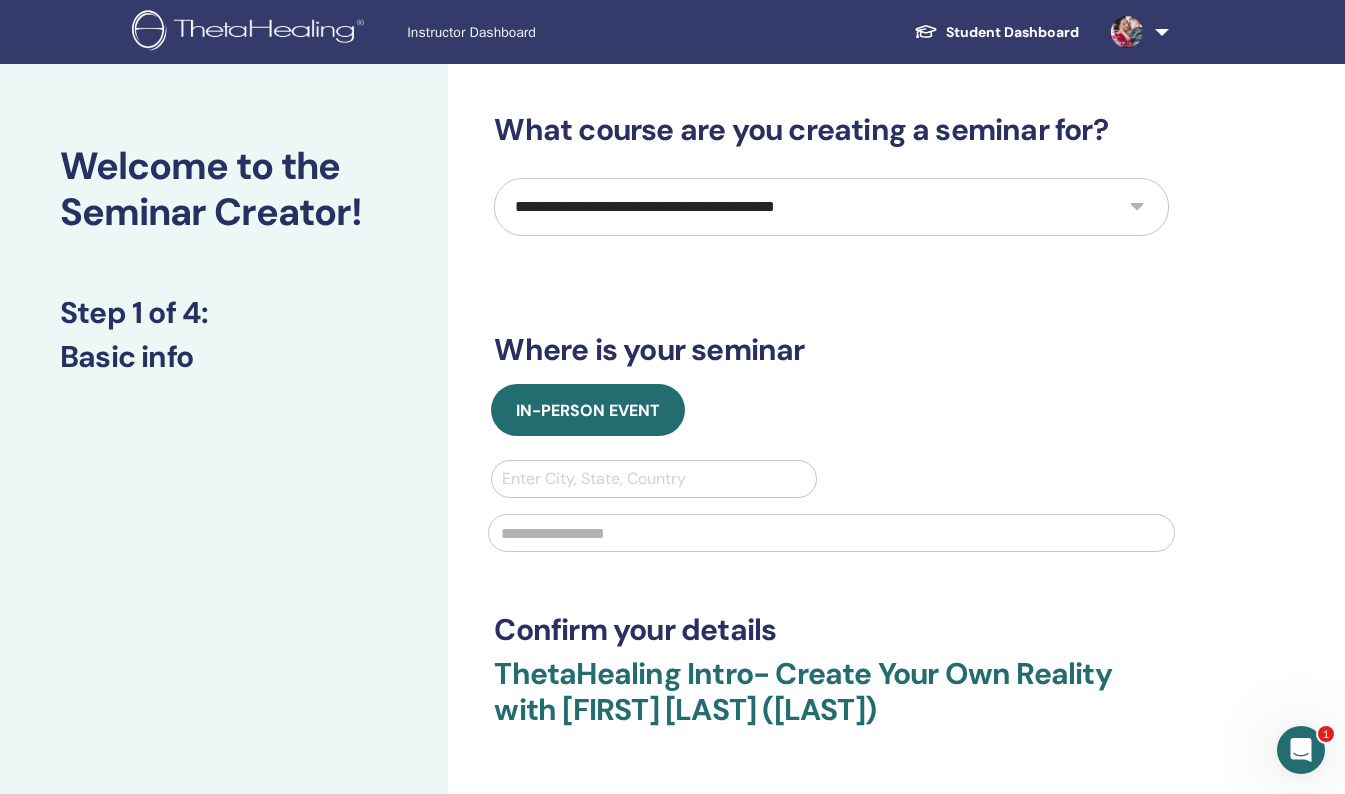 click on "**********" at bounding box center (831, 207) 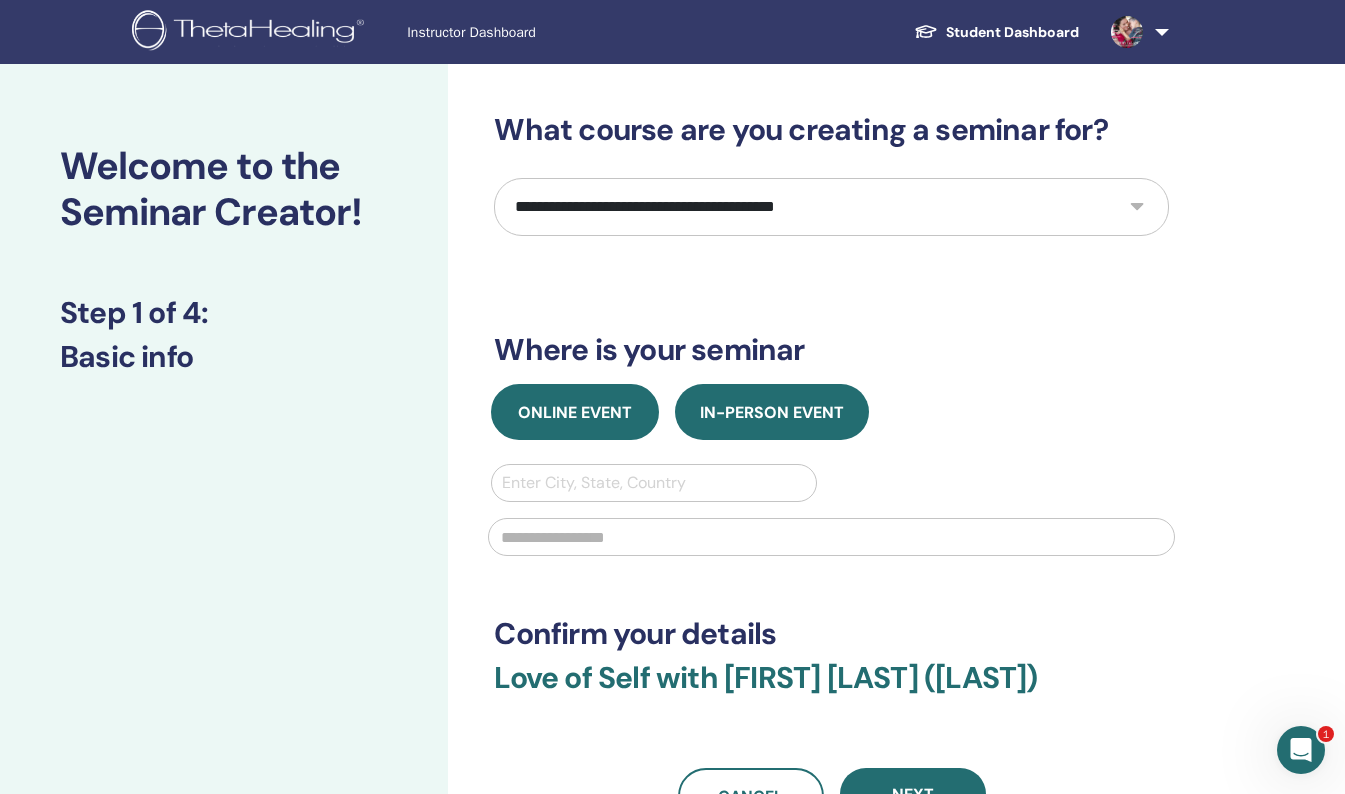 click on "Online Event" at bounding box center (575, 412) 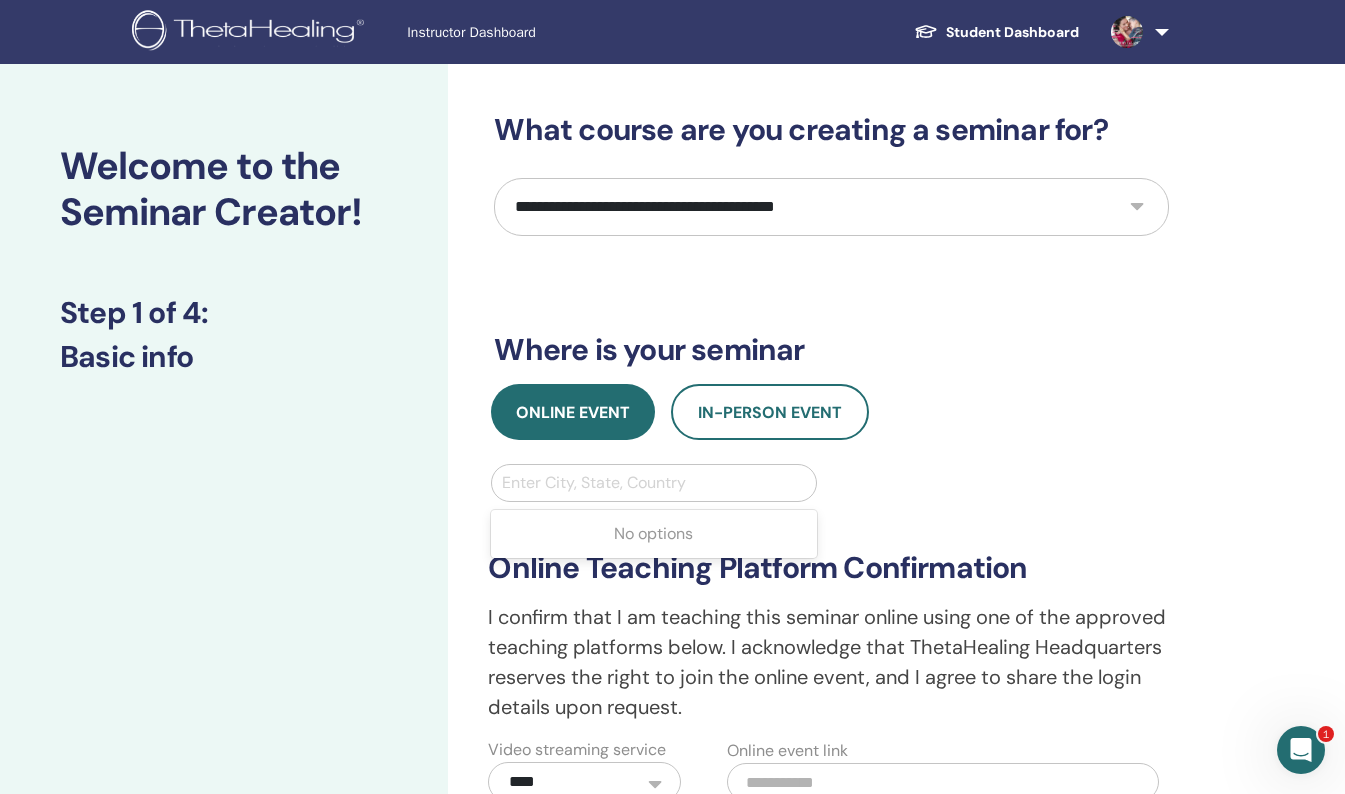 click at bounding box center (653, 483) 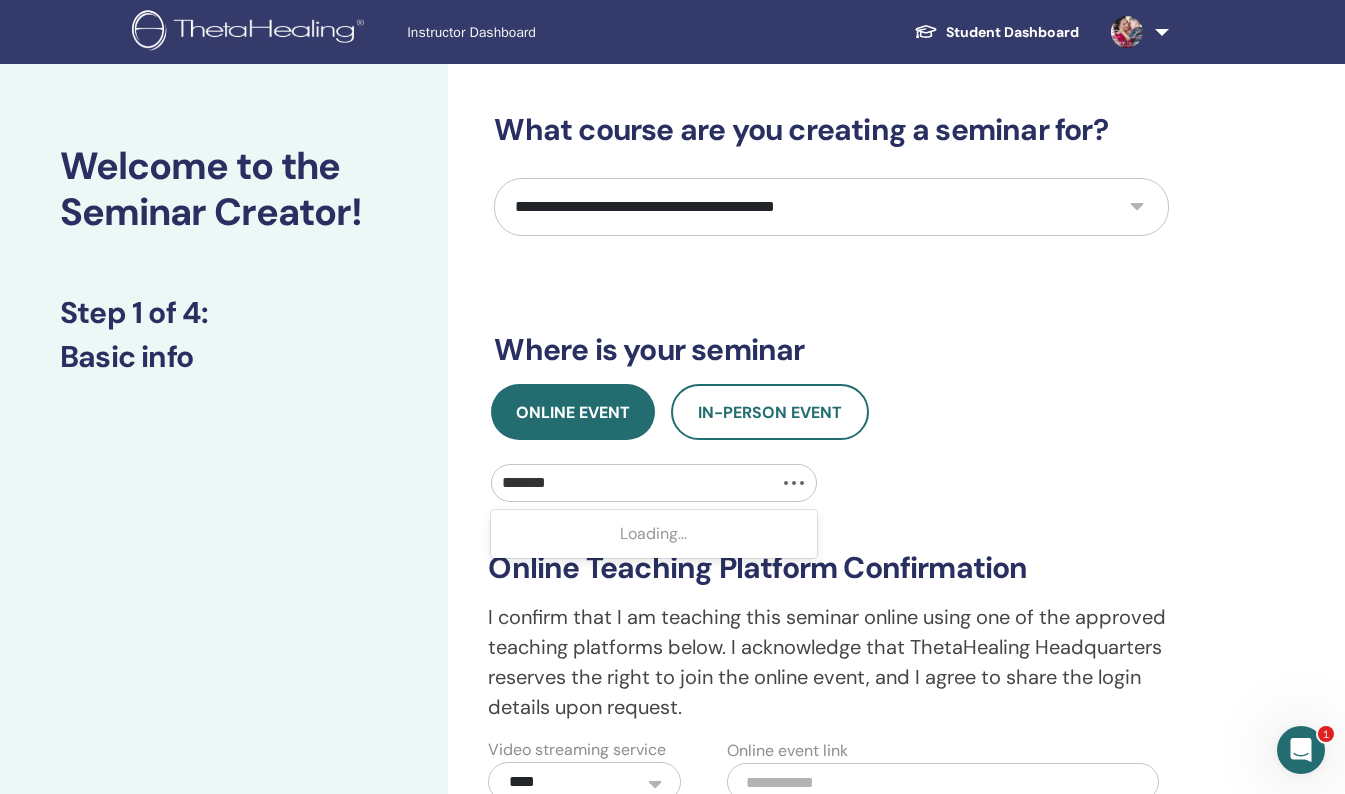 type on "********" 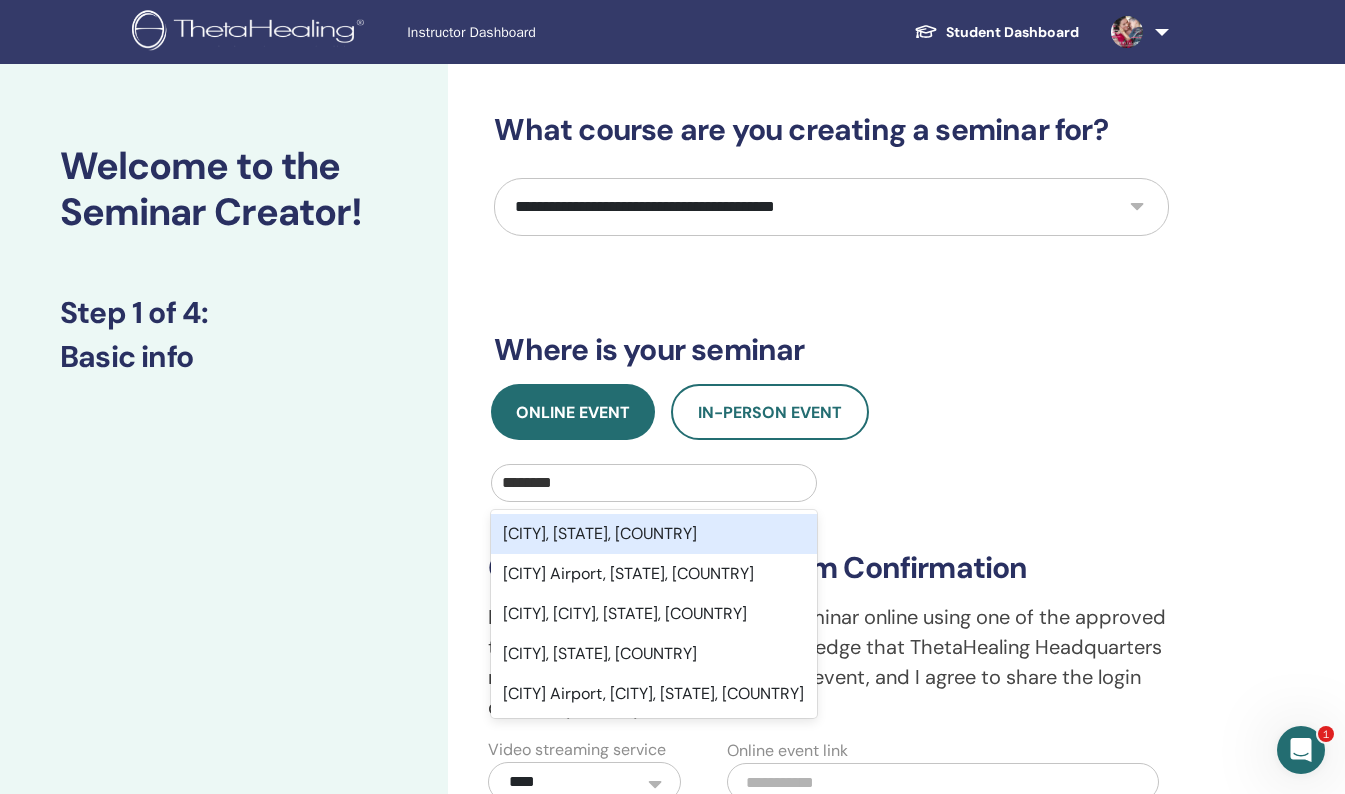 click on "[CITY], [STATE], [COUNTRY]" at bounding box center (653, 534) 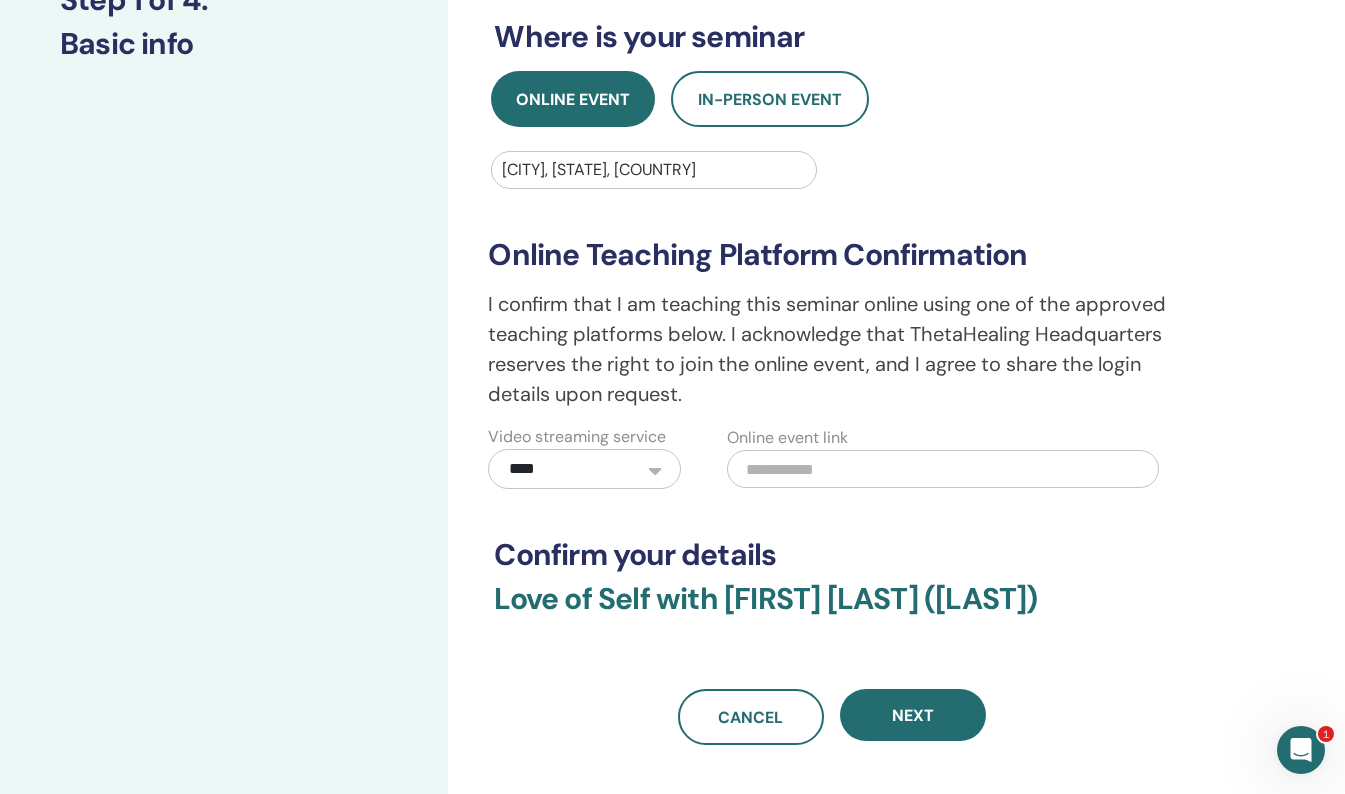 scroll, scrollTop: 325, scrollLeft: 0, axis: vertical 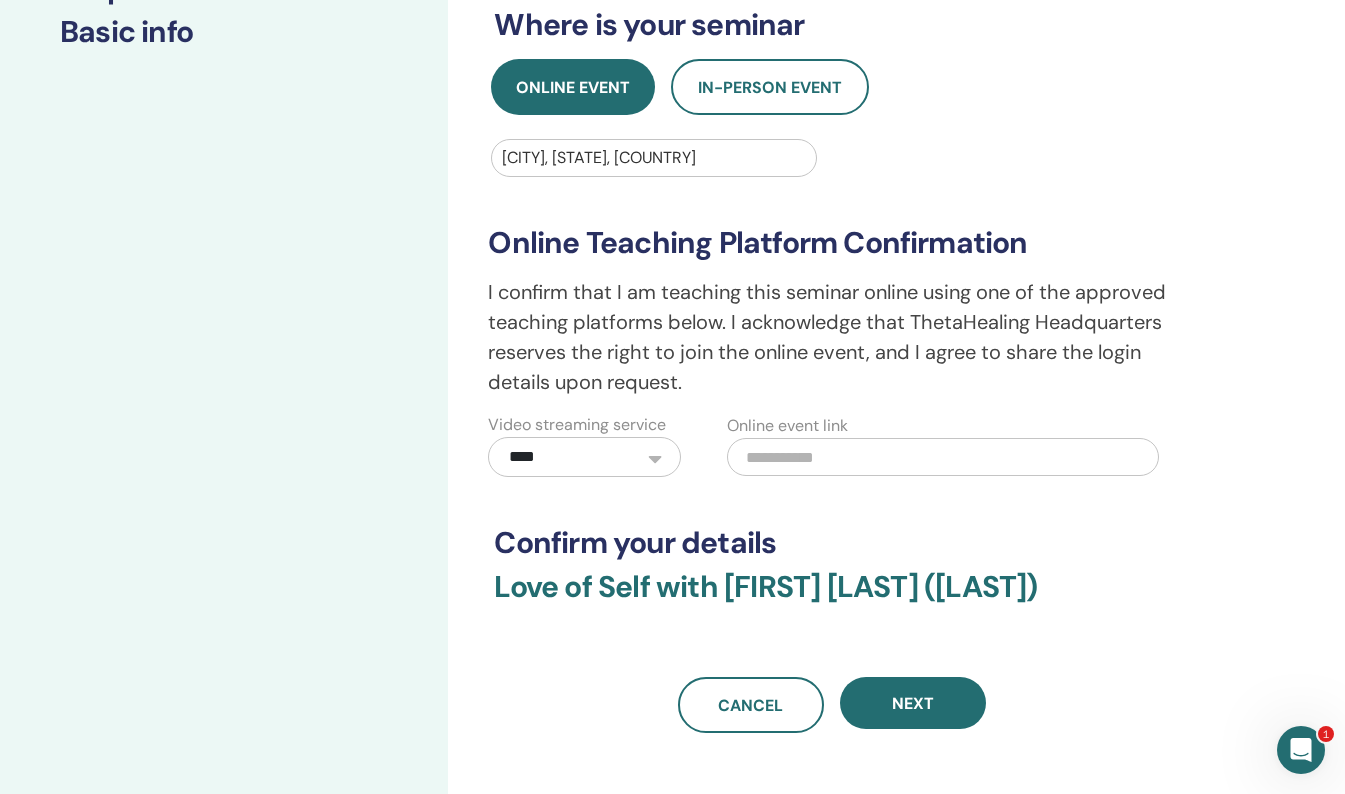 click on "**********" at bounding box center (896, 376) 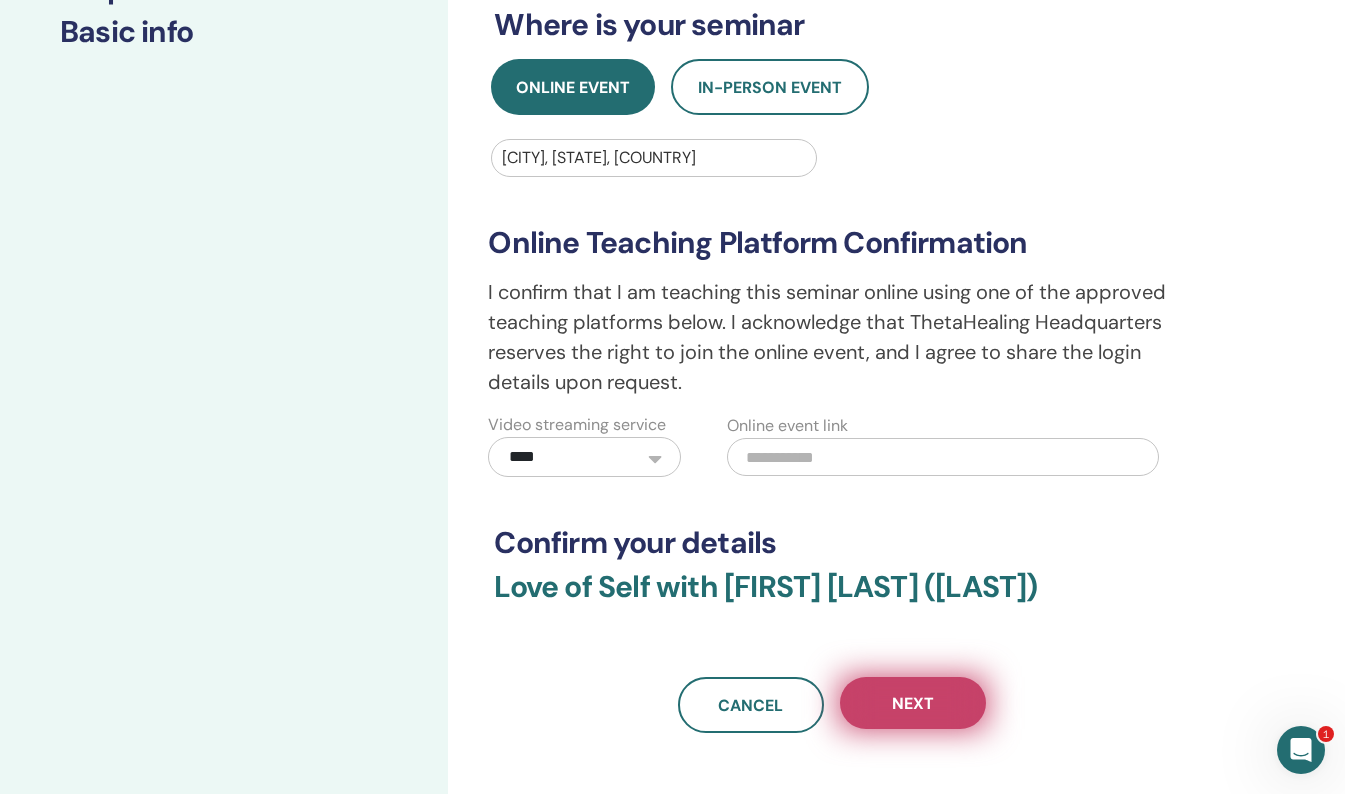 click on "Next" at bounding box center [913, 703] 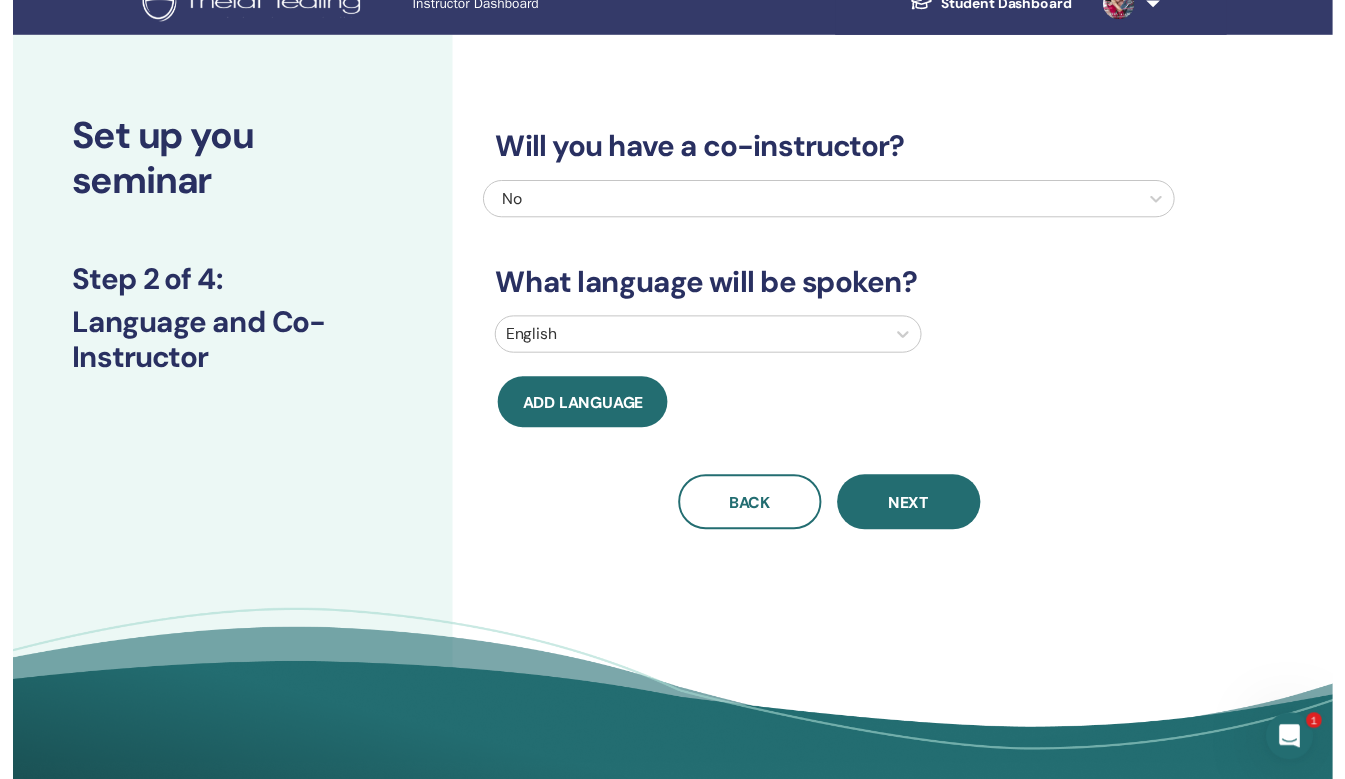 scroll, scrollTop: 50, scrollLeft: 0, axis: vertical 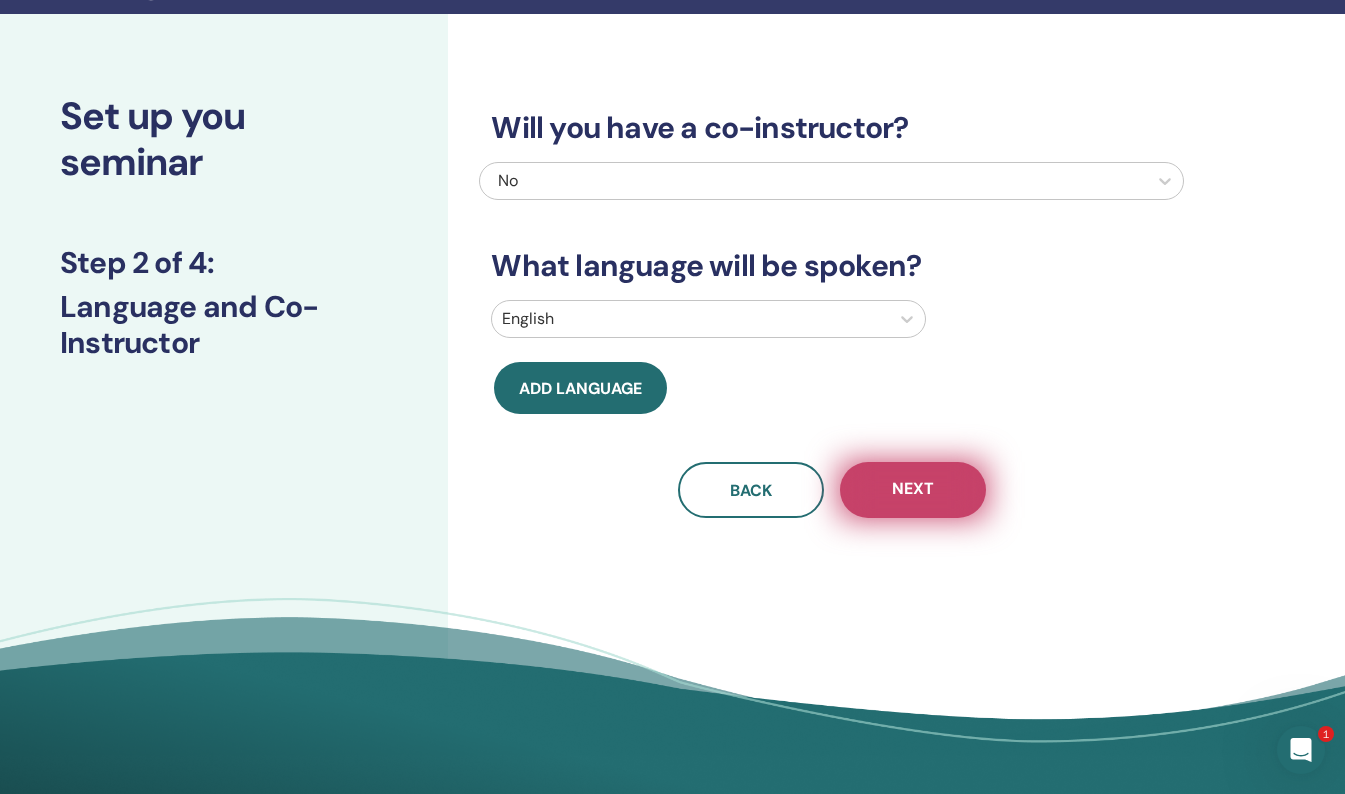 click on "Next" at bounding box center [913, 490] 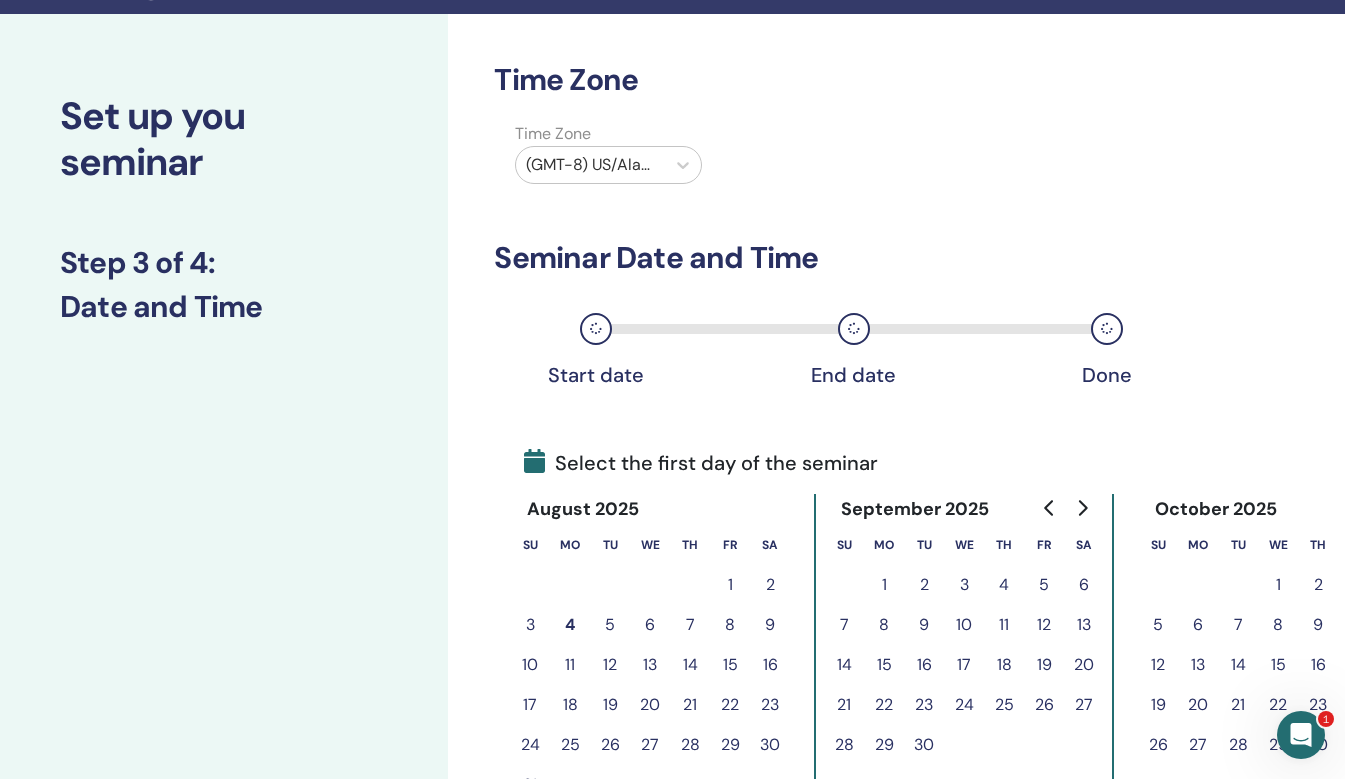 click at bounding box center [590, 165] 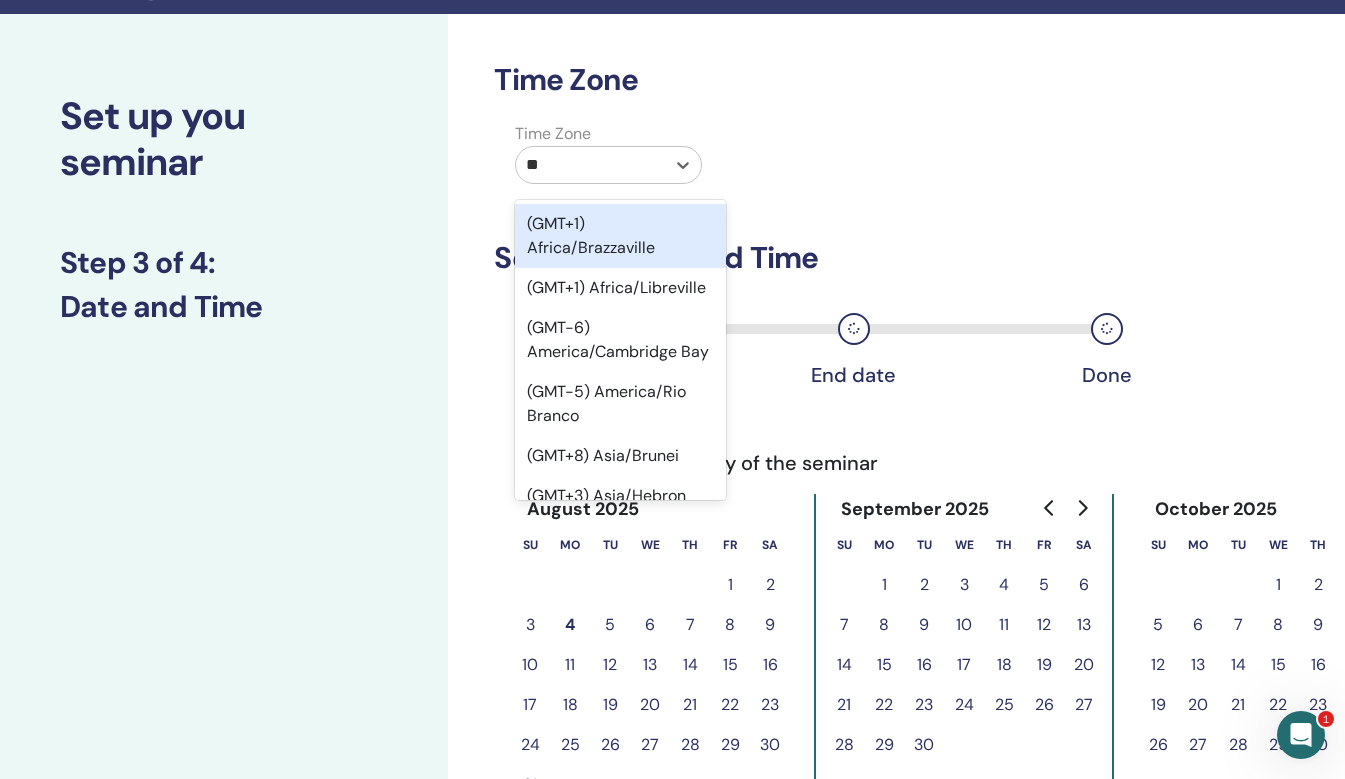 type on "***" 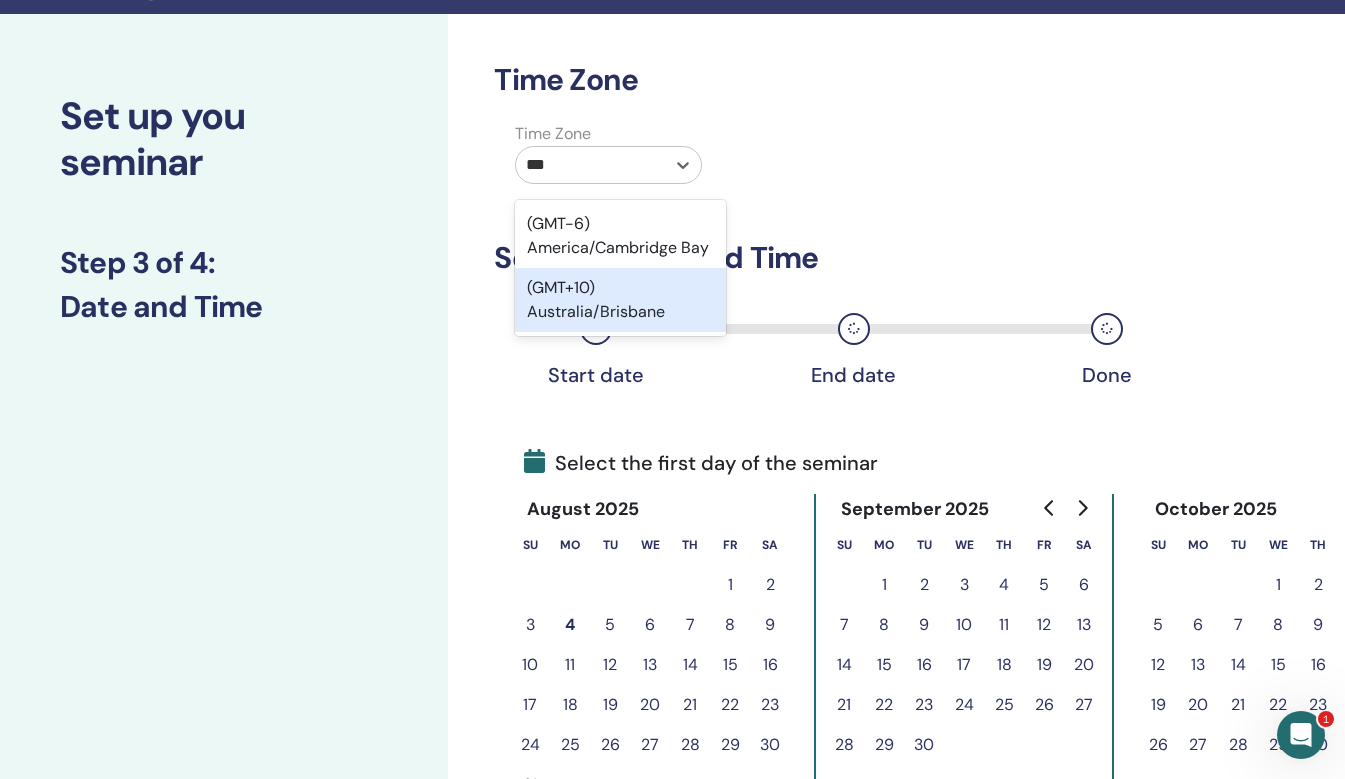 click on "(GMT+10) Australia/Brisbane" at bounding box center (620, 300) 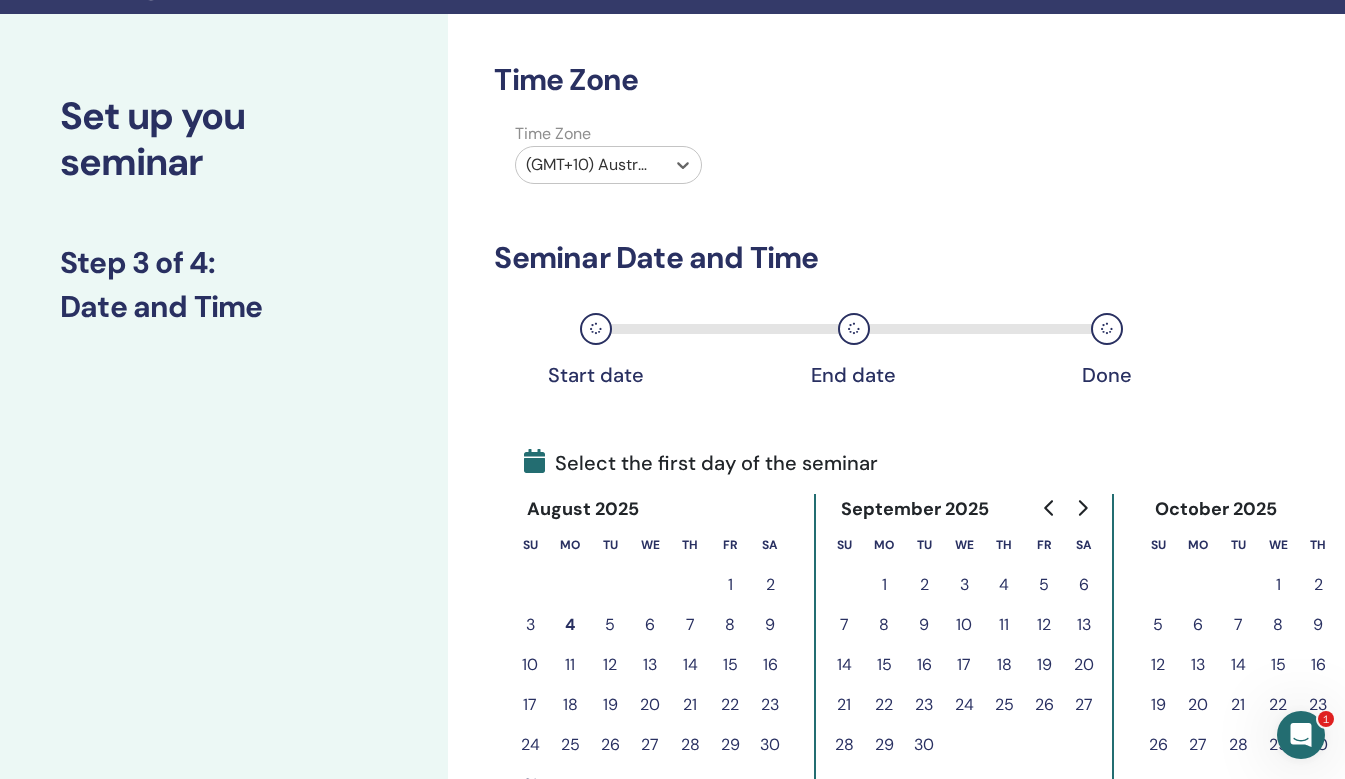 click on "9" at bounding box center (770, 625) 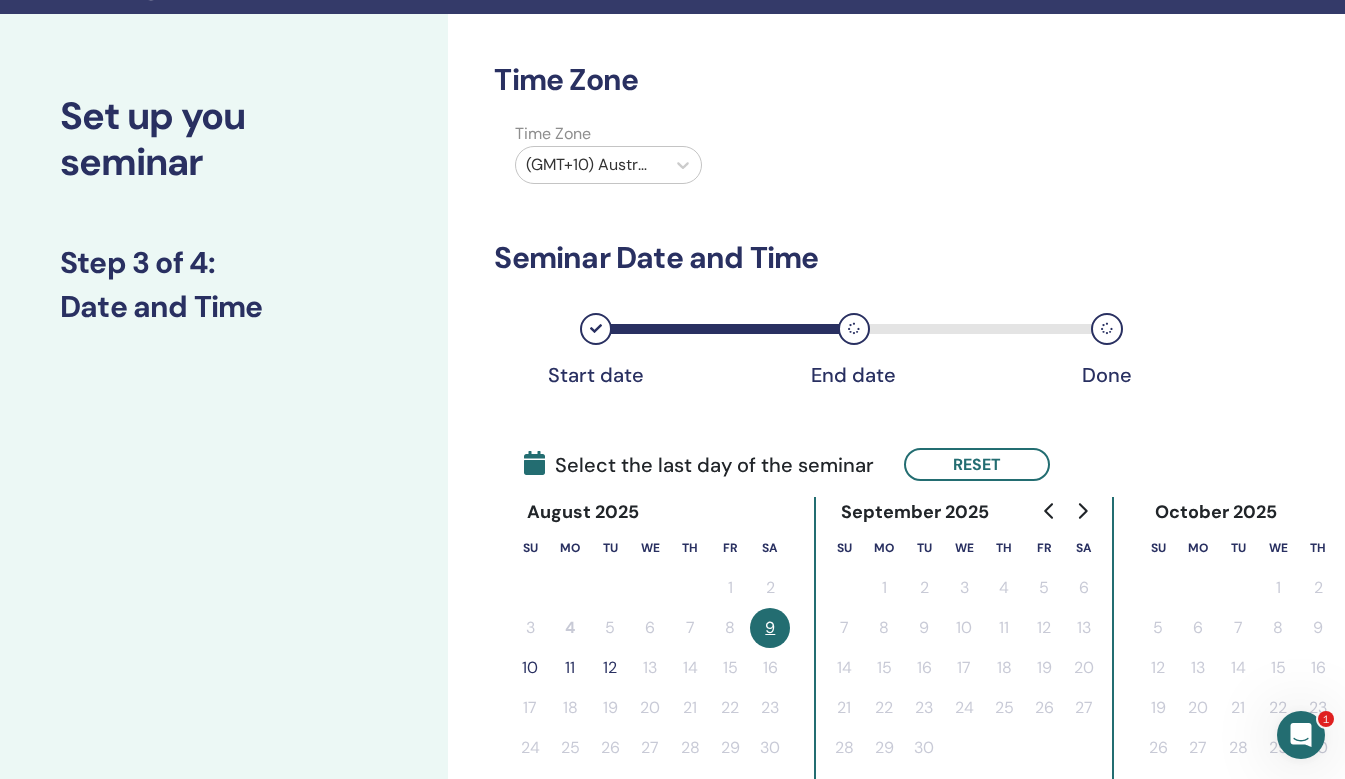 click on "10" at bounding box center [530, 668] 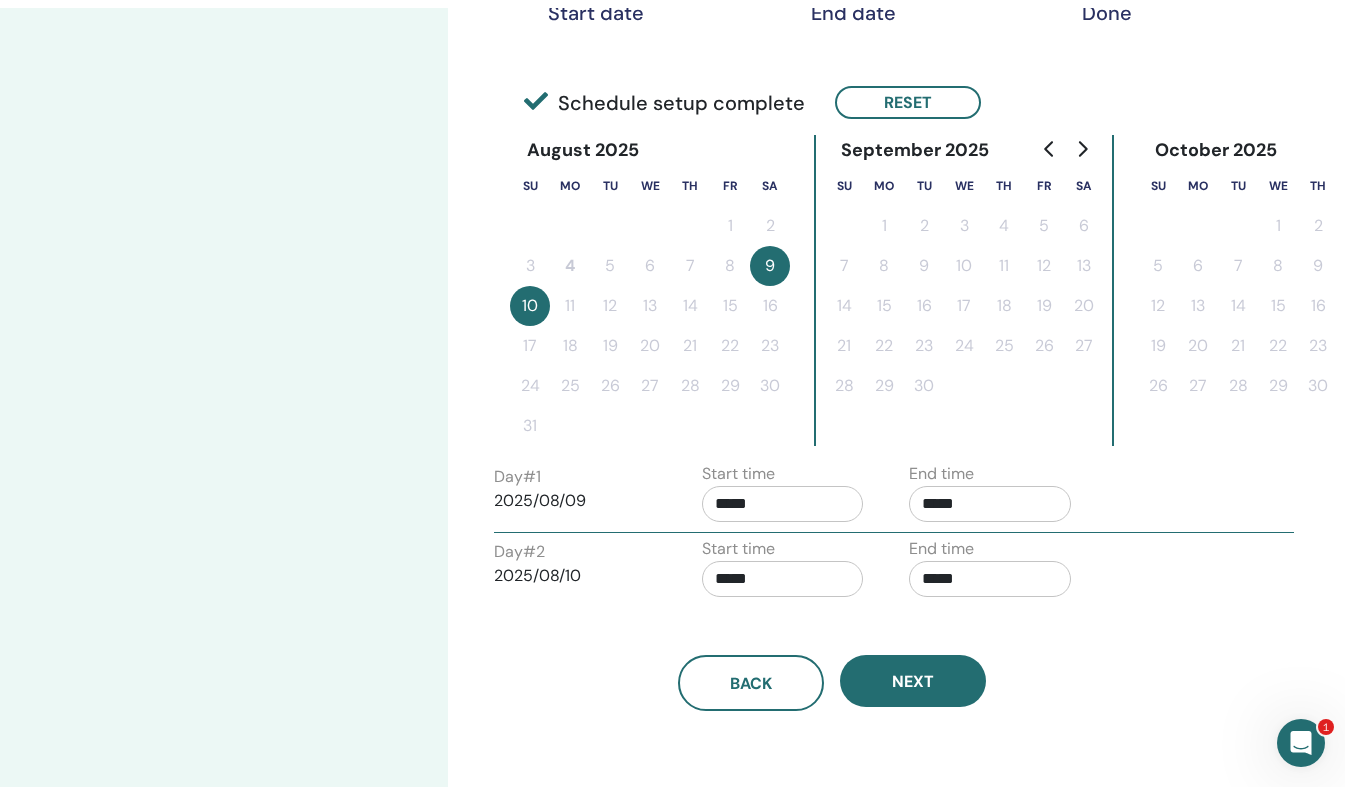 scroll, scrollTop: 421, scrollLeft: 0, axis: vertical 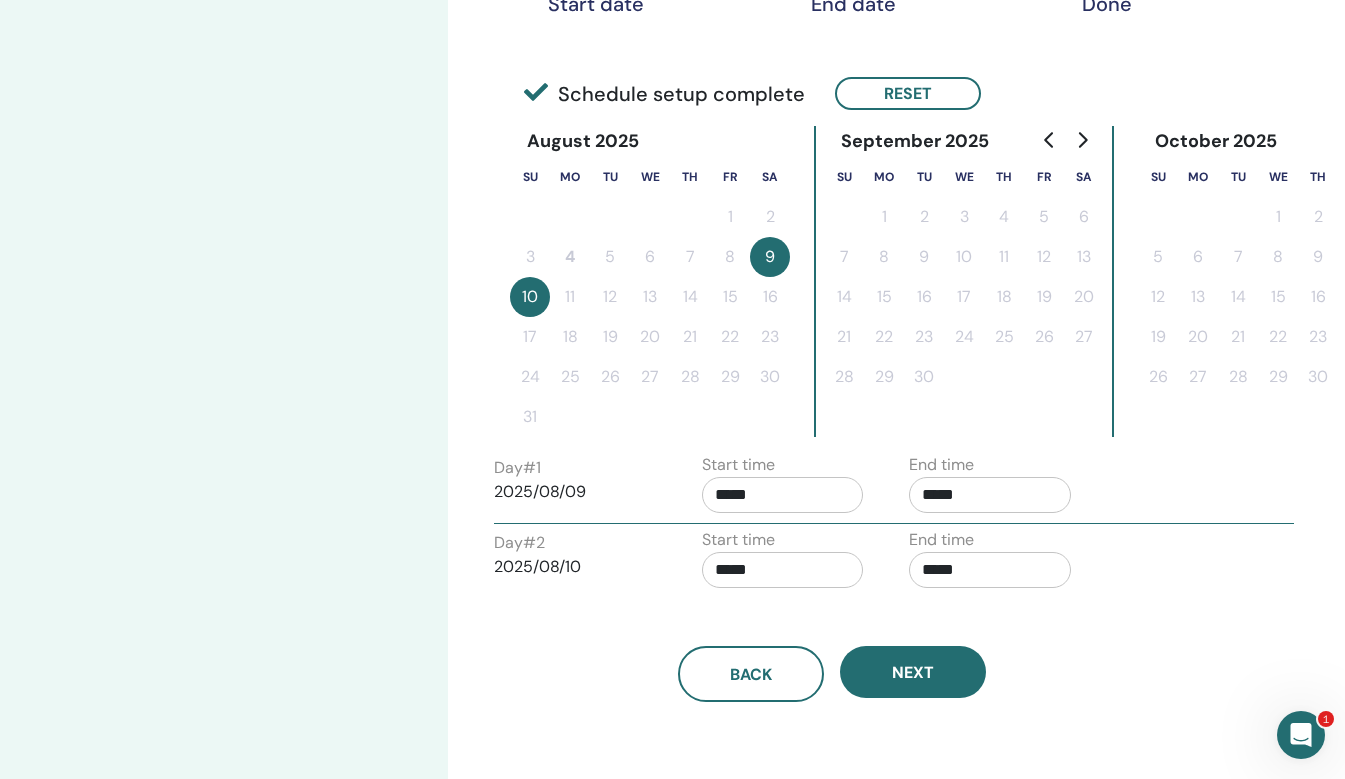 click on "*****" at bounding box center (990, 495) 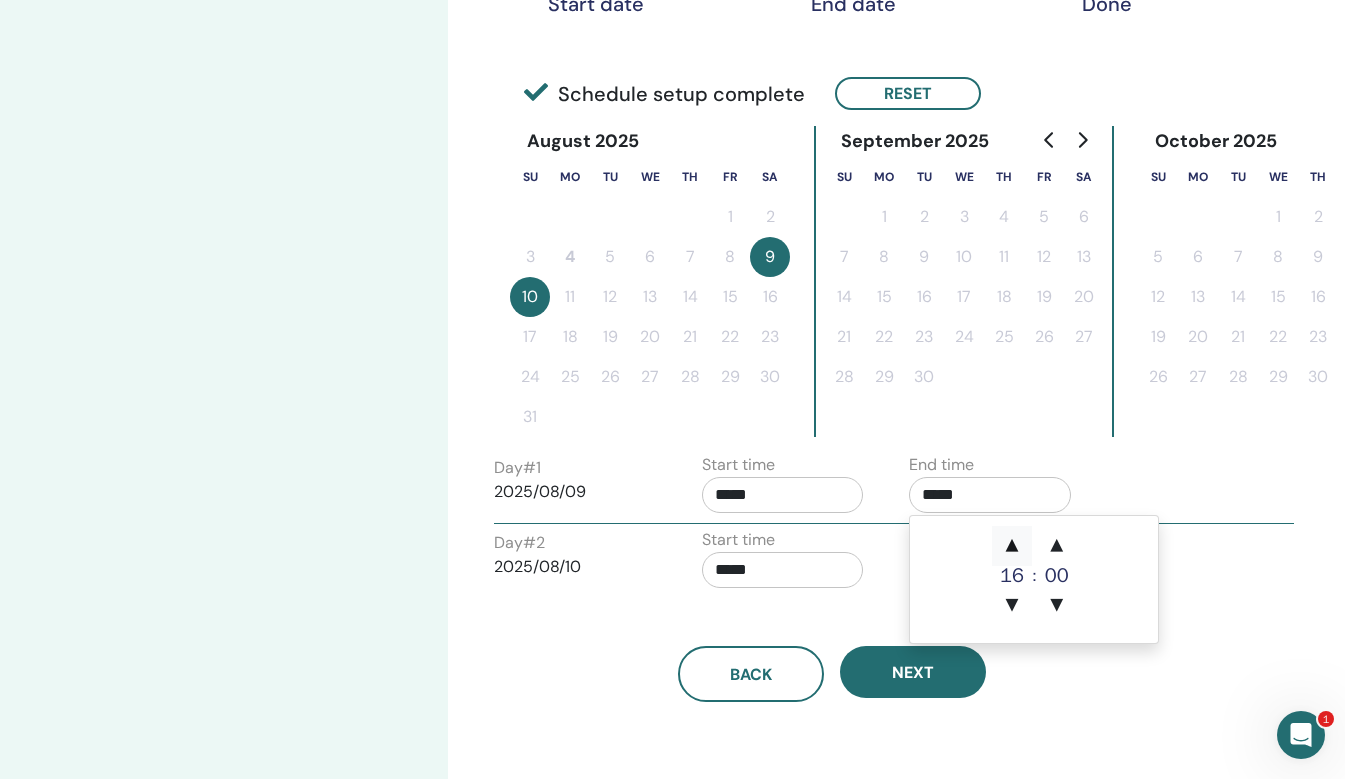click on "▲" at bounding box center [1012, 546] 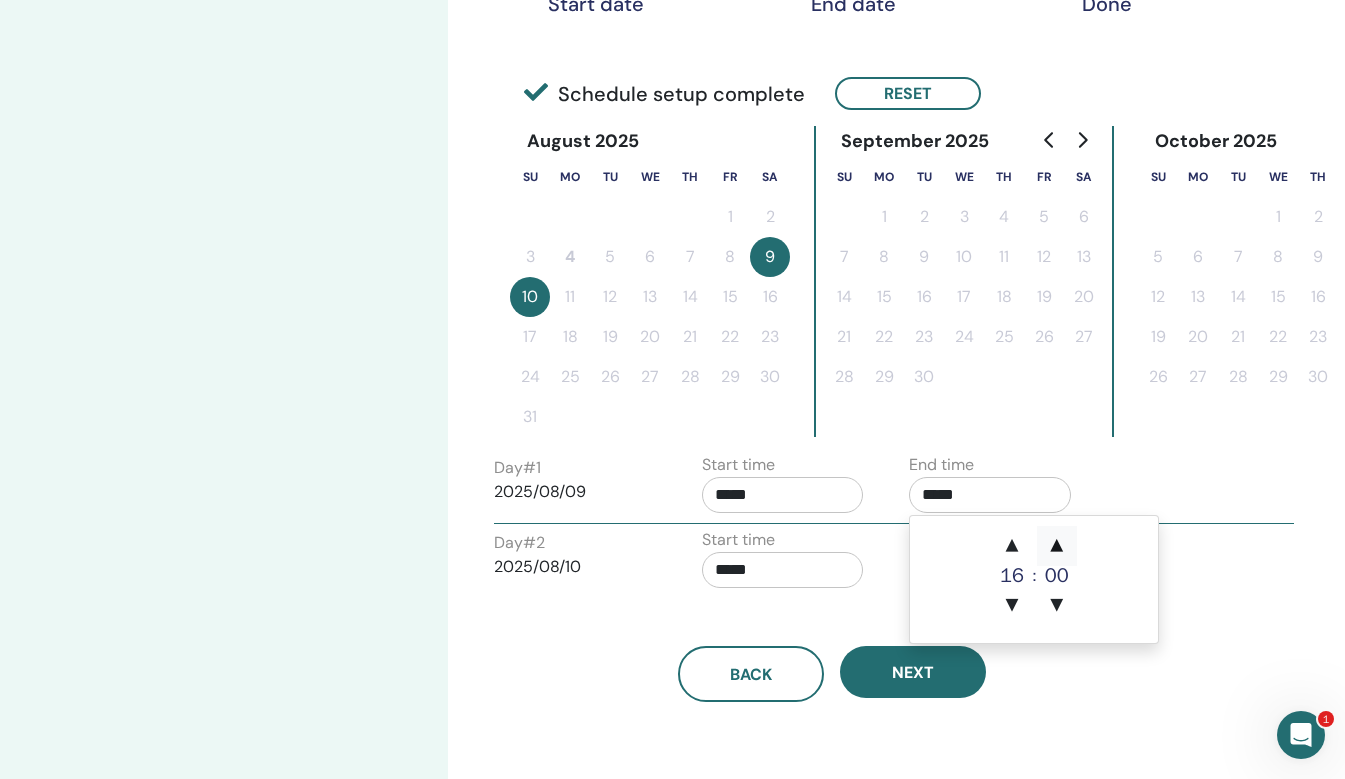 click on "▲" at bounding box center (1057, 546) 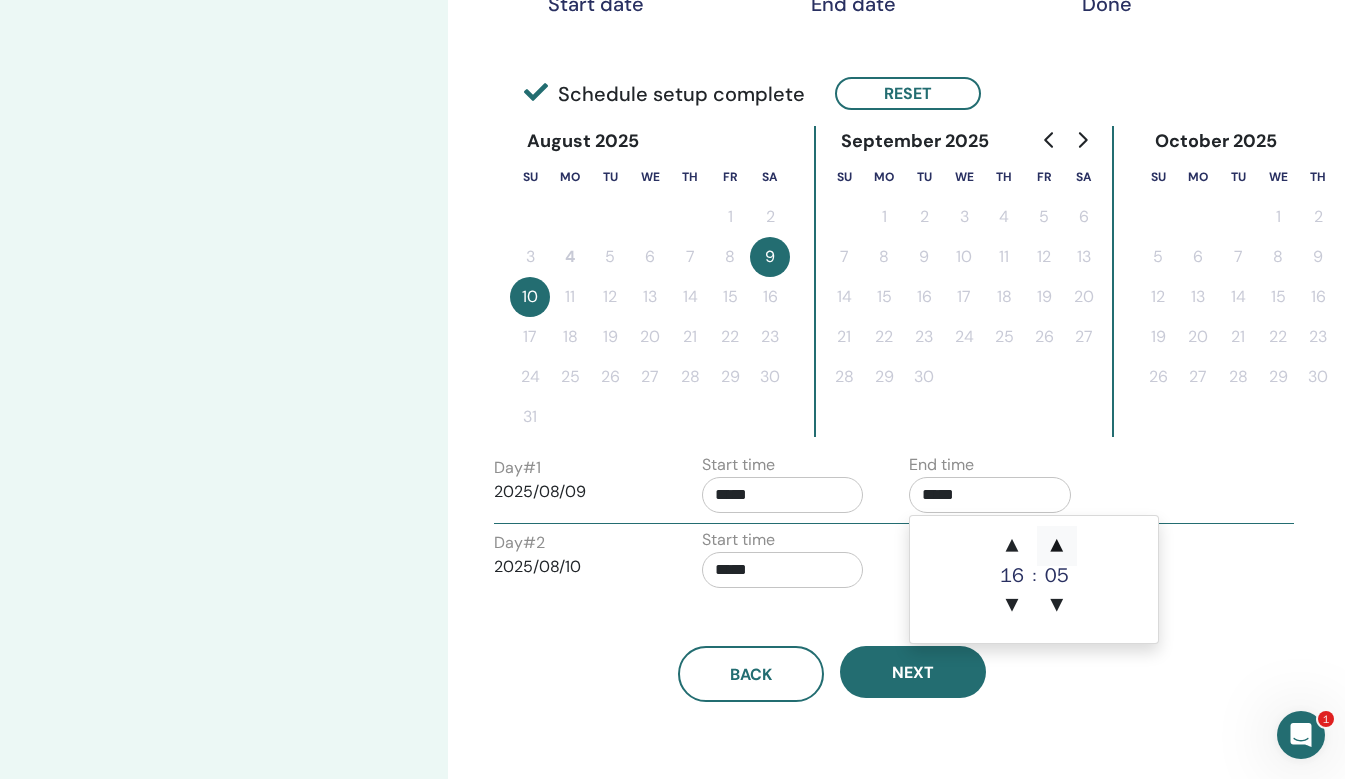 click on "▲" at bounding box center [1057, 546] 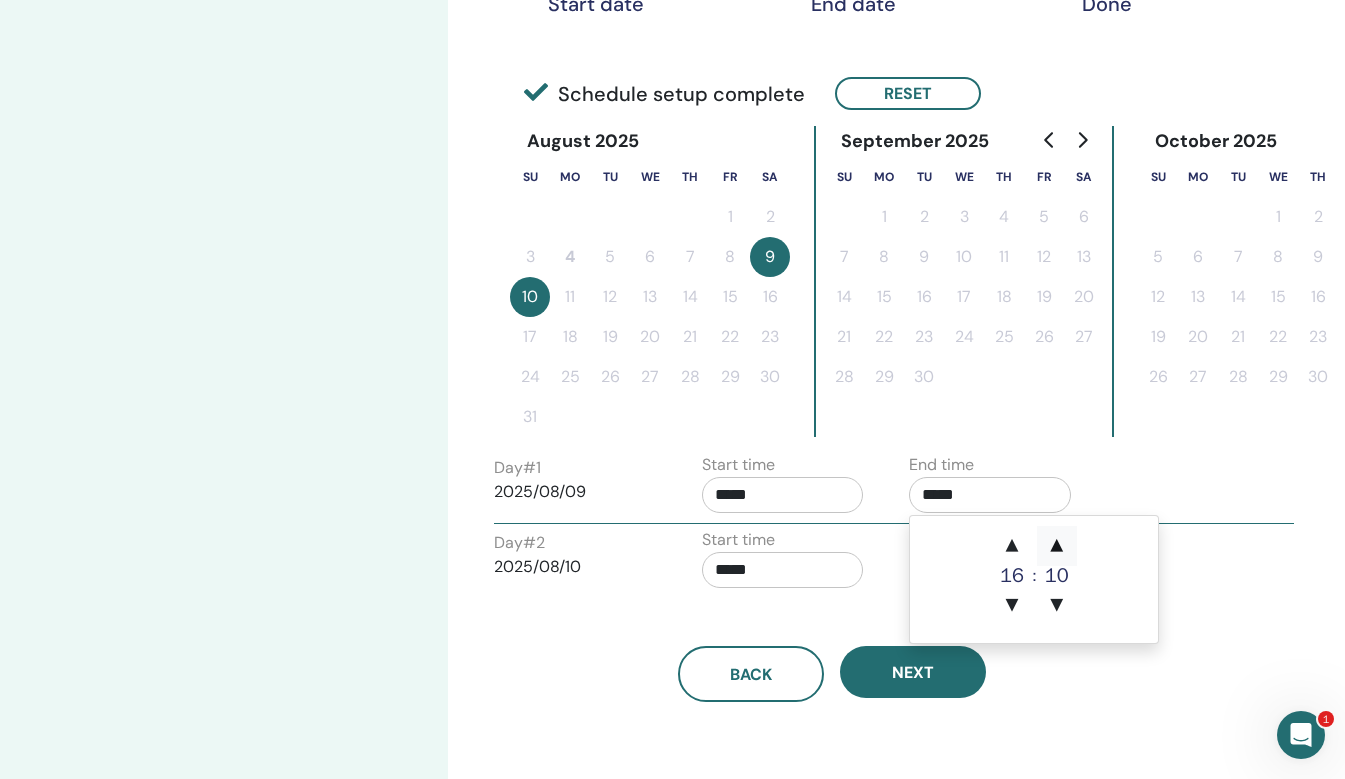click on "▲" at bounding box center [1057, 546] 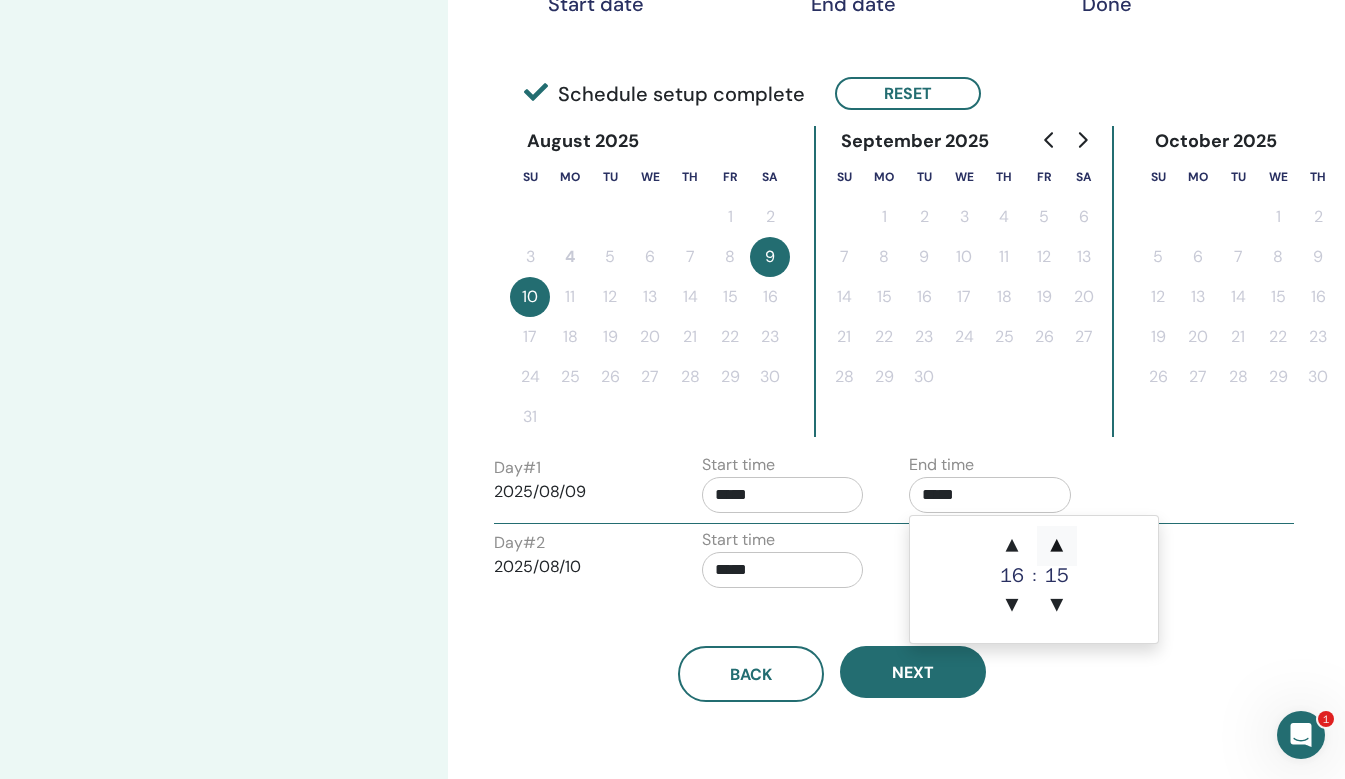 click on "▲" at bounding box center (1057, 546) 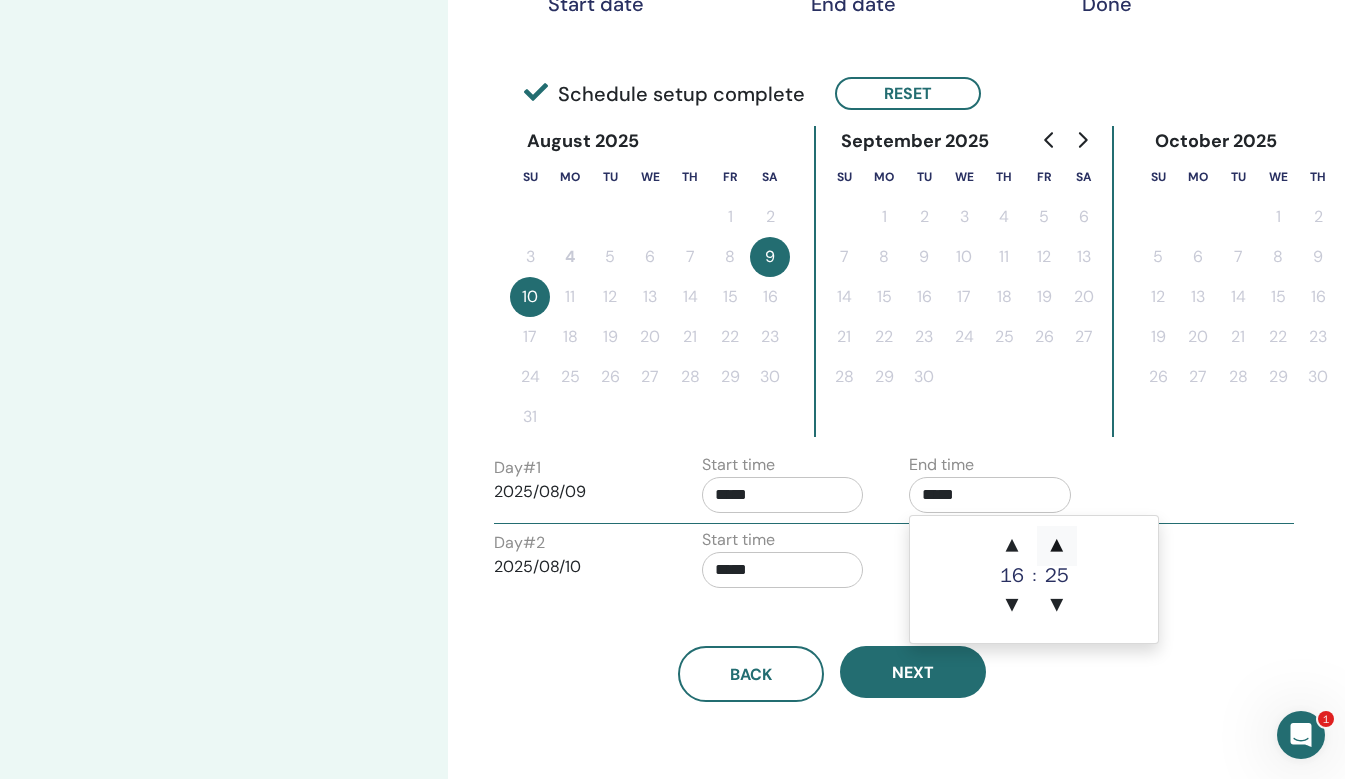 click on "▲" at bounding box center (1057, 546) 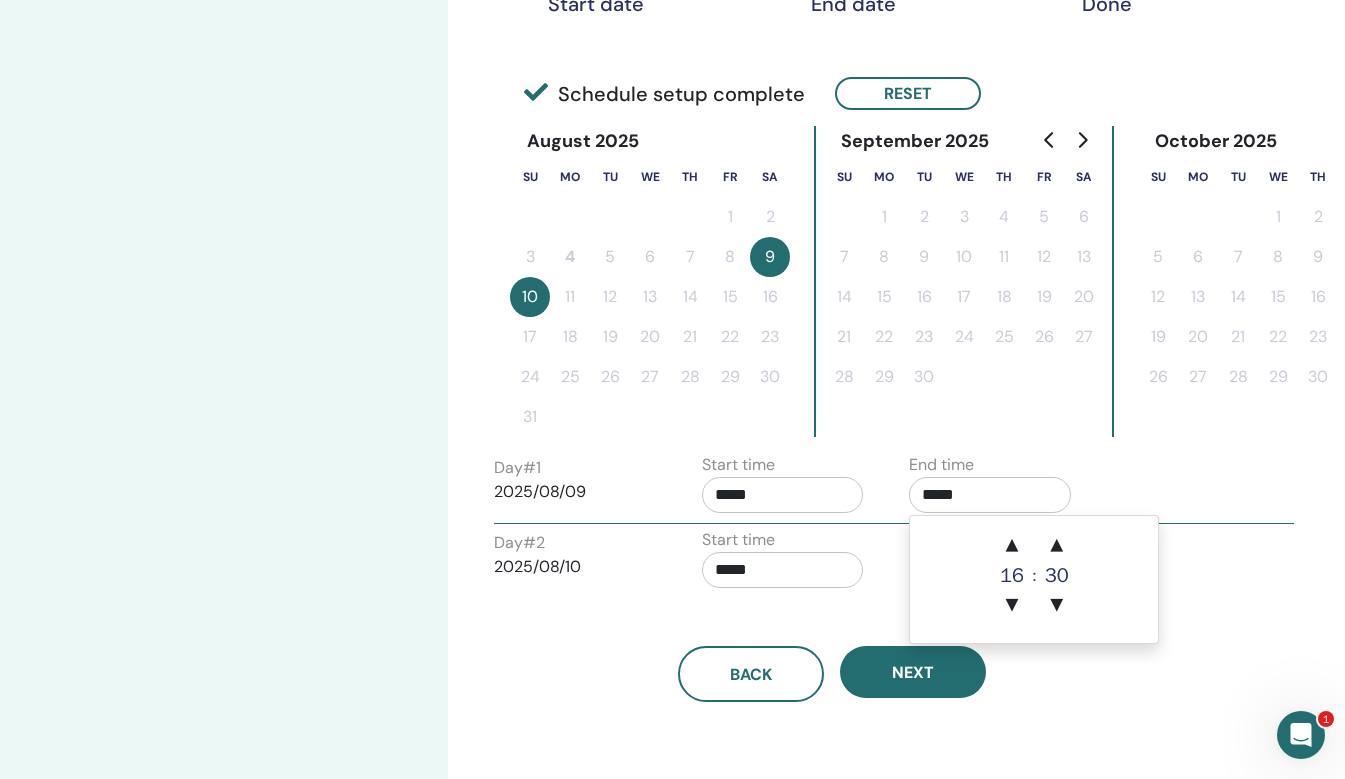 click on "*****" at bounding box center [783, 570] 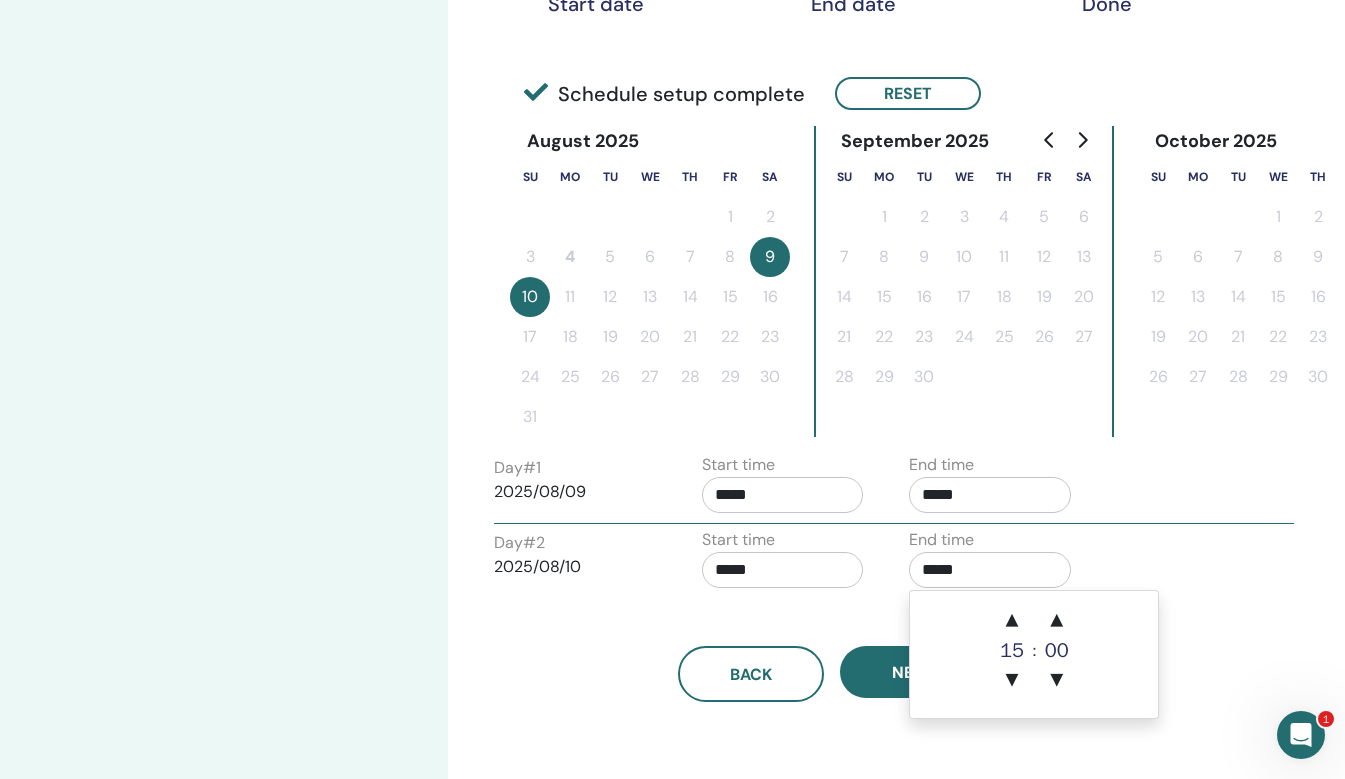 click on "*****" at bounding box center (990, 570) 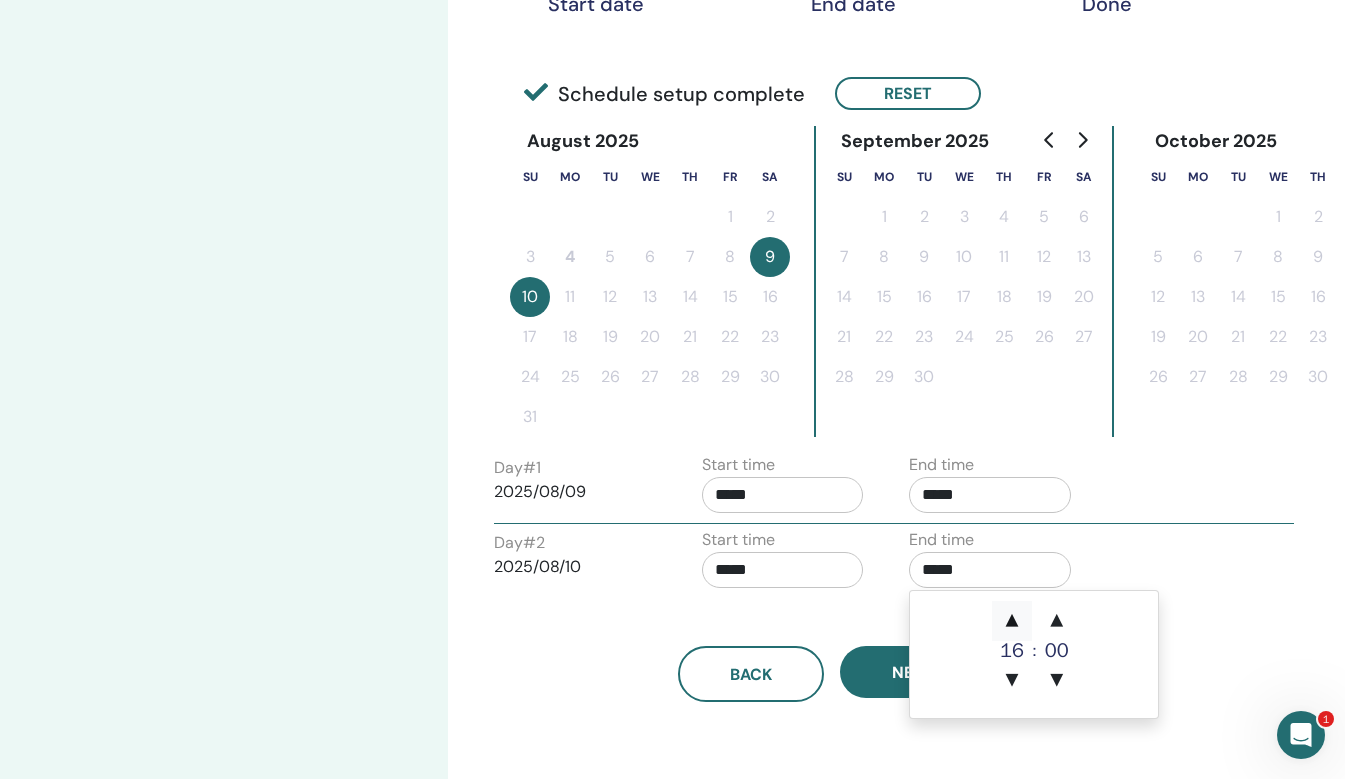 click on "▲" at bounding box center [1012, 621] 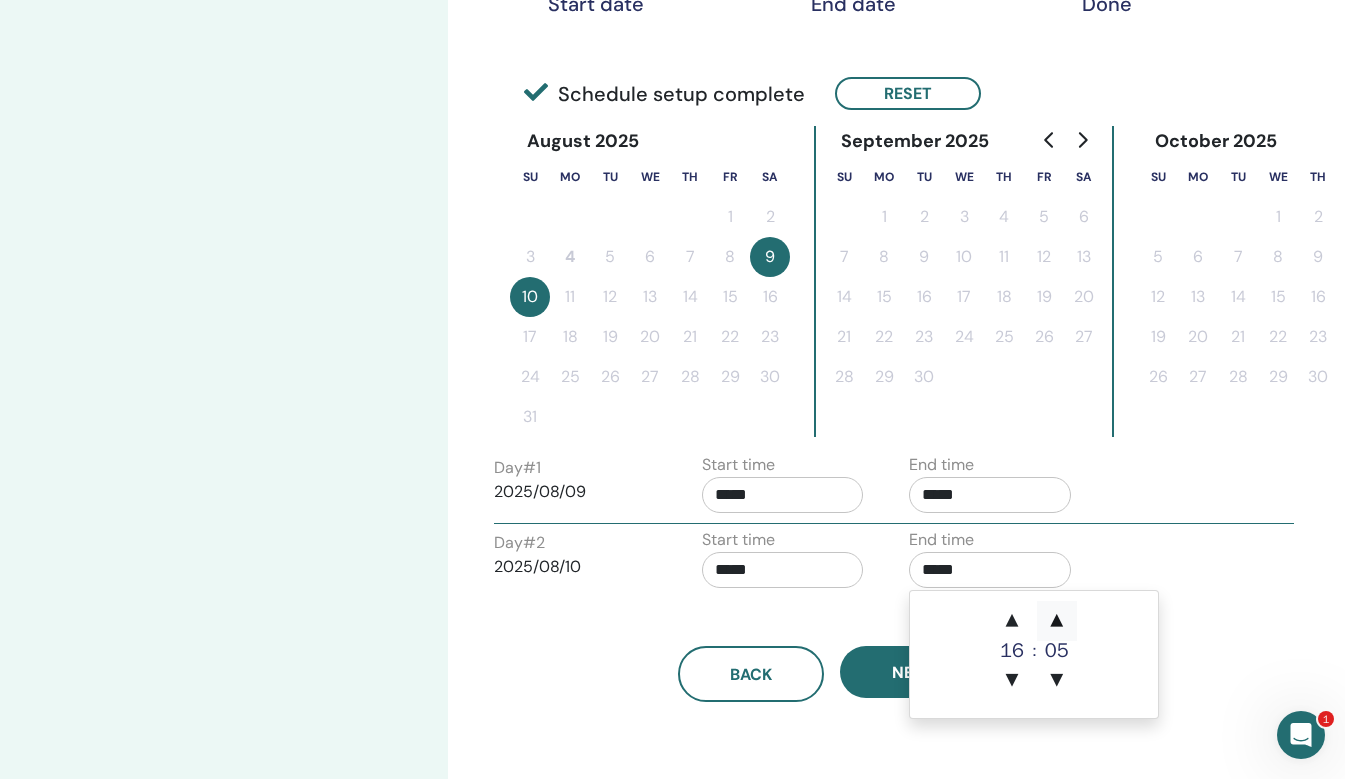 click on "▲" at bounding box center [1057, 621] 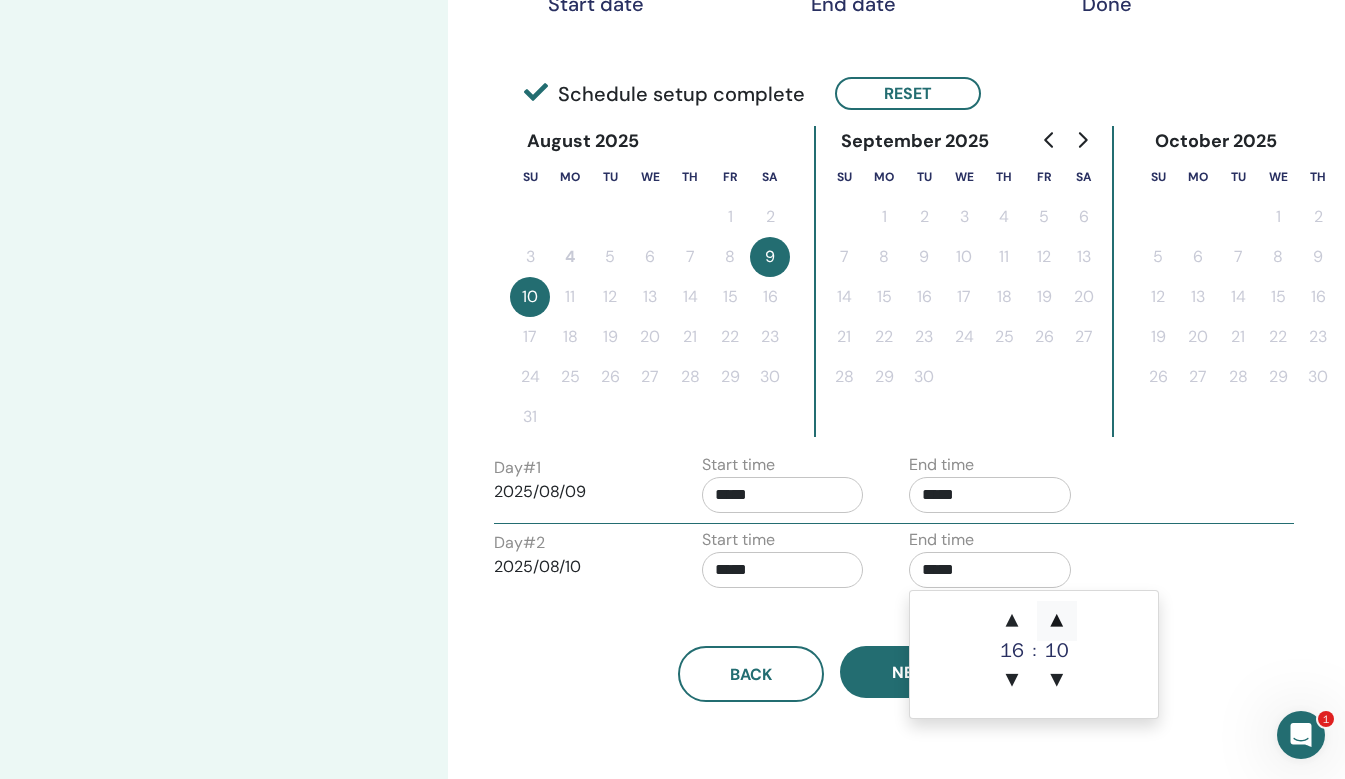 click on "▲" at bounding box center [1057, 621] 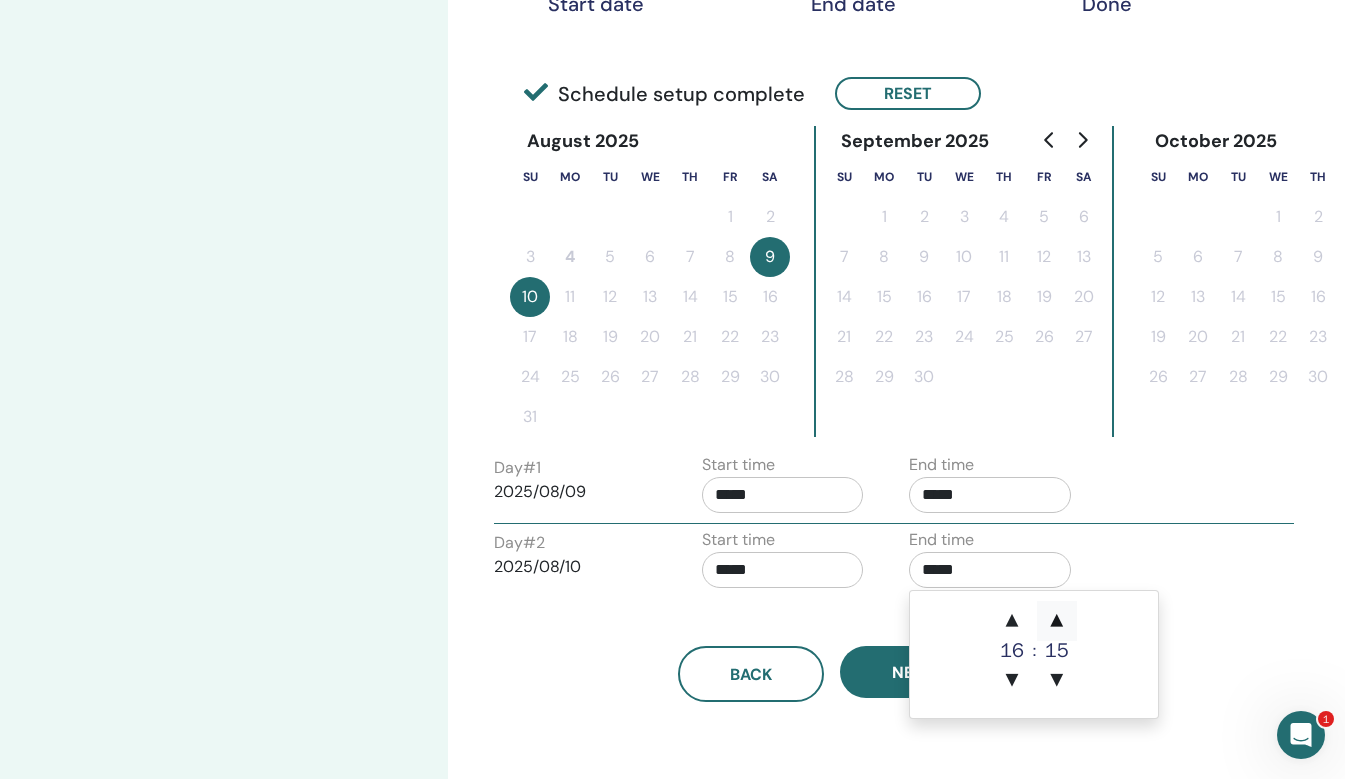 click on "▲" at bounding box center [1057, 621] 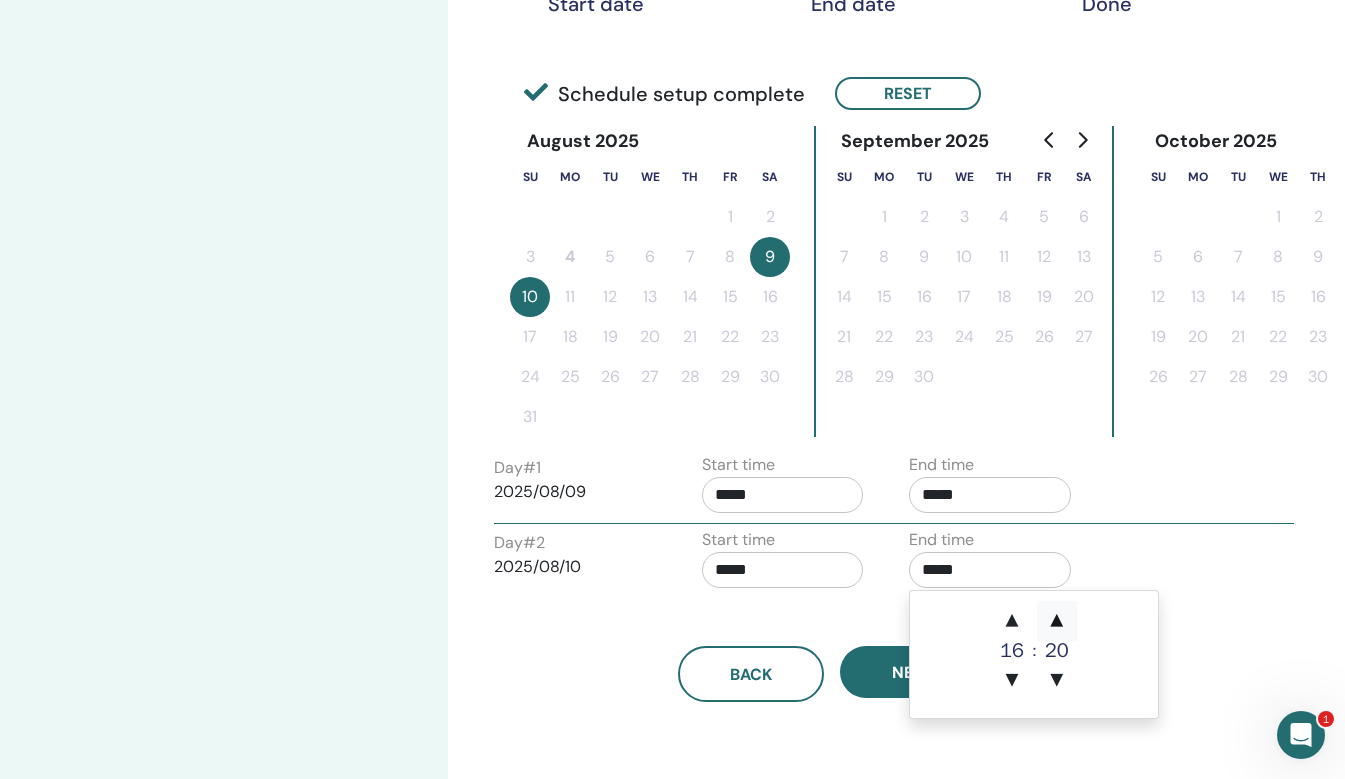 click on "▲" at bounding box center (1057, 621) 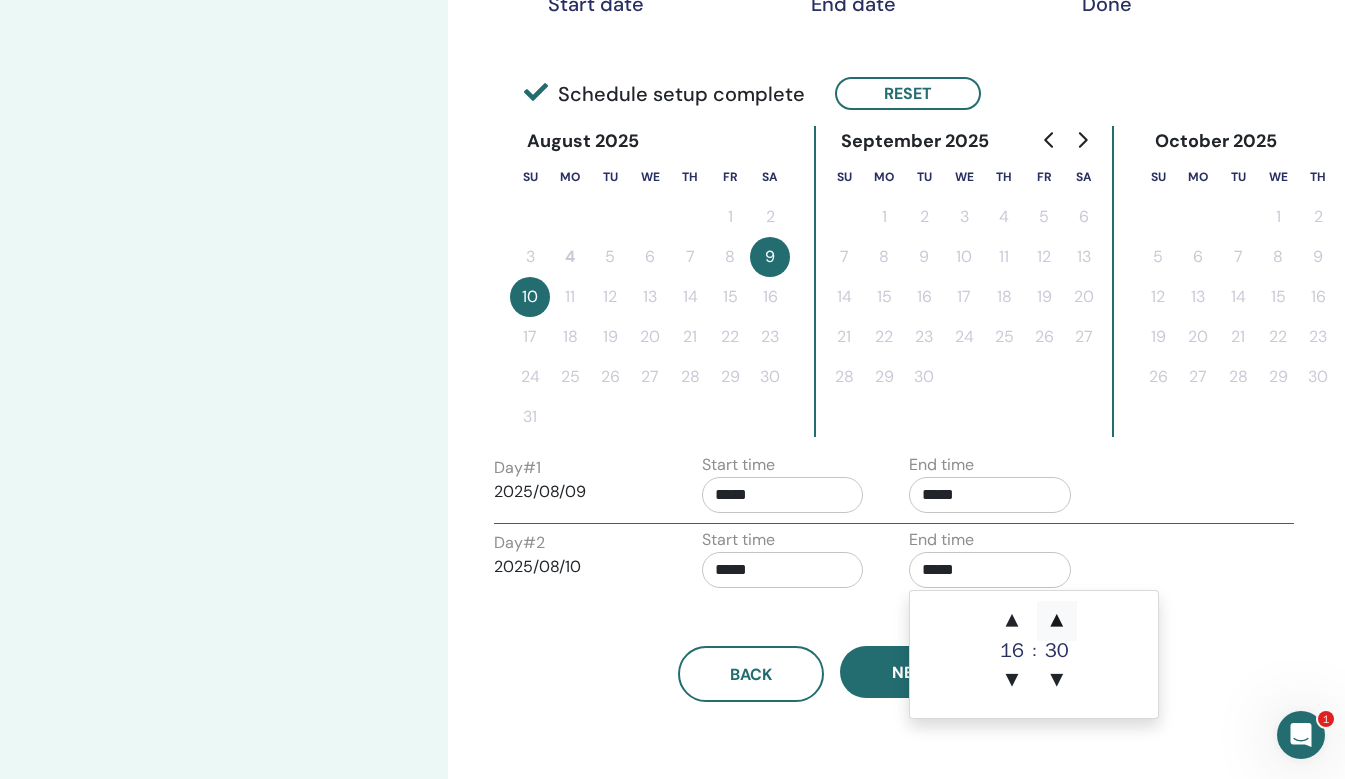 click on "▲" at bounding box center (1057, 621) 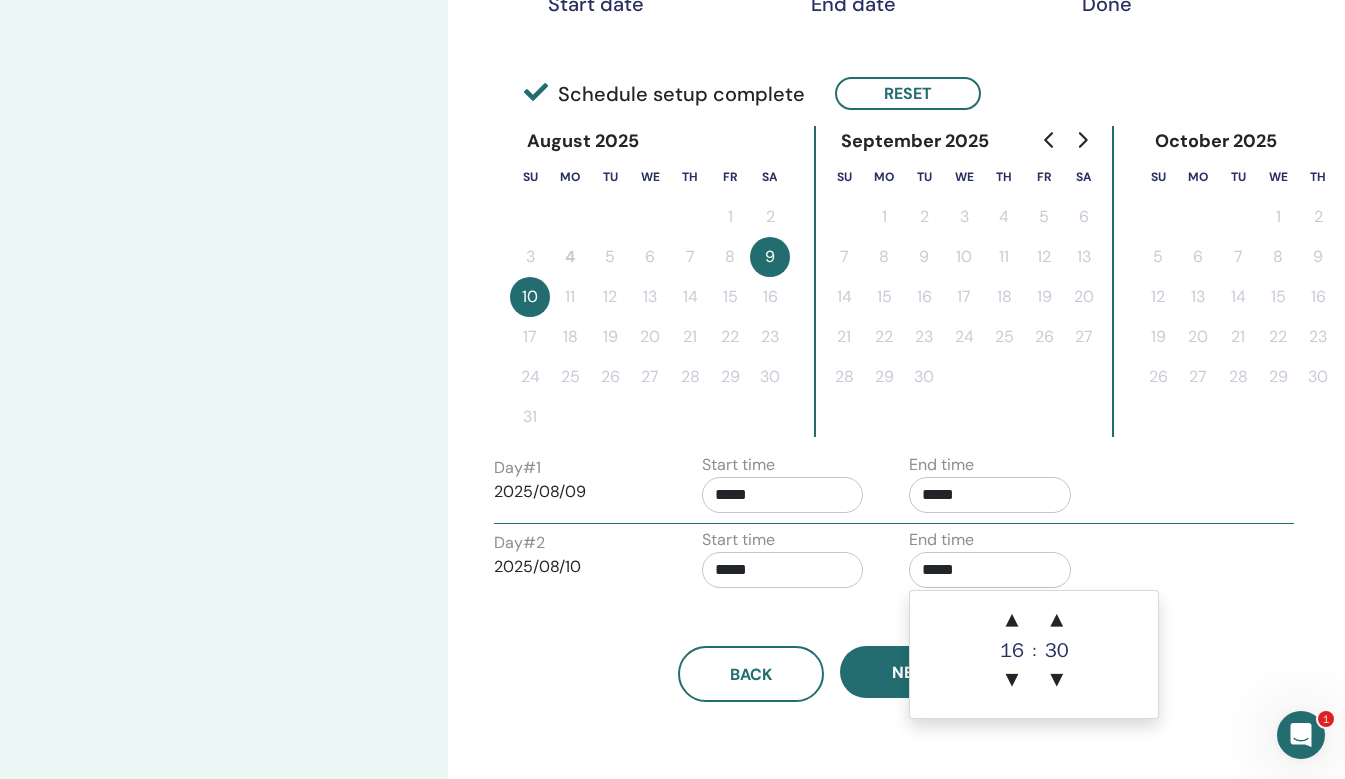 click on "Back Next" at bounding box center [831, 650] 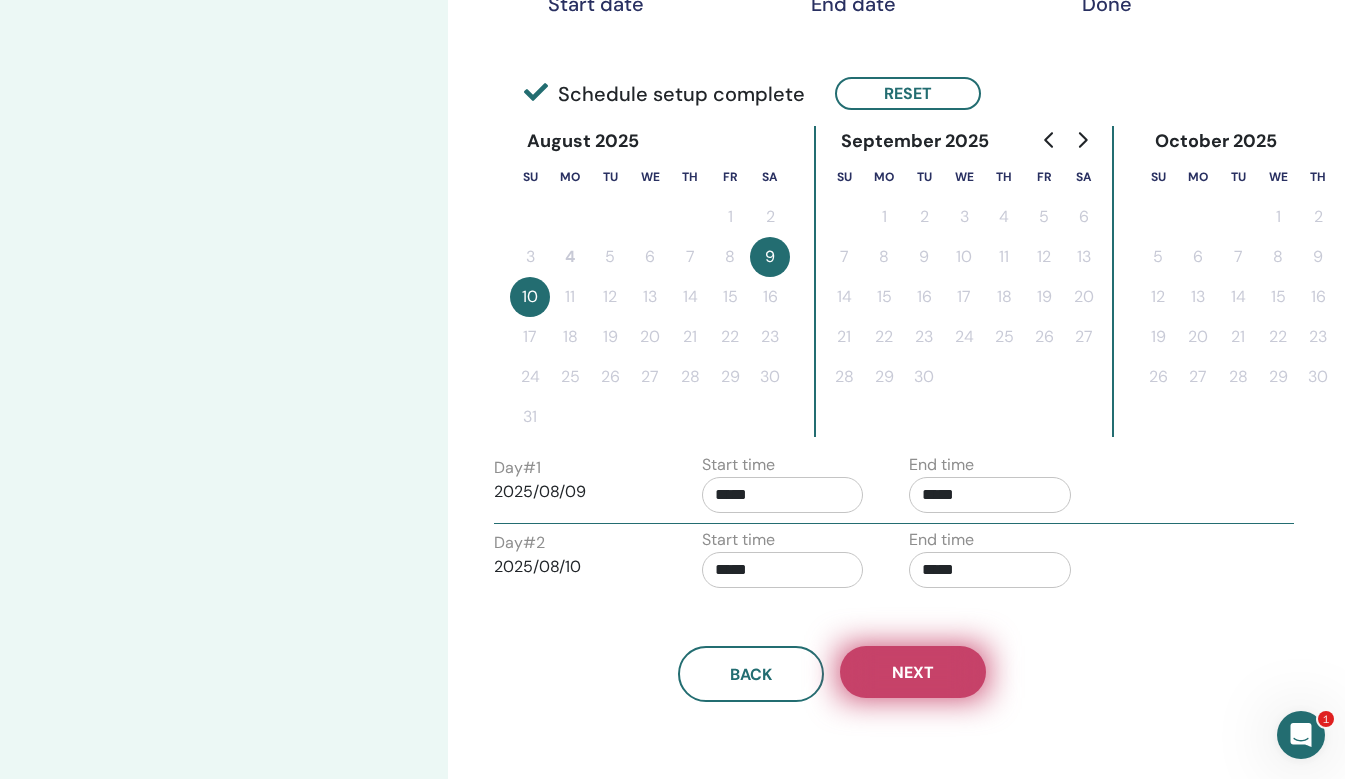 click on "Next" at bounding box center (913, 672) 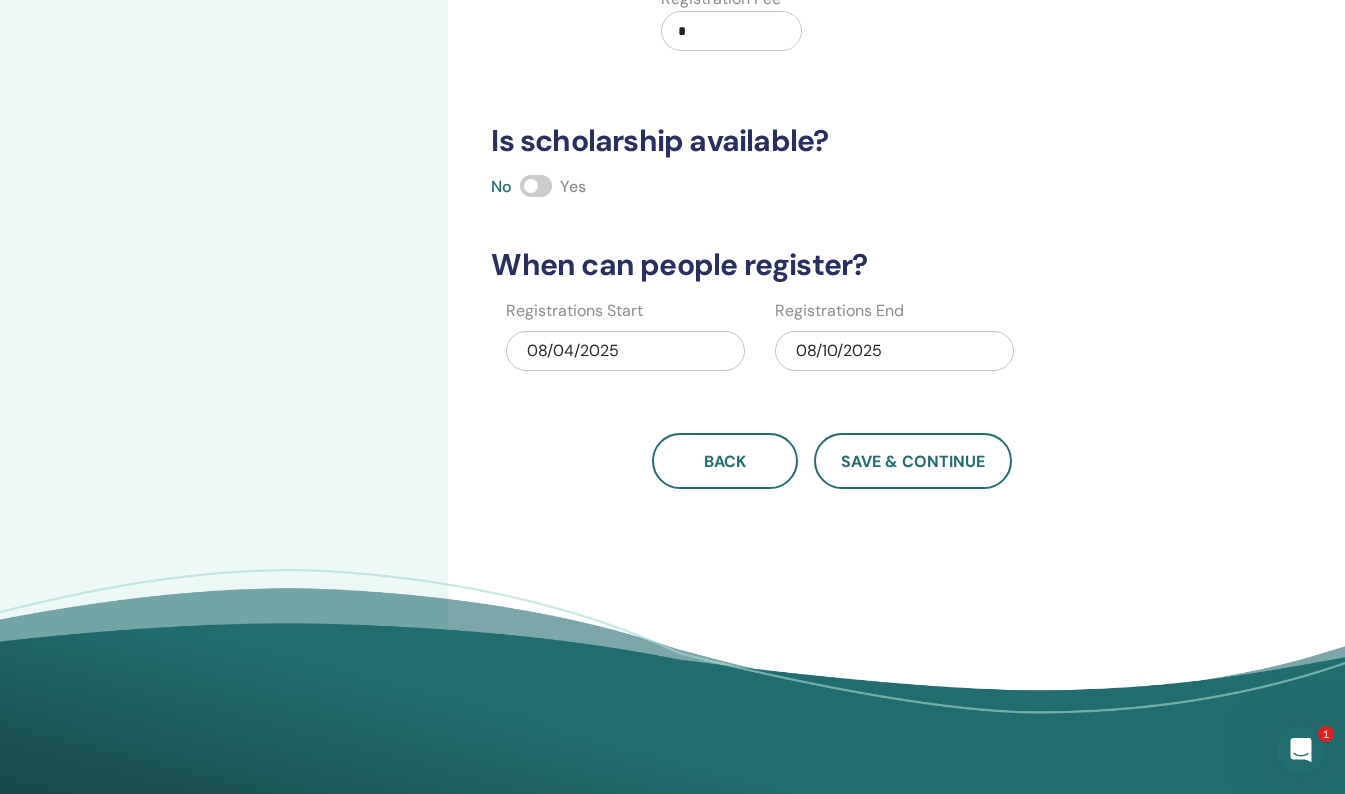 click on "No Yes" at bounding box center (831, 187) 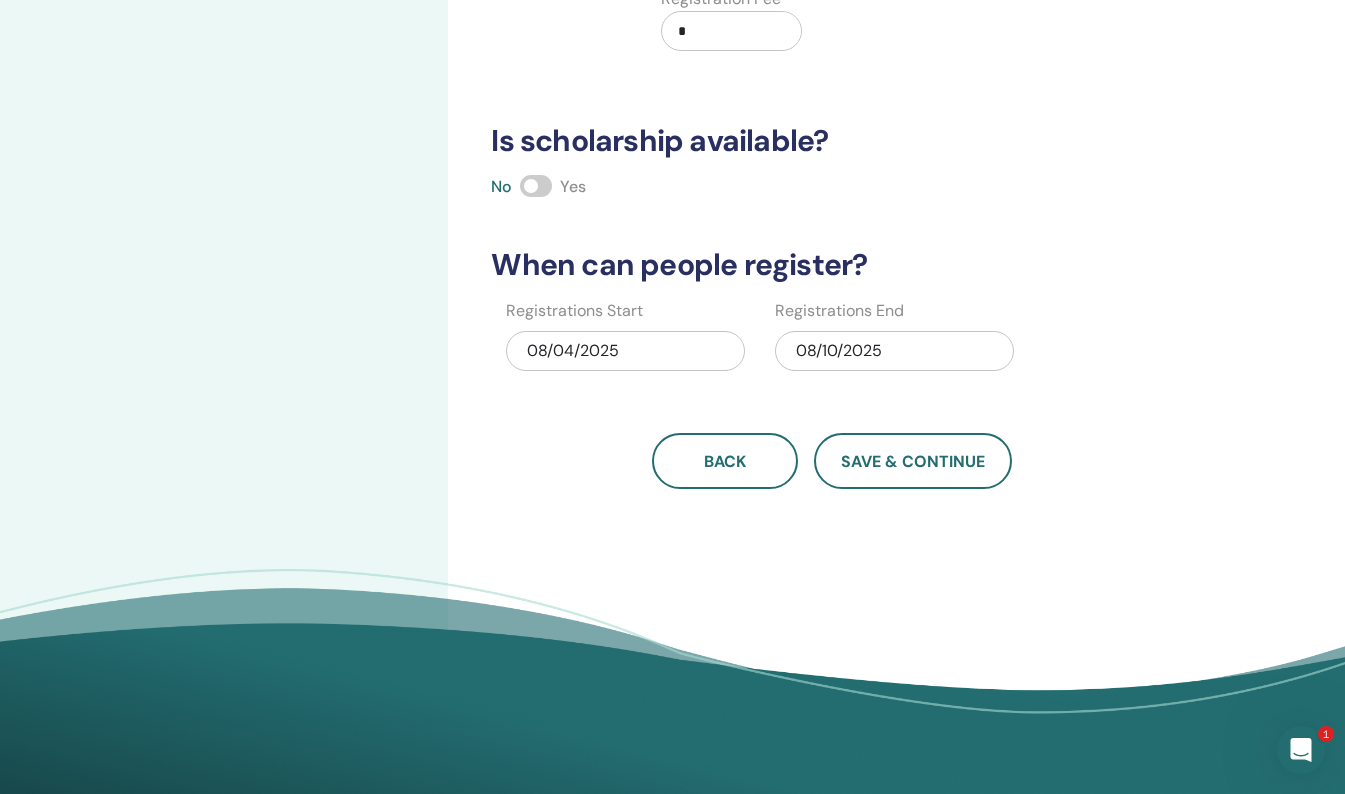 click at bounding box center [536, 186] 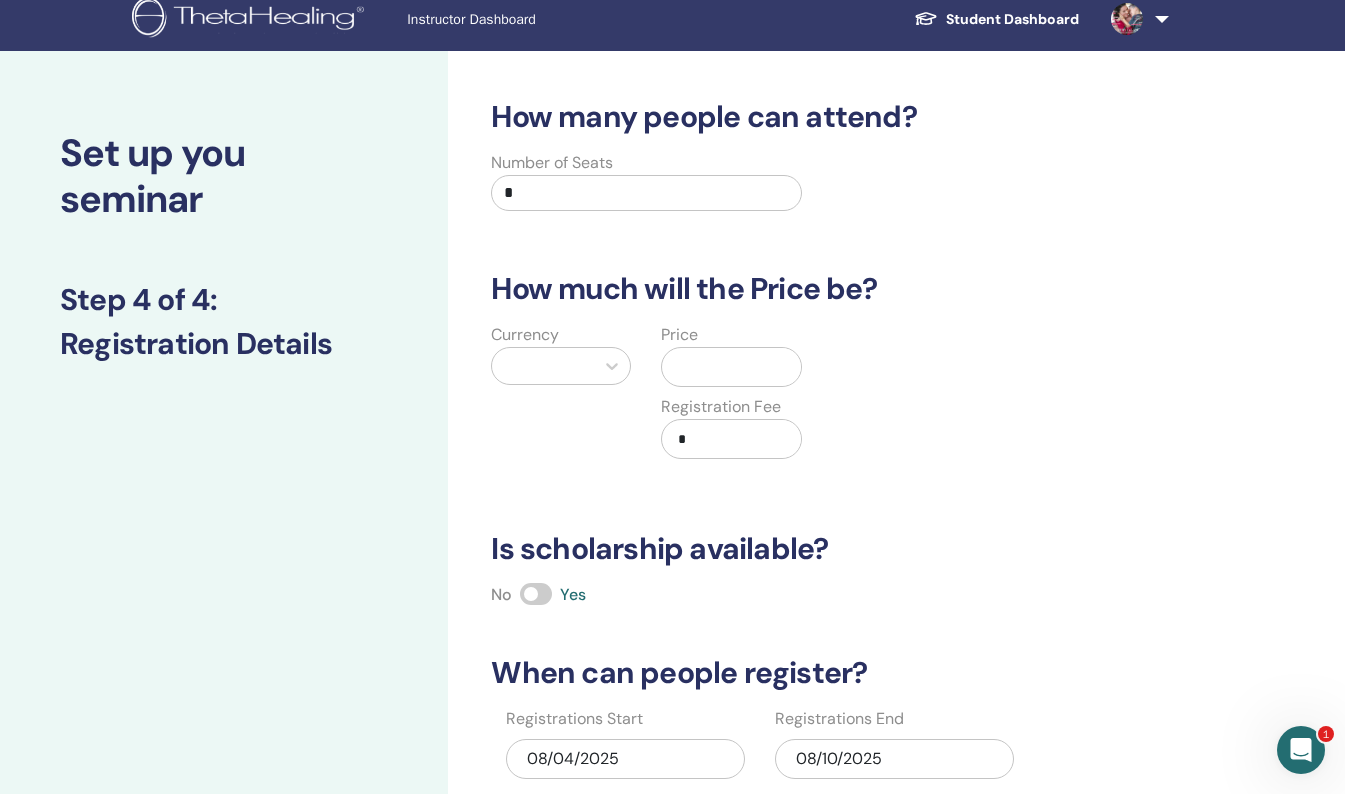 scroll, scrollTop: 10, scrollLeft: 0, axis: vertical 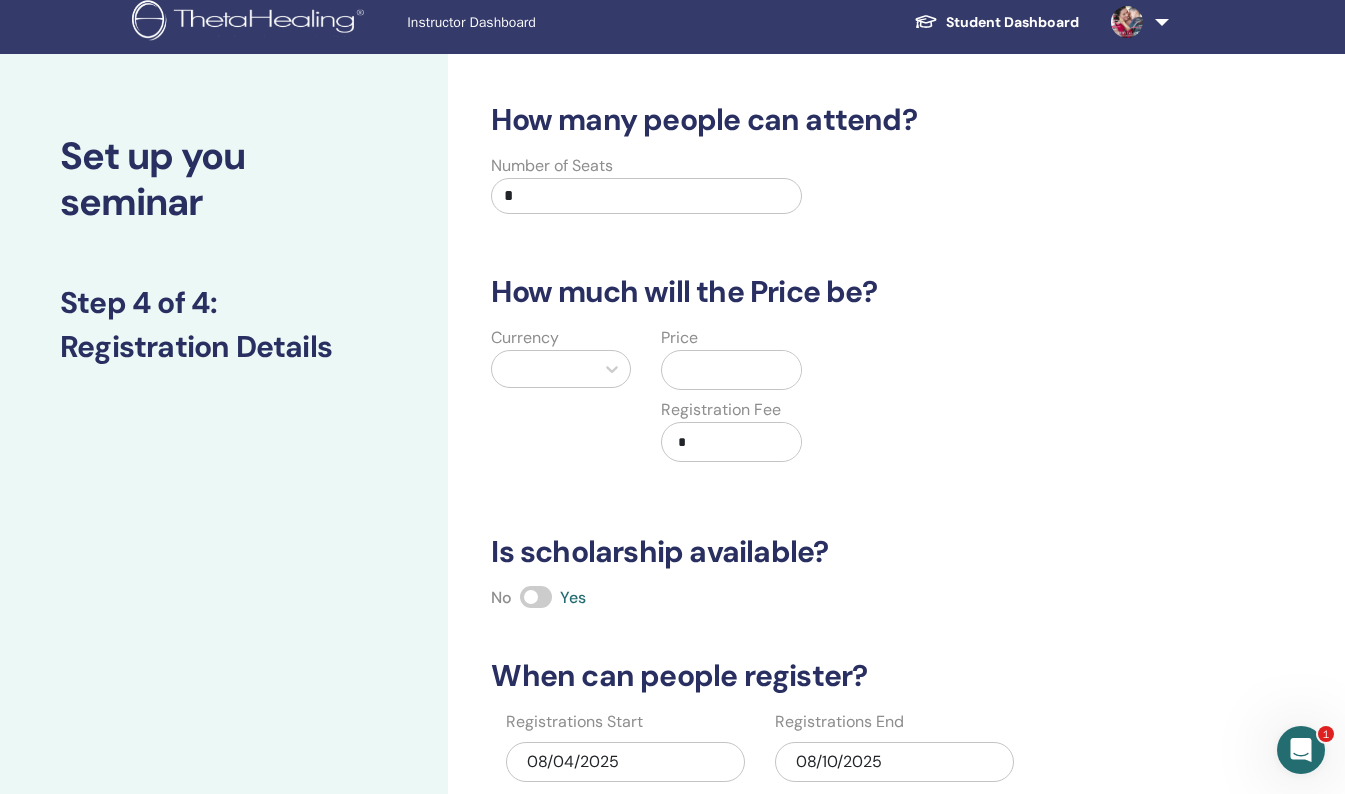 click on "*" at bounding box center (646, 196) 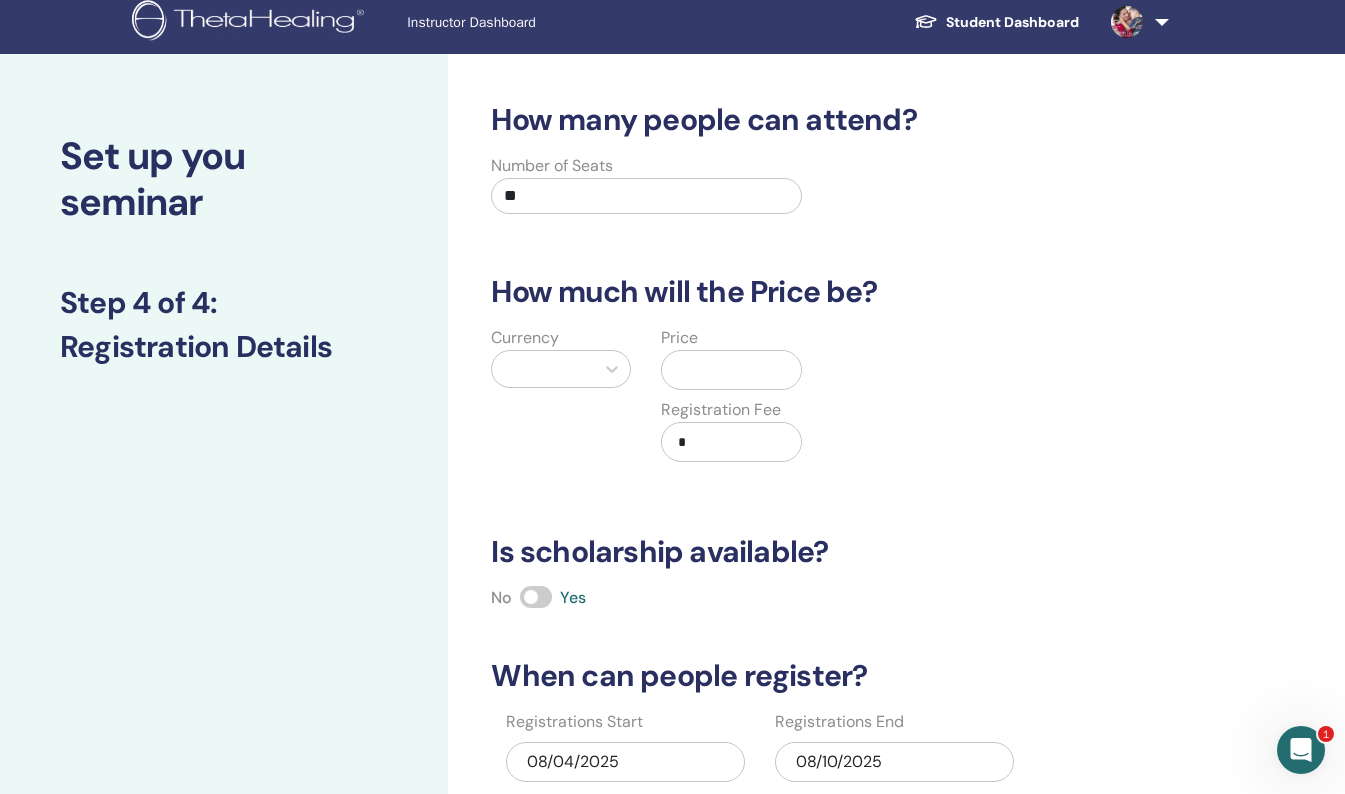 type on "**" 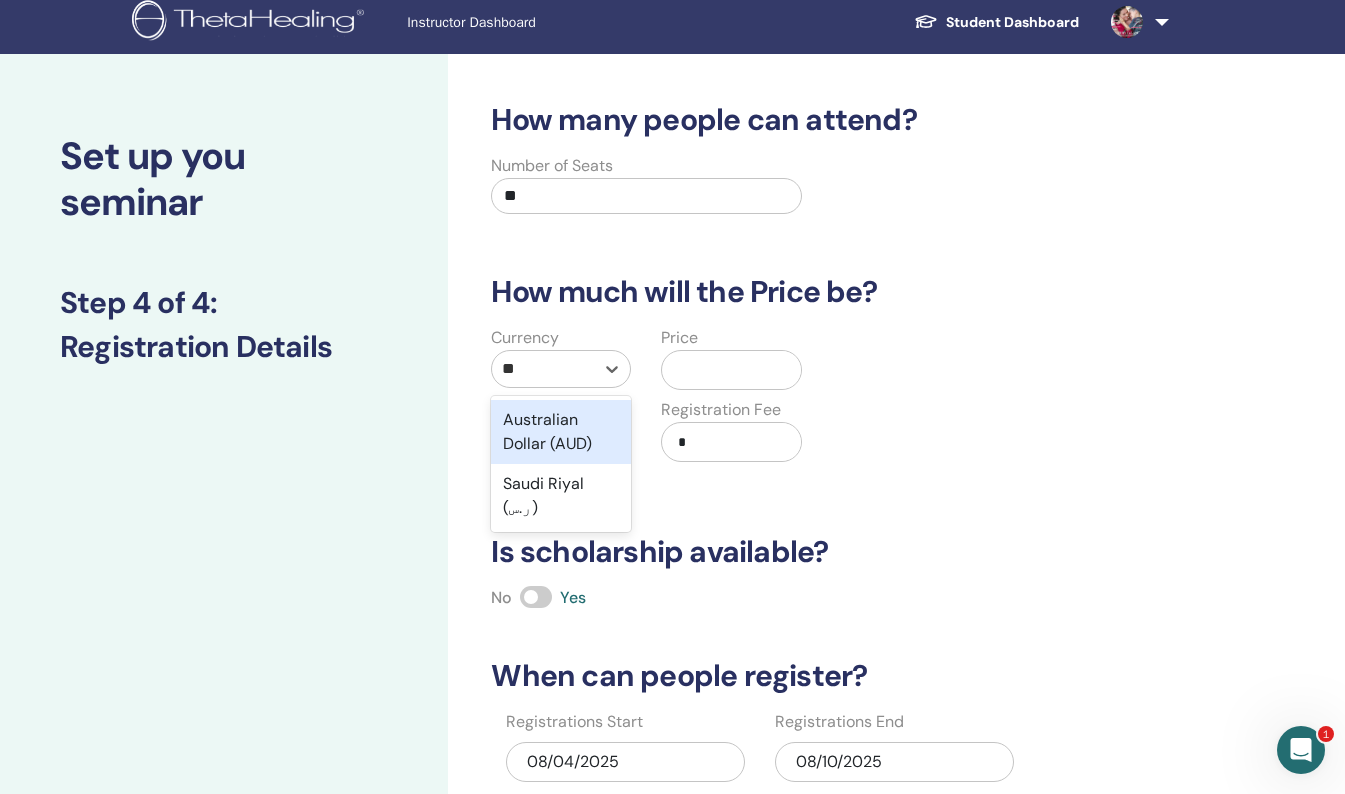 type on "***" 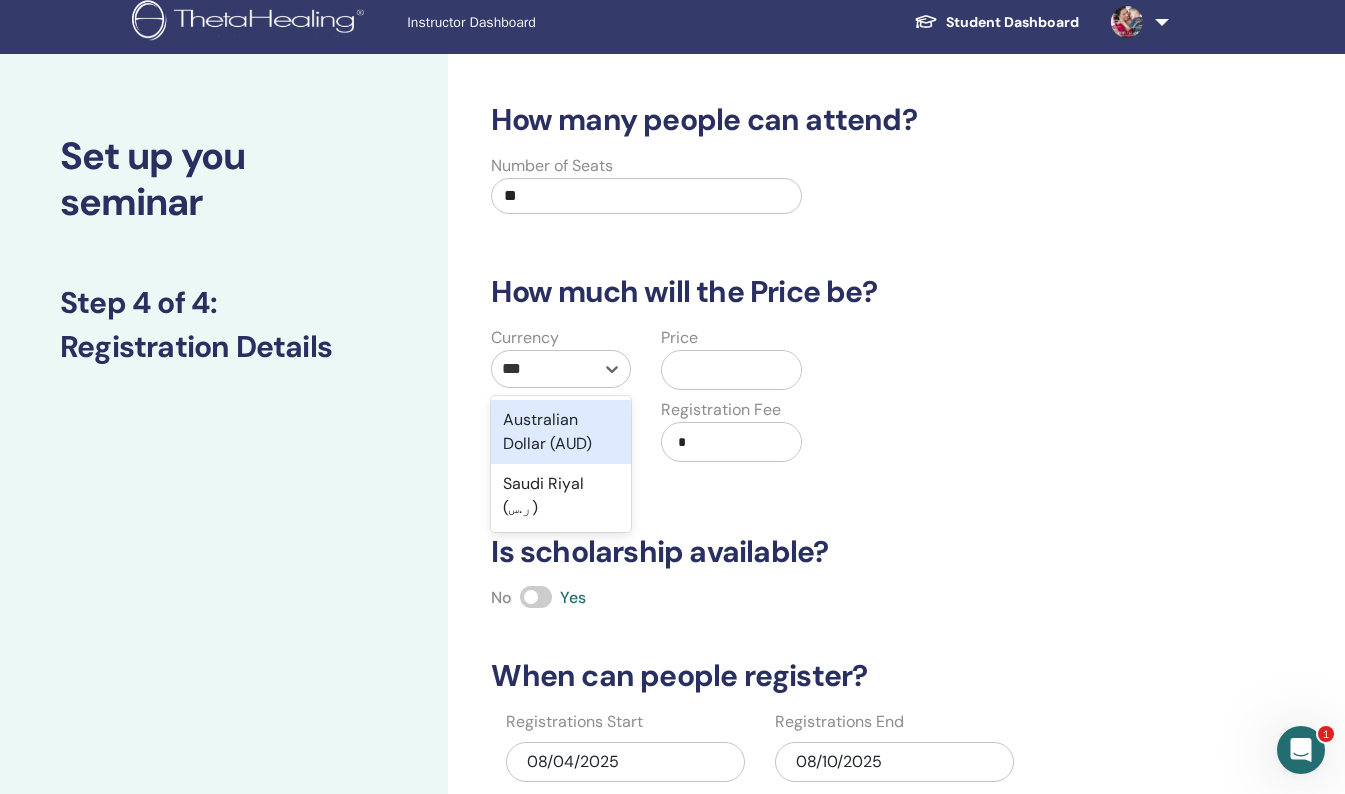 click on "Australian Dollar (AUD)" at bounding box center (561, 432) 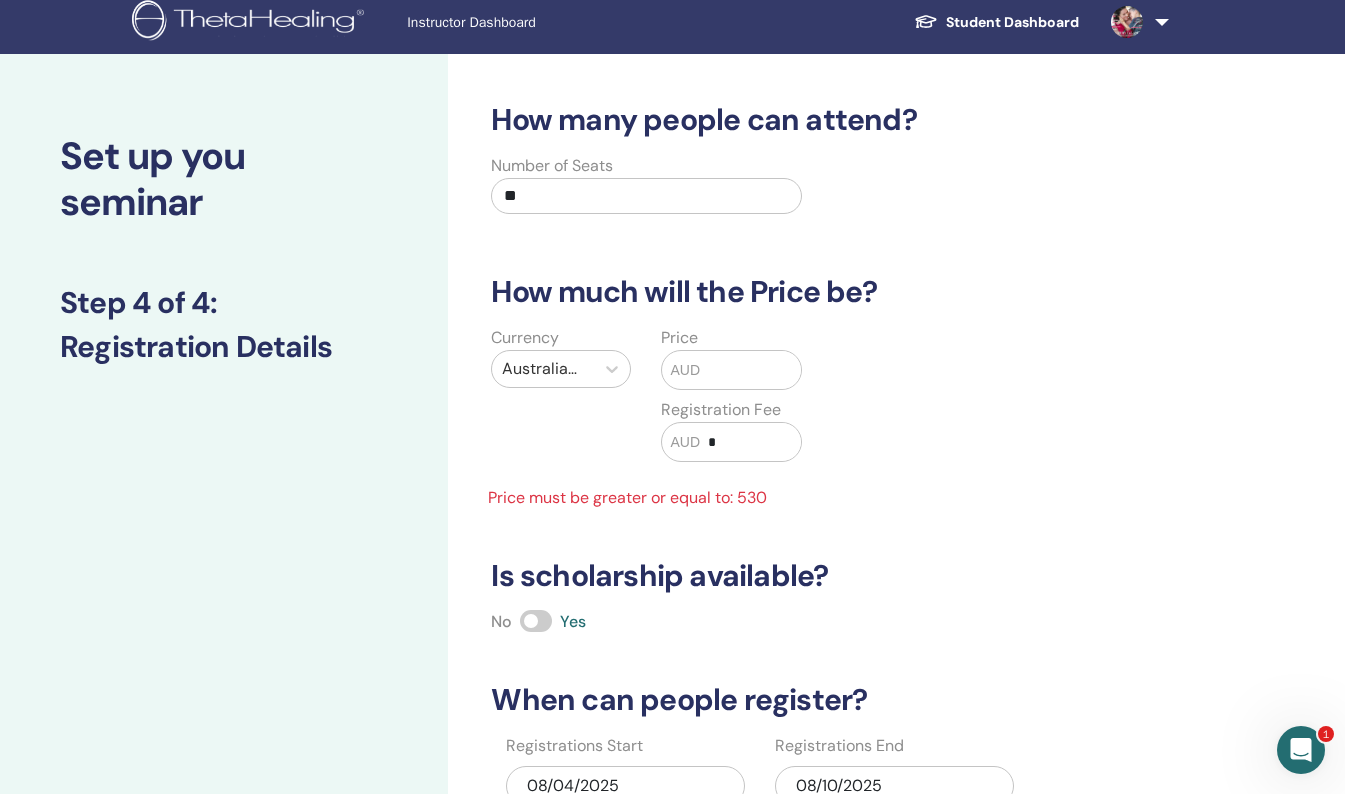 click at bounding box center [750, 370] 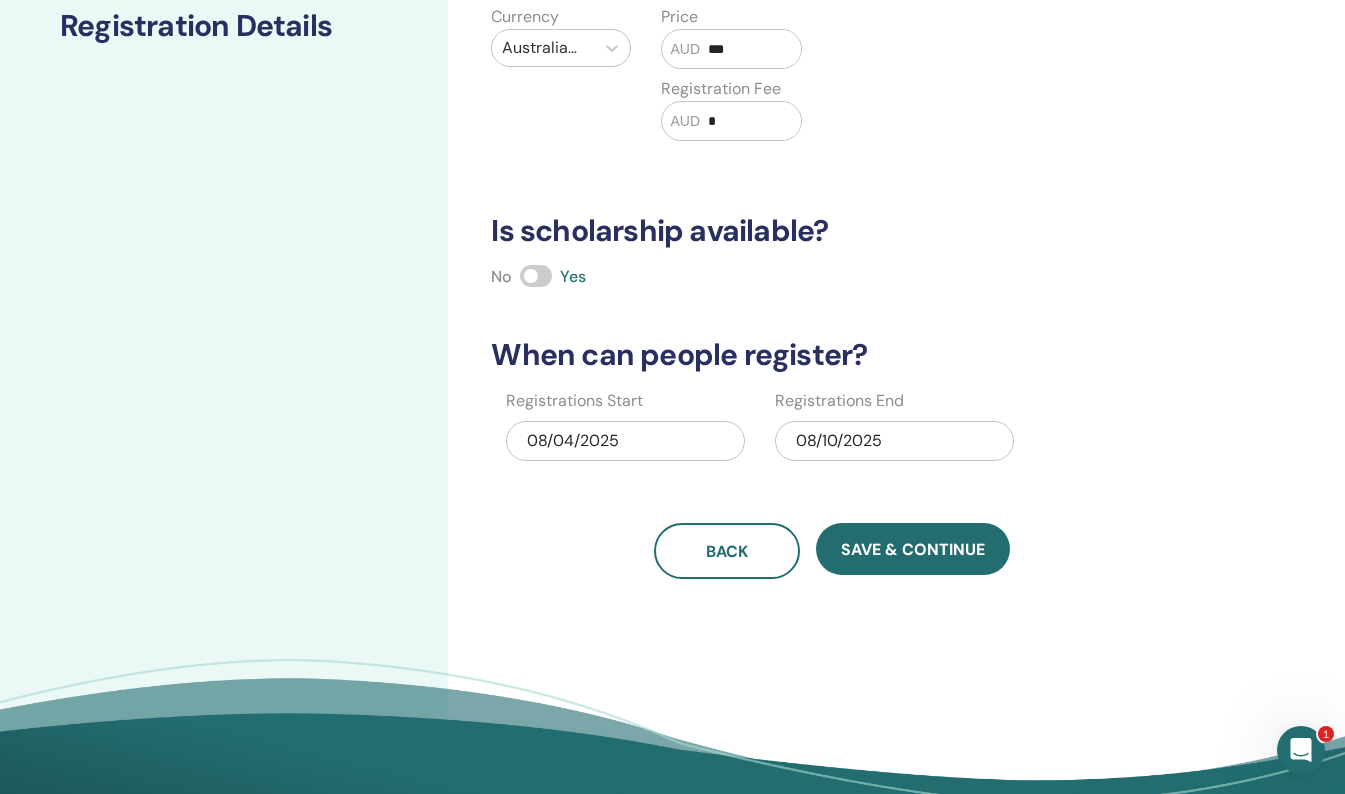 scroll, scrollTop: 334, scrollLeft: 0, axis: vertical 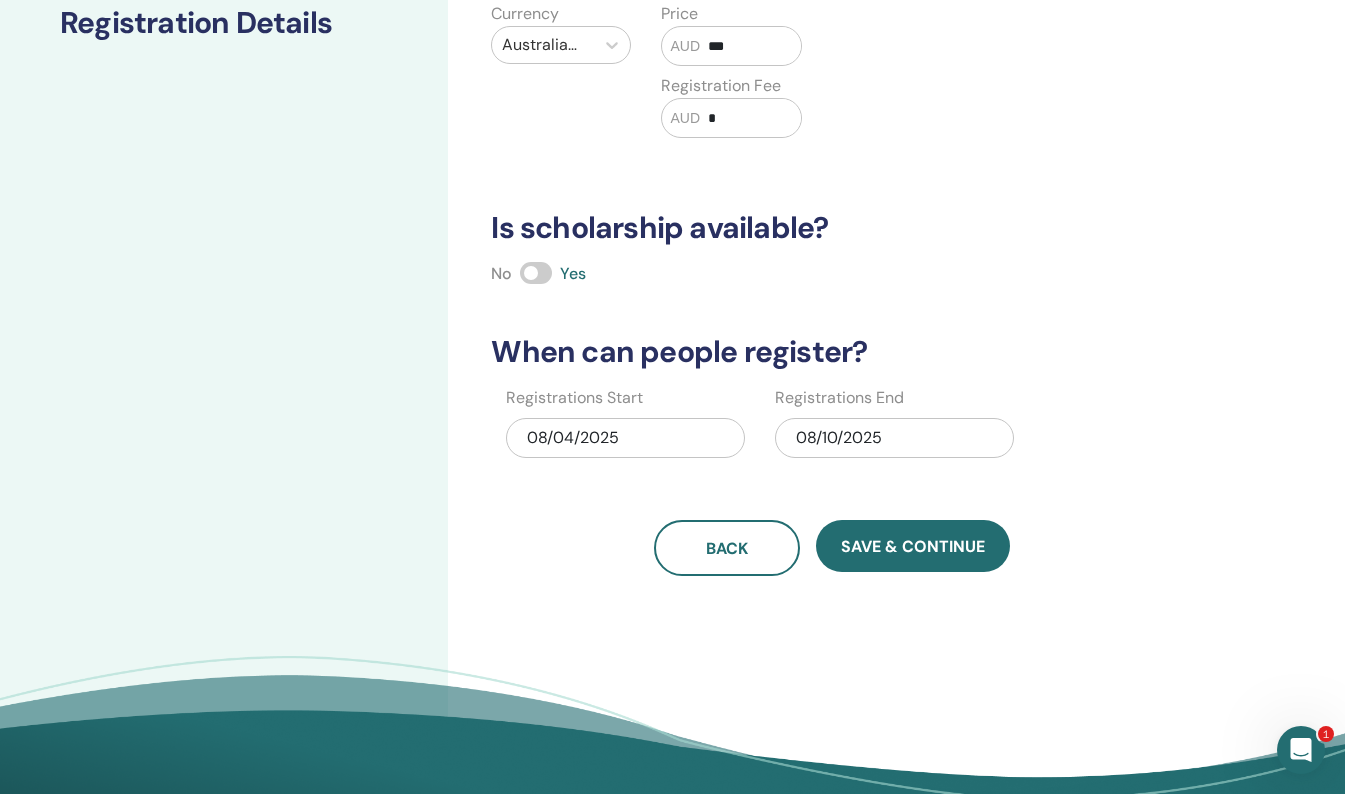 type on "***" 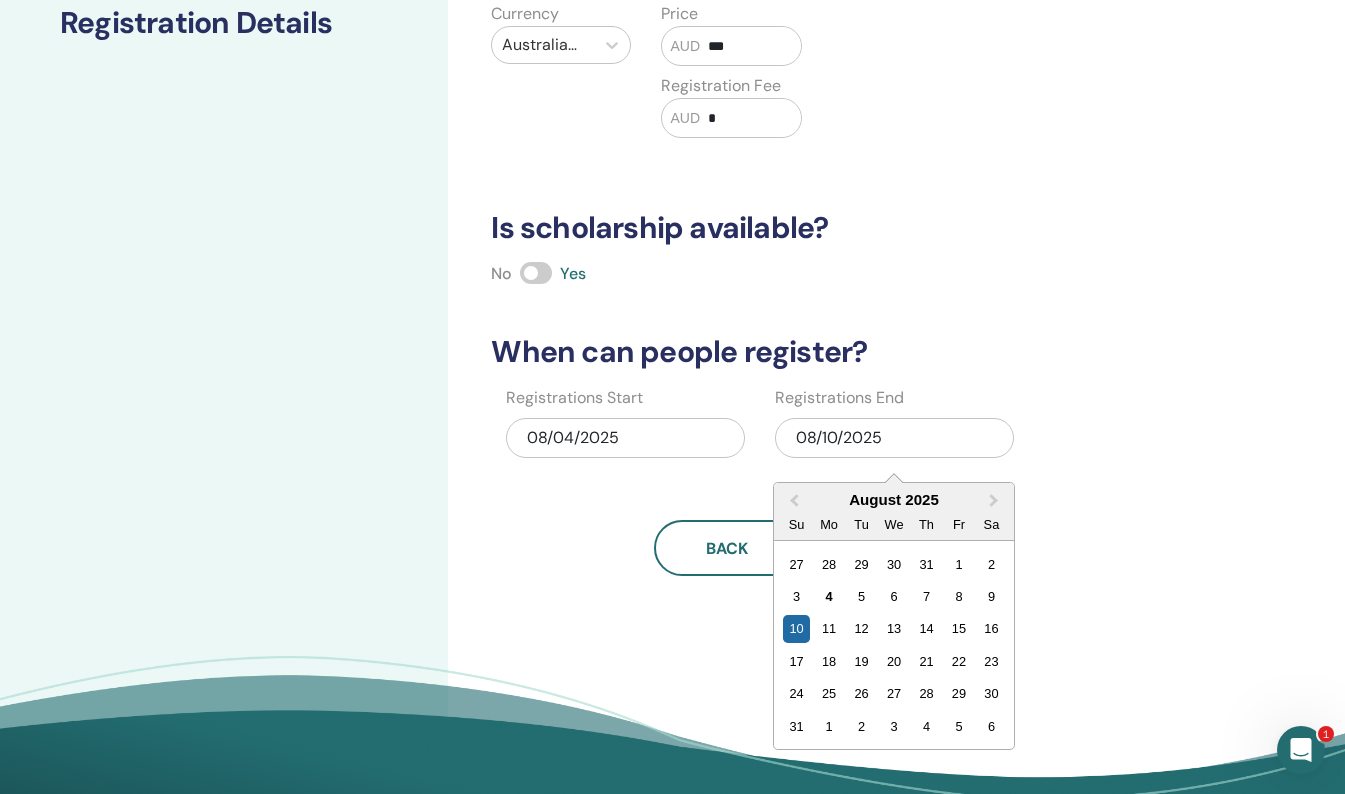 click on "Registrations Start 08/04/2025 Registrations End 08/10/2025 Previous Month Next Month August 2025 Su Mo Tu We Th Fr Sa 27 28 29 30 31 1 2 3 4 5 6 7 8 9 10 11 12 13 14 15 16 17 18 19 20 21 22 23 24 25 26 27 28 29 30 31 1 2 3 4 5 6" at bounding box center [816, 429] 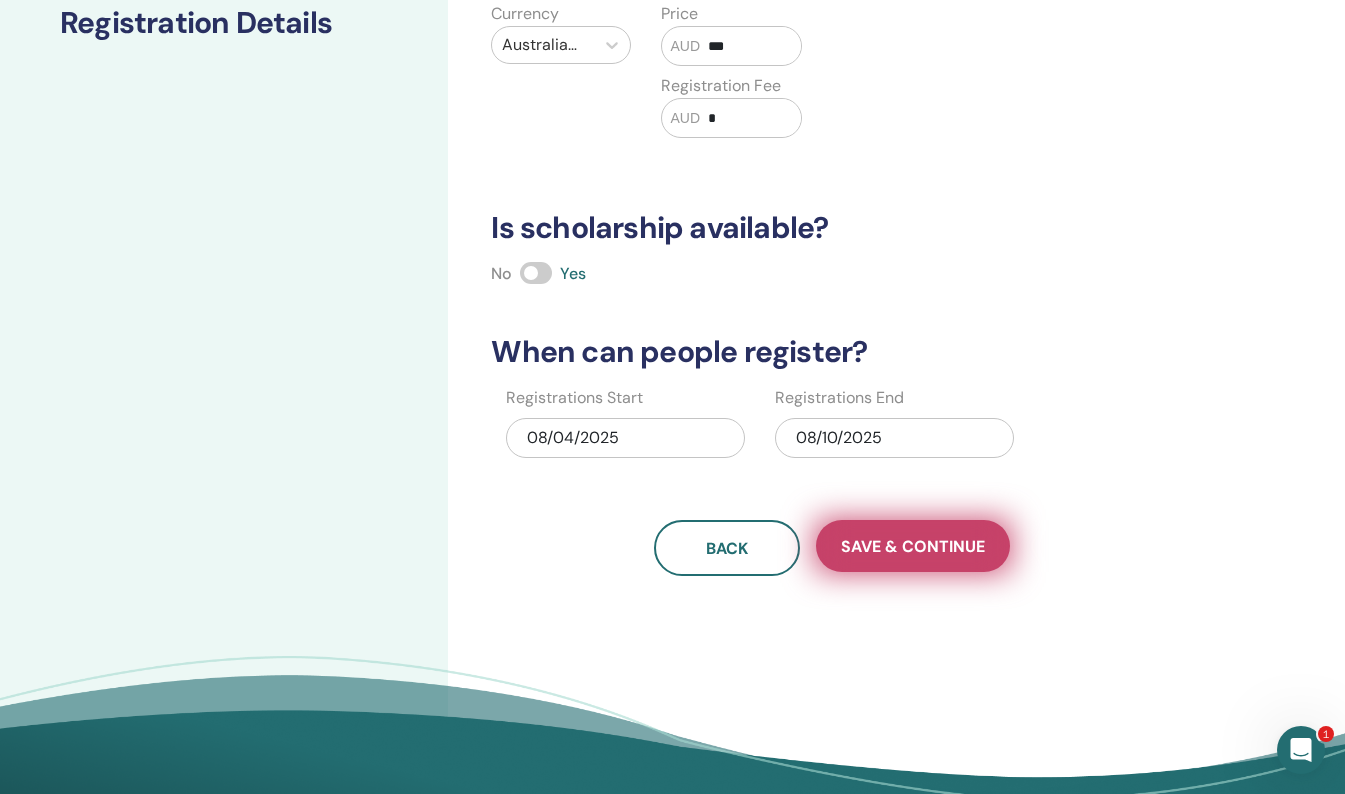 click on "Save & Continue" at bounding box center [913, 546] 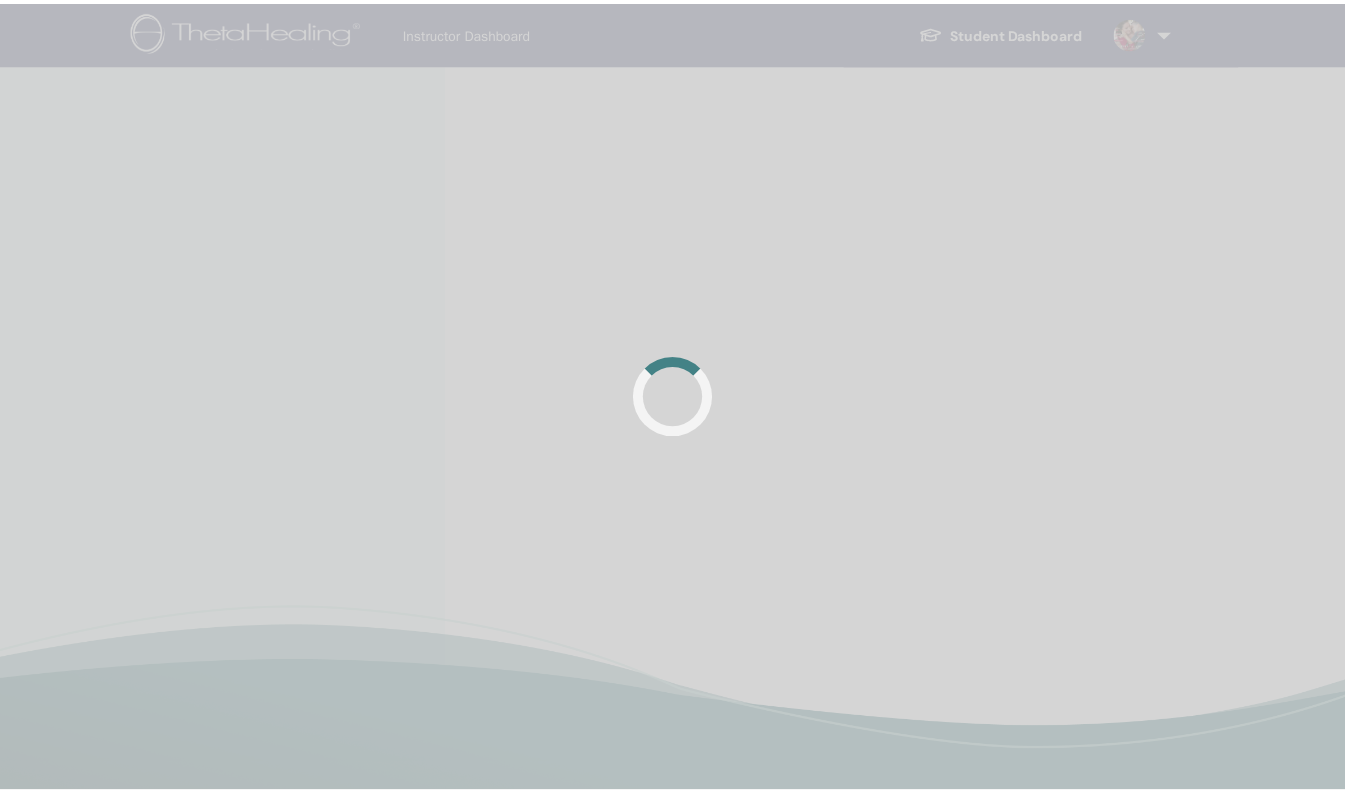 scroll, scrollTop: 0, scrollLeft: 0, axis: both 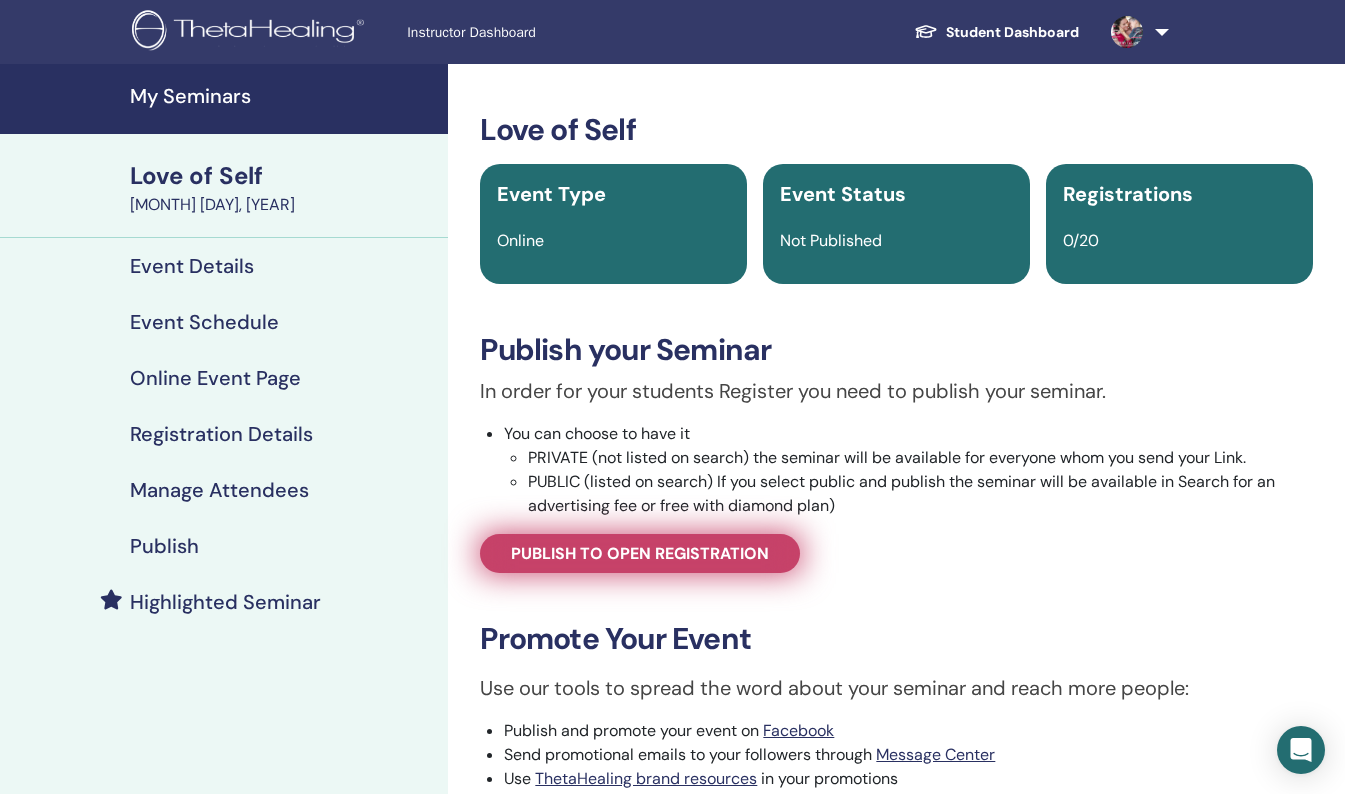 click on "Publish to open registration" at bounding box center [640, 553] 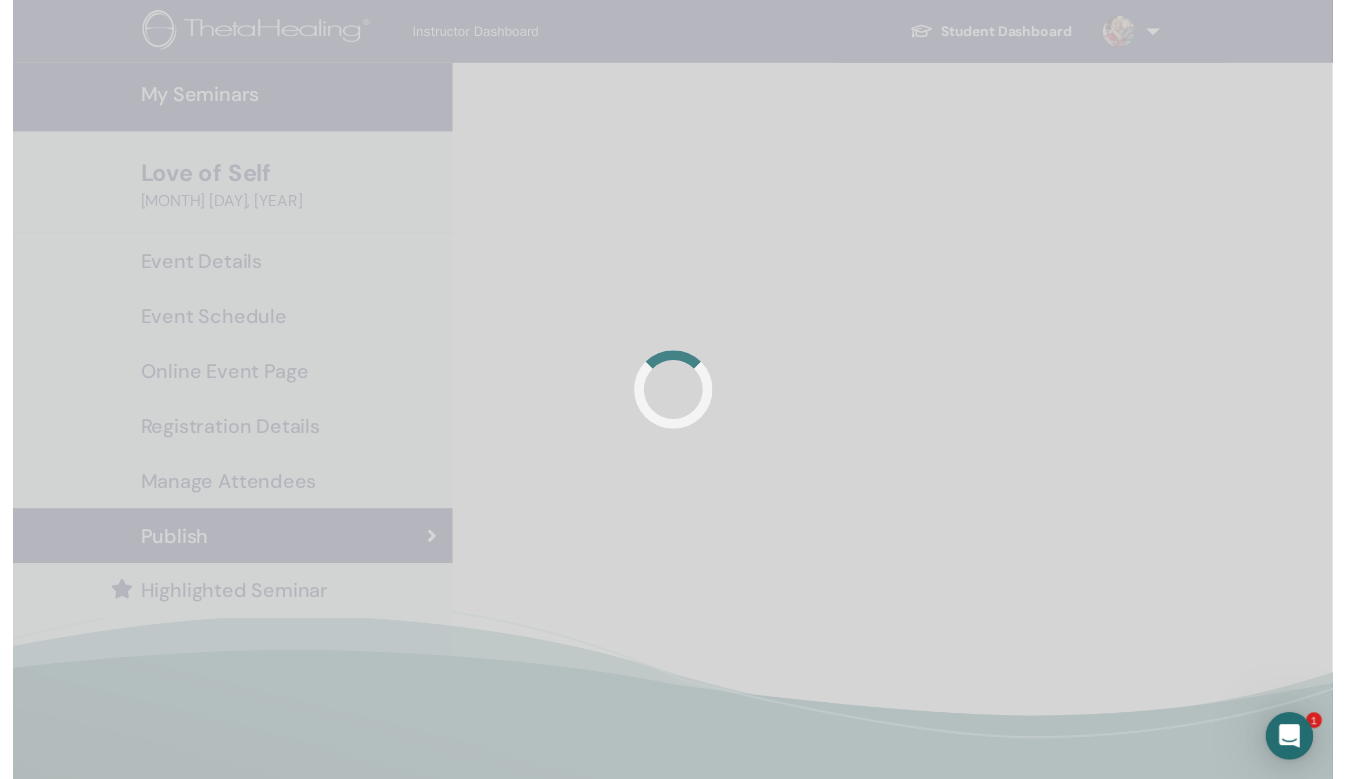 scroll, scrollTop: 0, scrollLeft: 0, axis: both 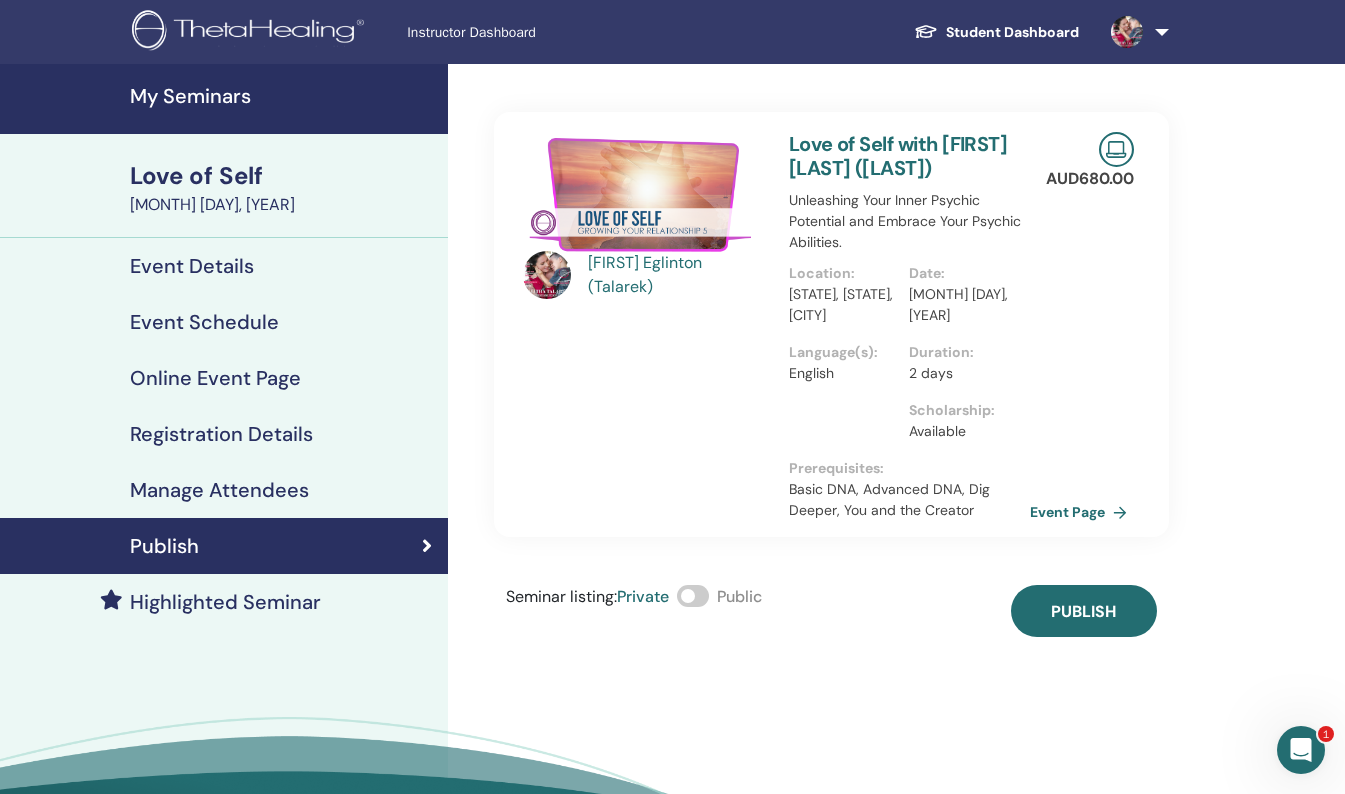 click at bounding box center [693, 596] 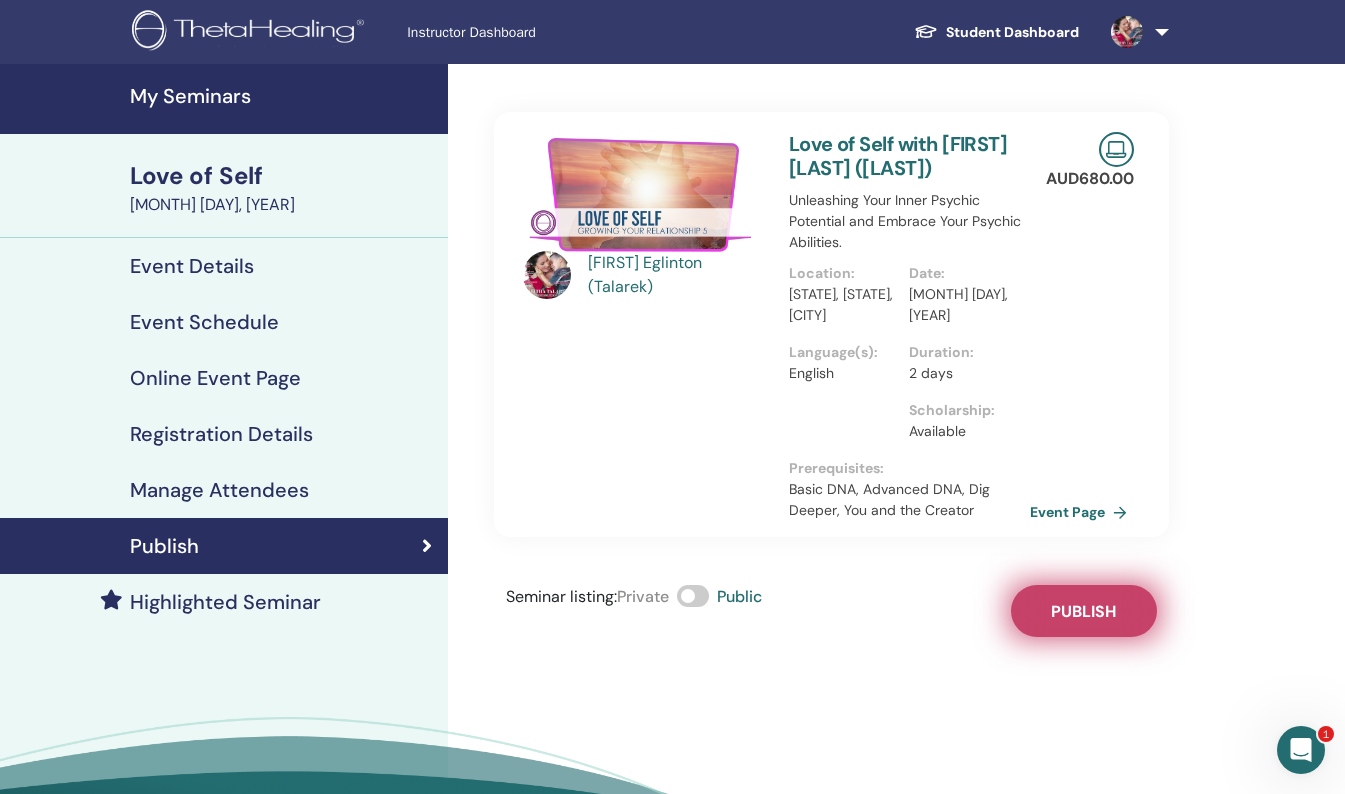 click on "Publish" at bounding box center [1084, 611] 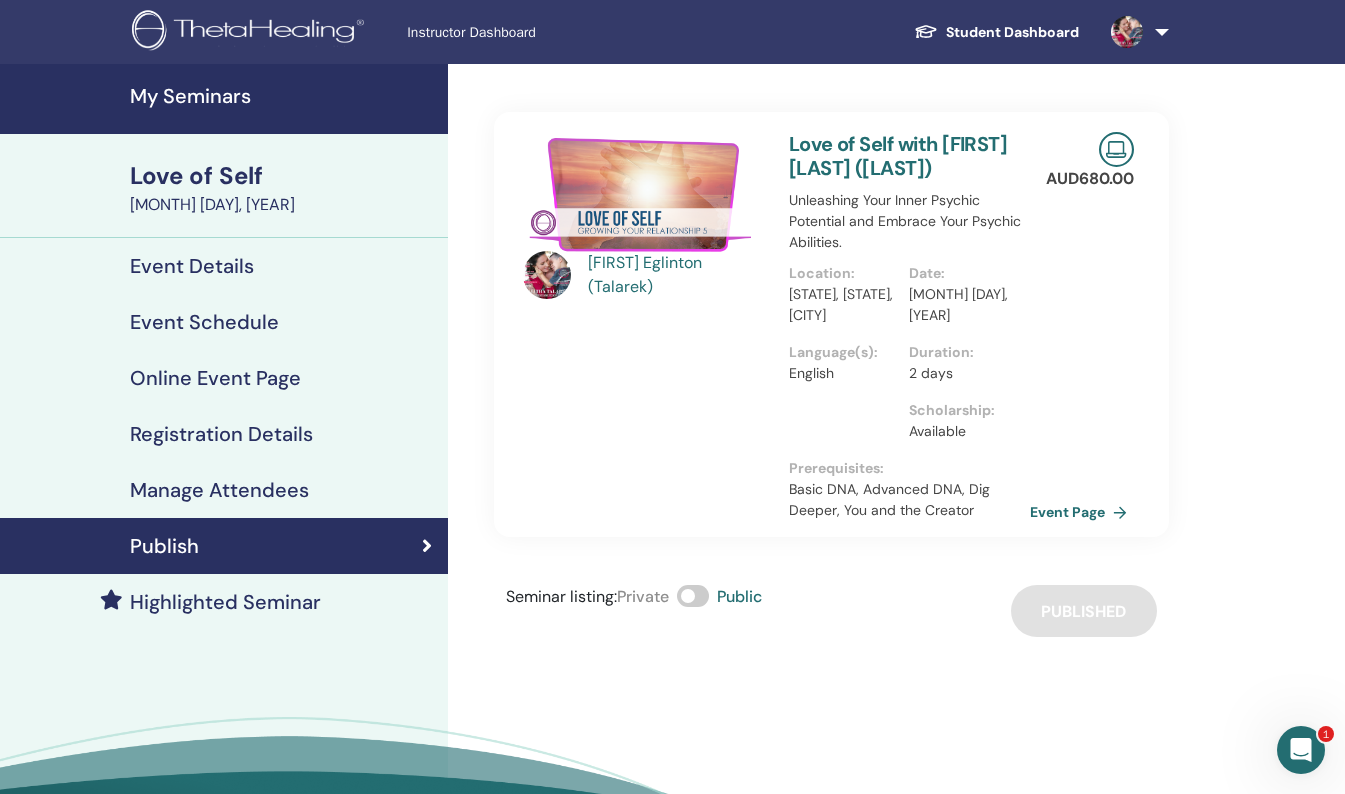 click on "Highlighted Seminar" at bounding box center (225, 602) 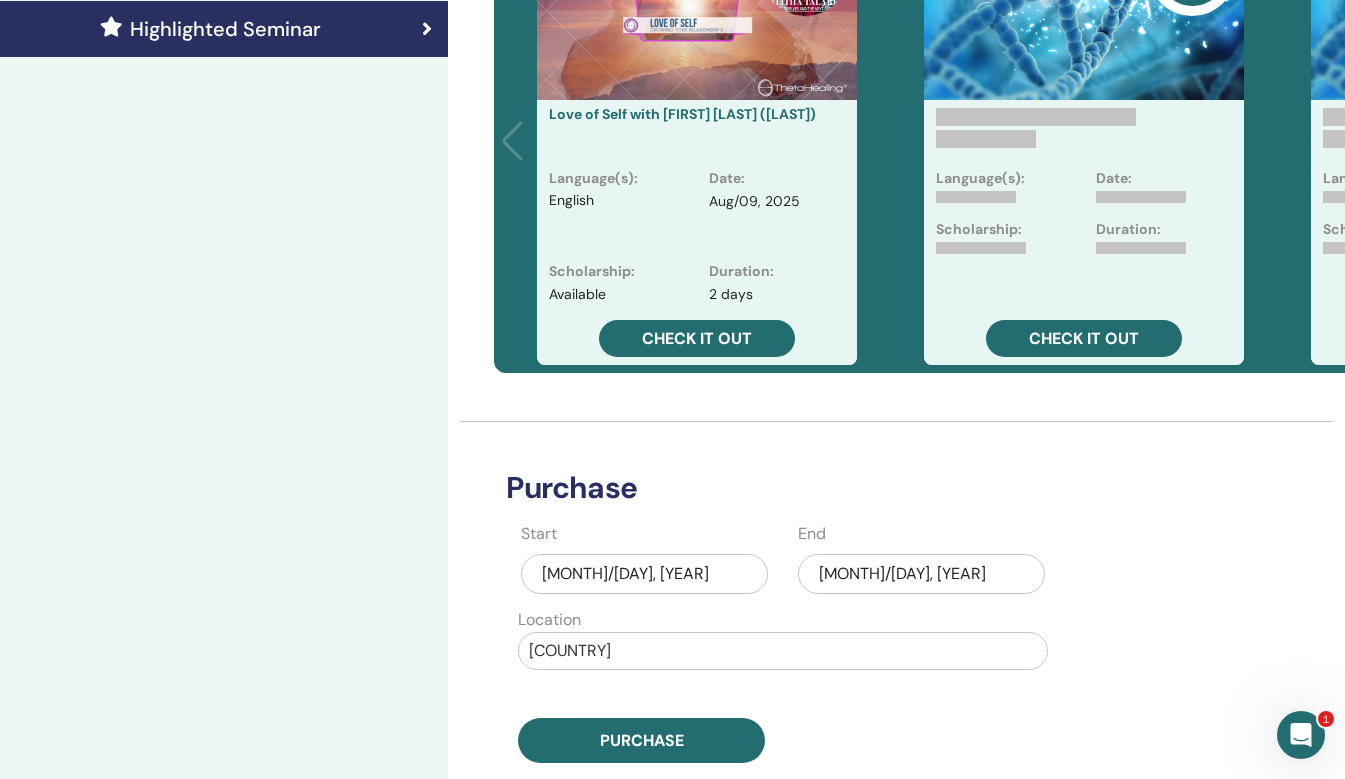 scroll, scrollTop: 571, scrollLeft: 0, axis: vertical 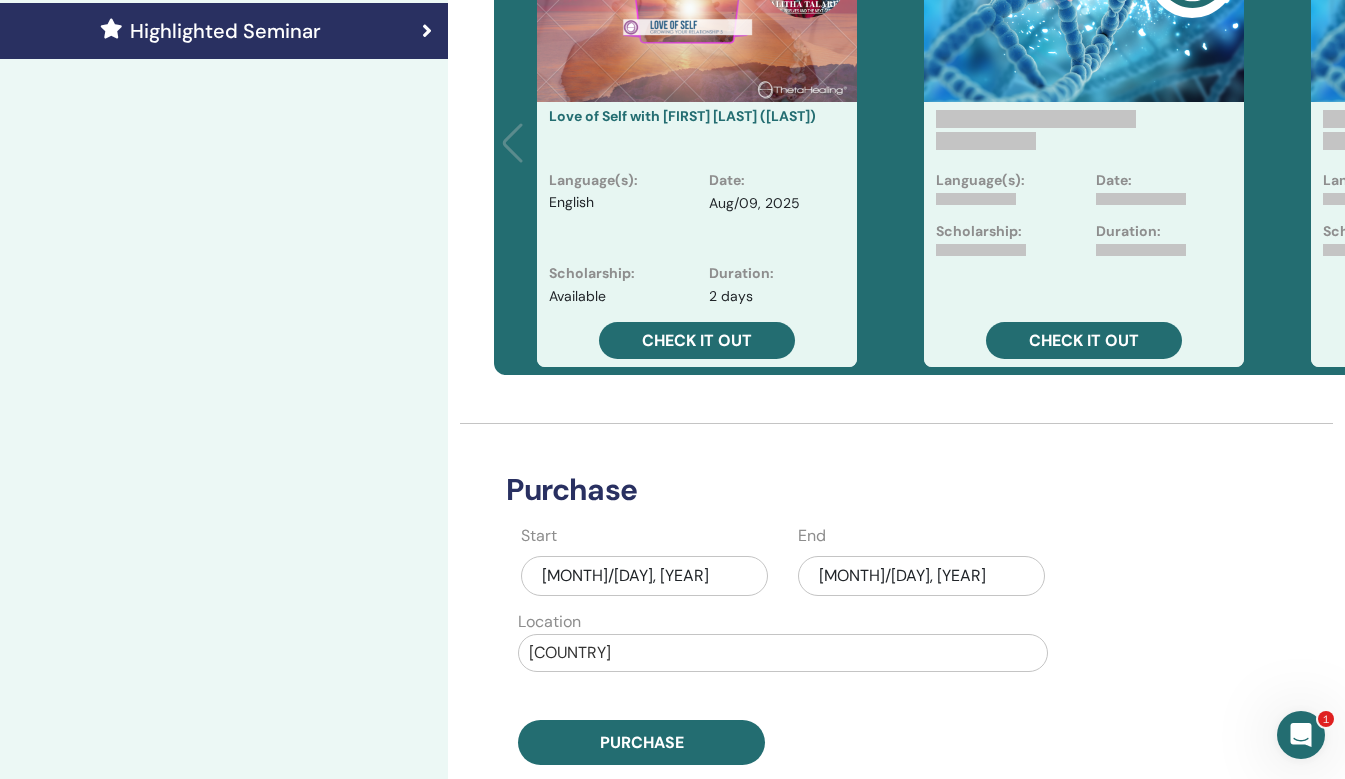 click on "Aug/04, 2025" at bounding box center [921, 576] 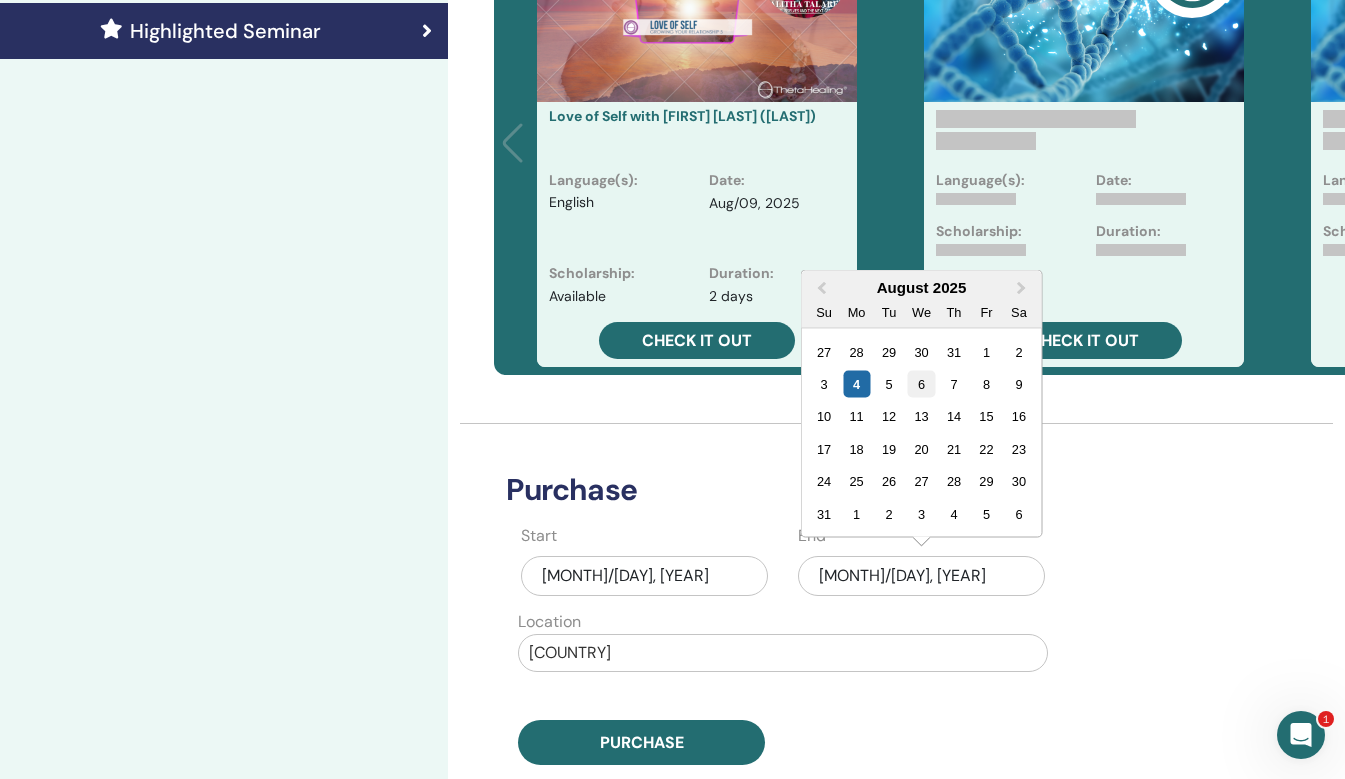 click on "6" at bounding box center [921, 384] 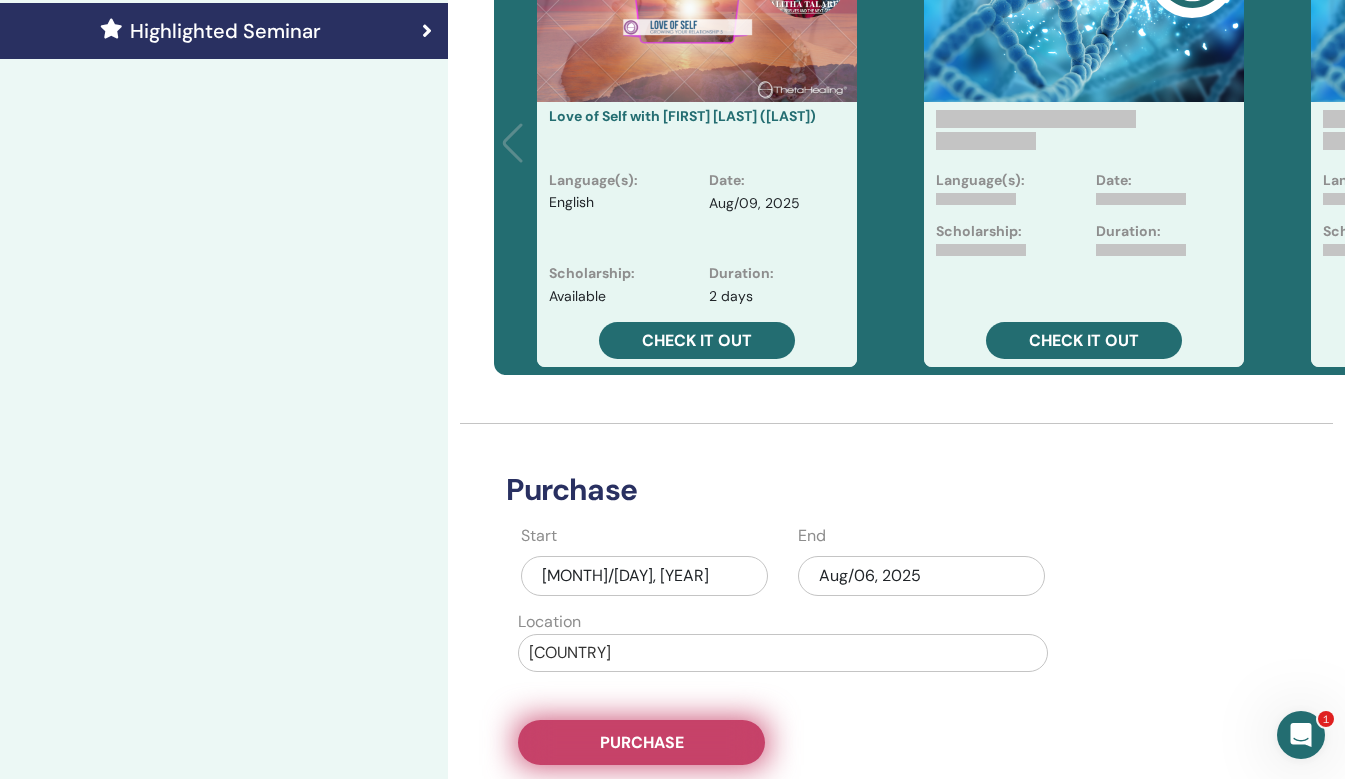 click on "Purchase" at bounding box center (641, 742) 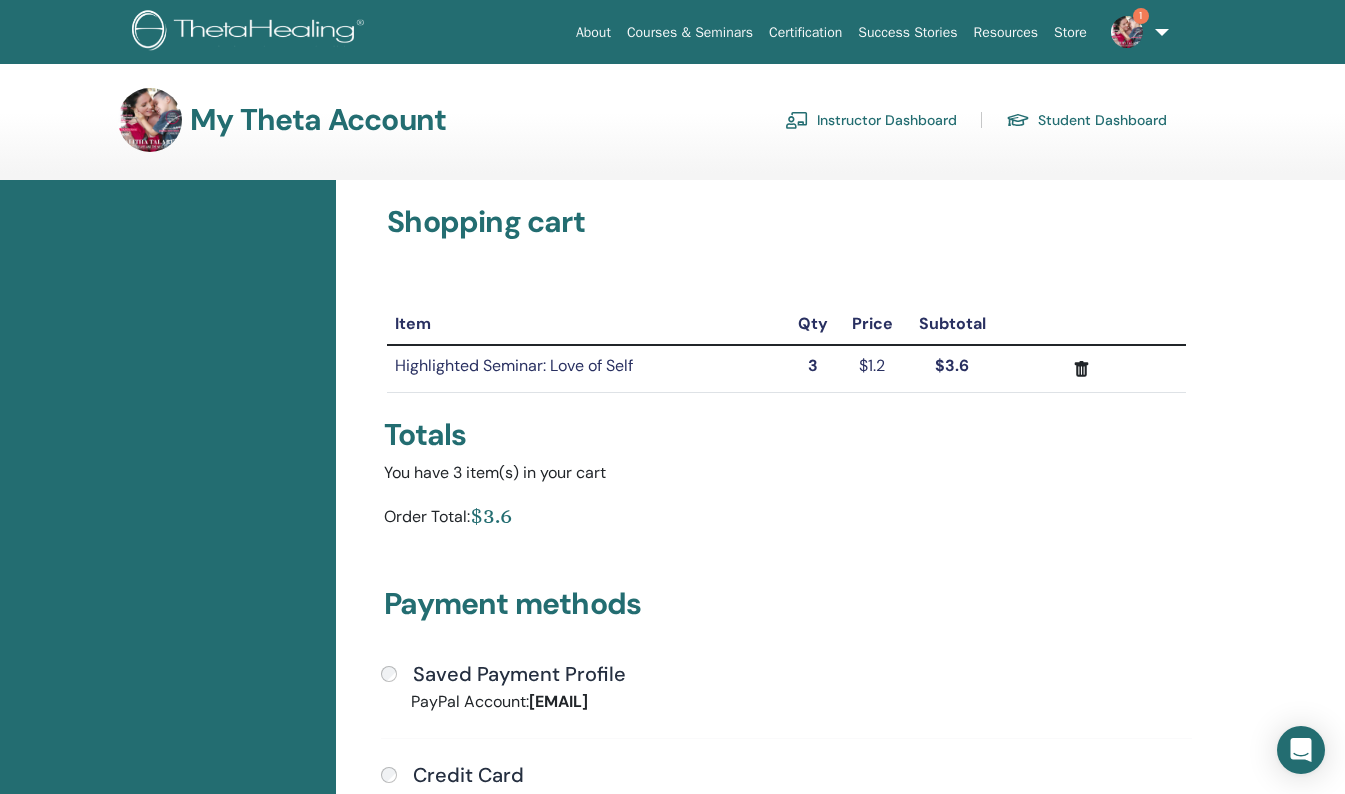 scroll, scrollTop: 0, scrollLeft: 0, axis: both 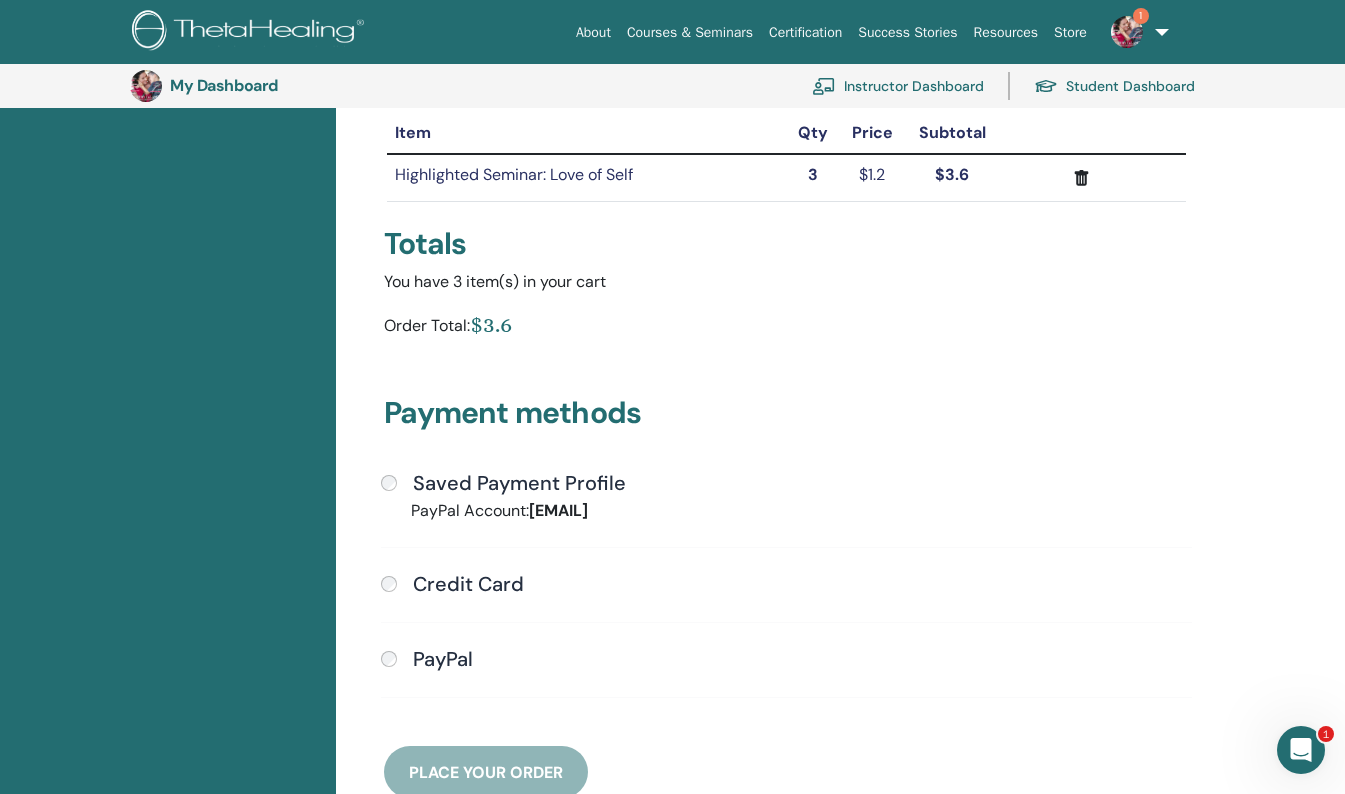 click on "PayPal" at bounding box center [786, 660] 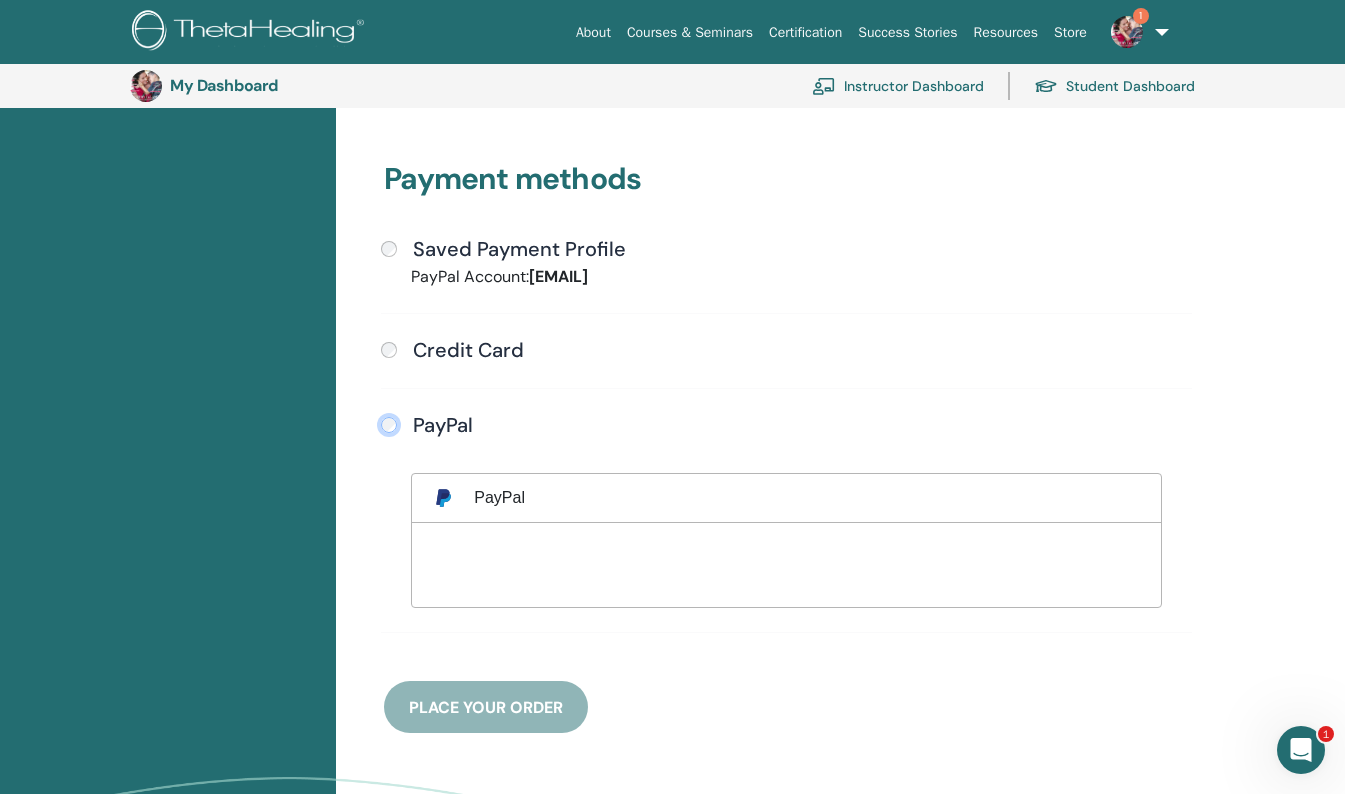 scroll, scrollTop: 506, scrollLeft: 0, axis: vertical 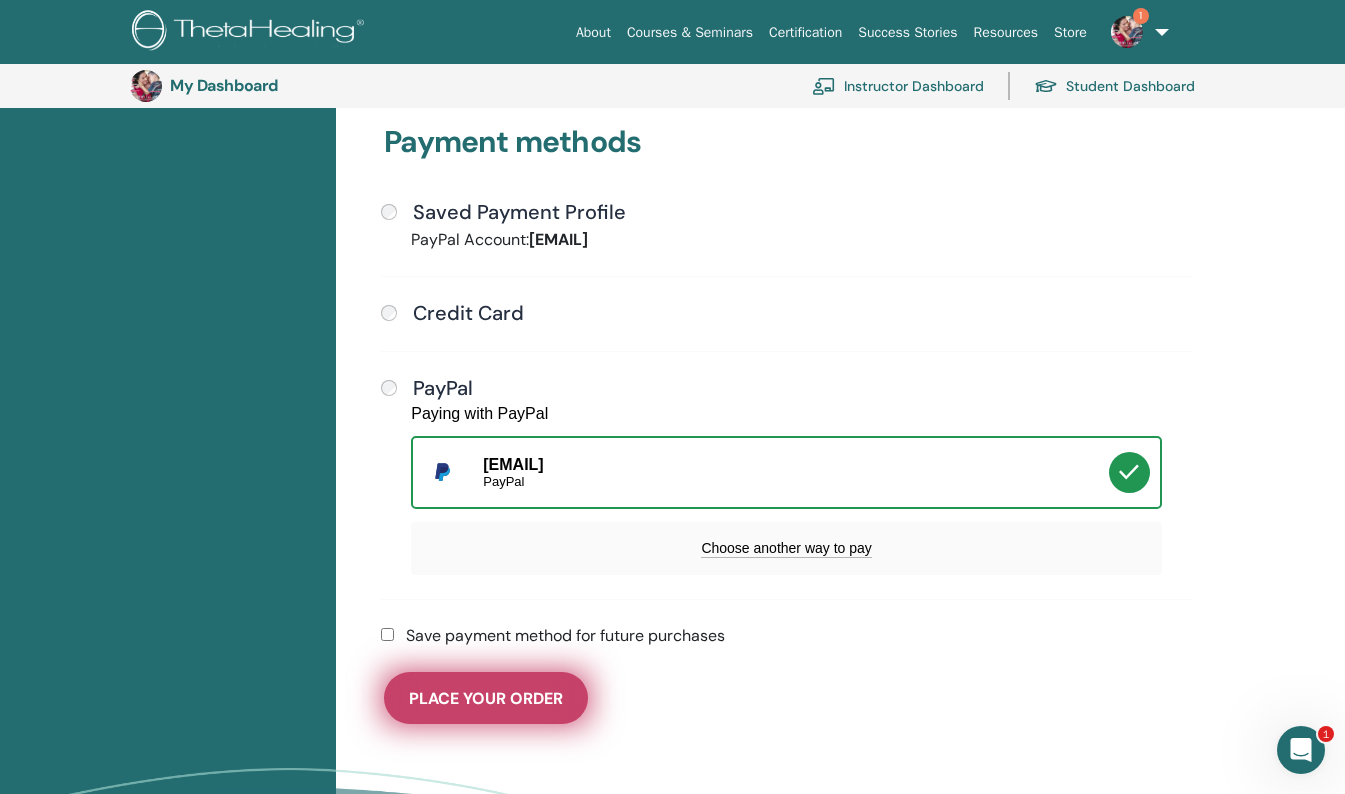 click on "Place Your Order" at bounding box center (486, 698) 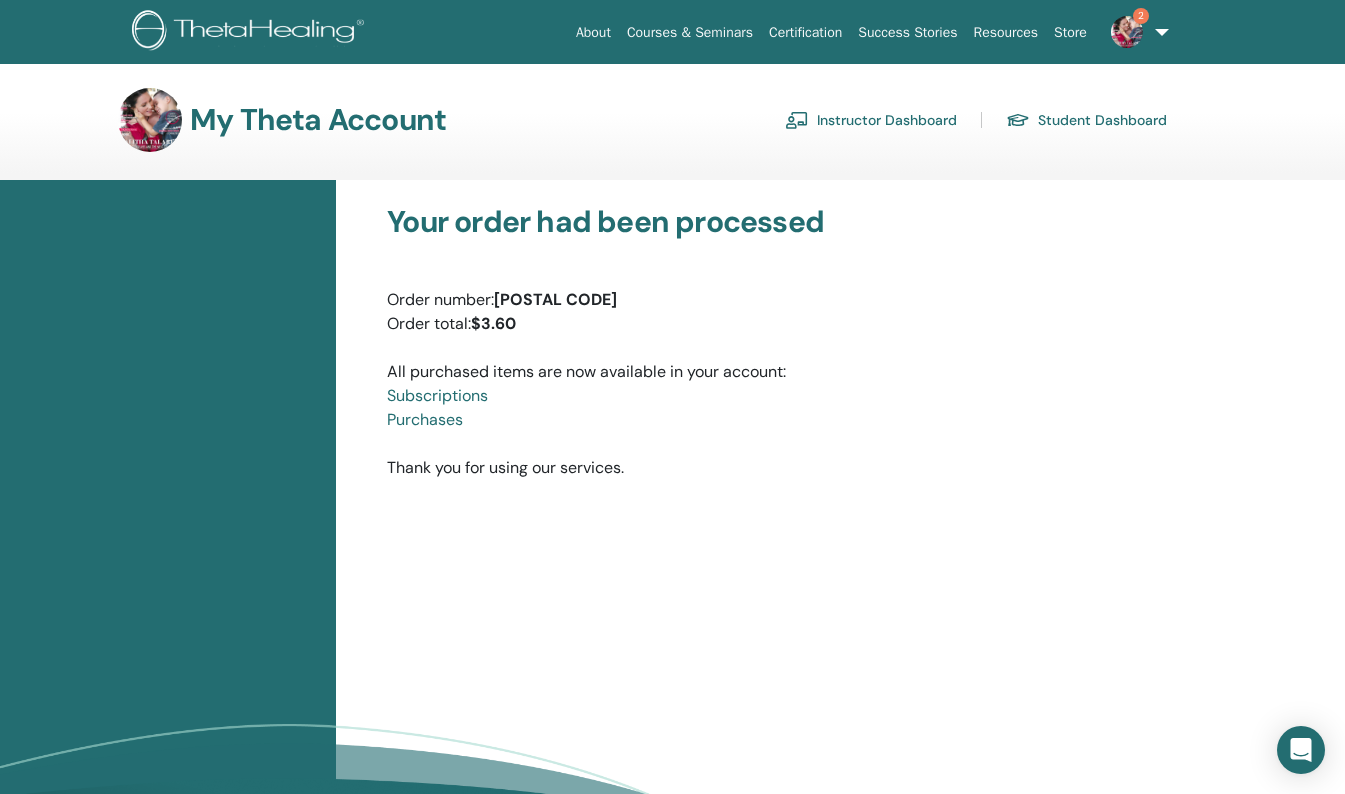 scroll, scrollTop: 0, scrollLeft: 0, axis: both 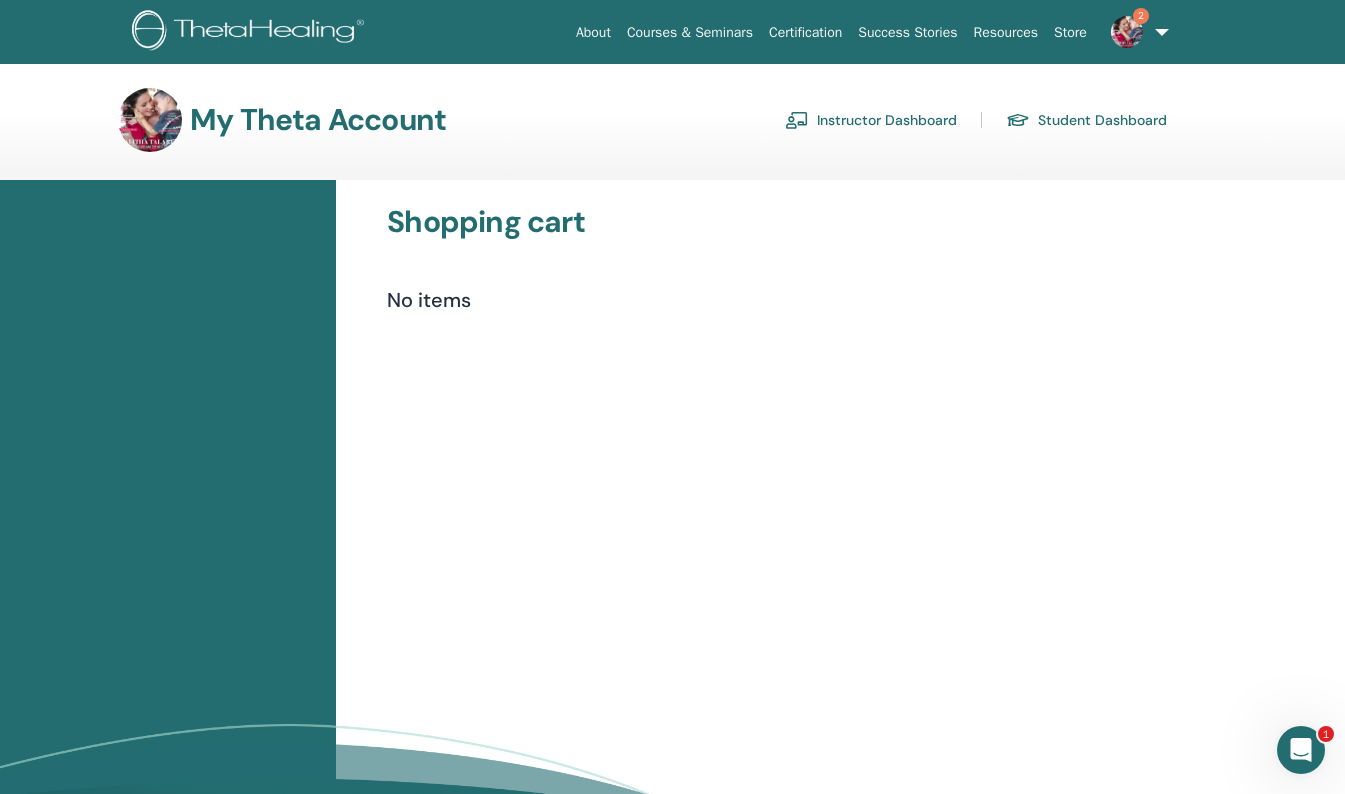 click on "My Theta Account" at bounding box center [318, 120] 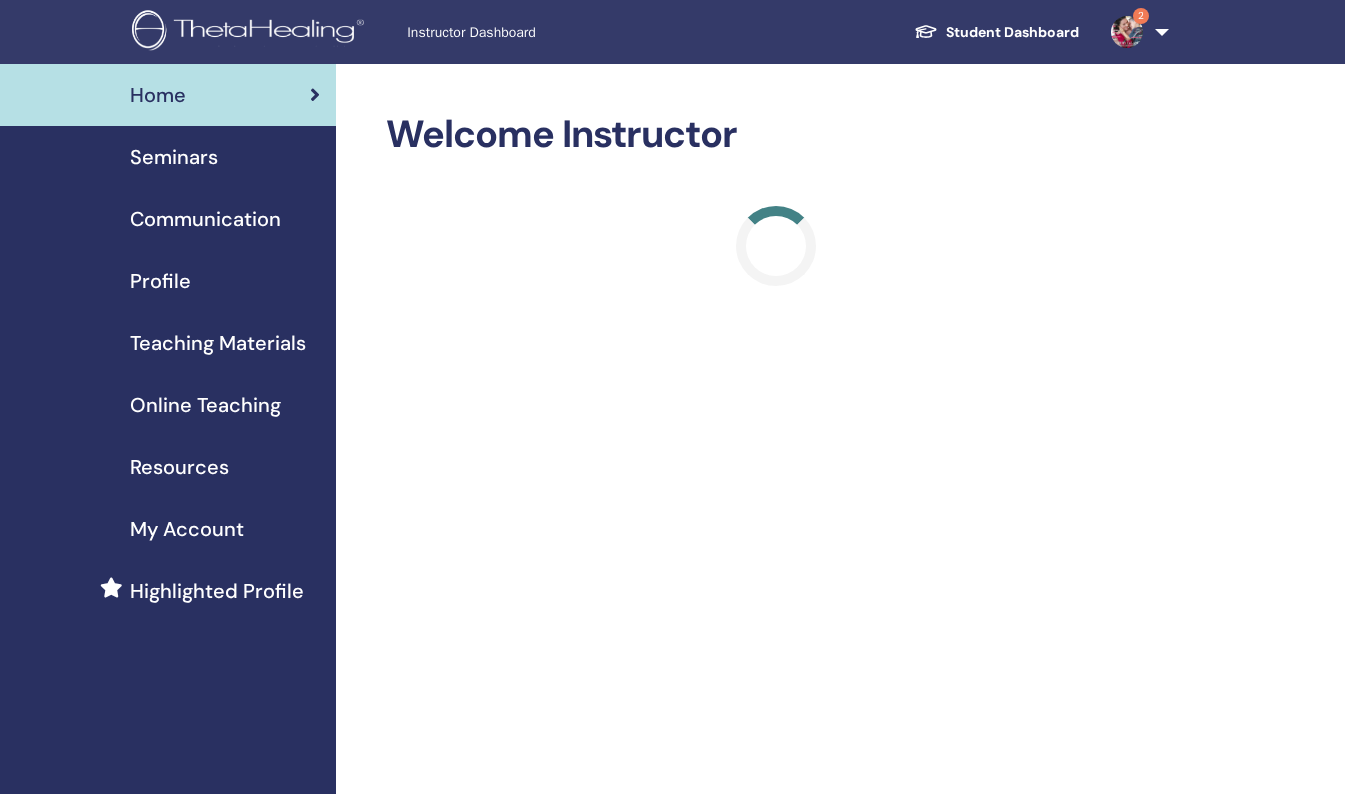 scroll, scrollTop: 0, scrollLeft: 0, axis: both 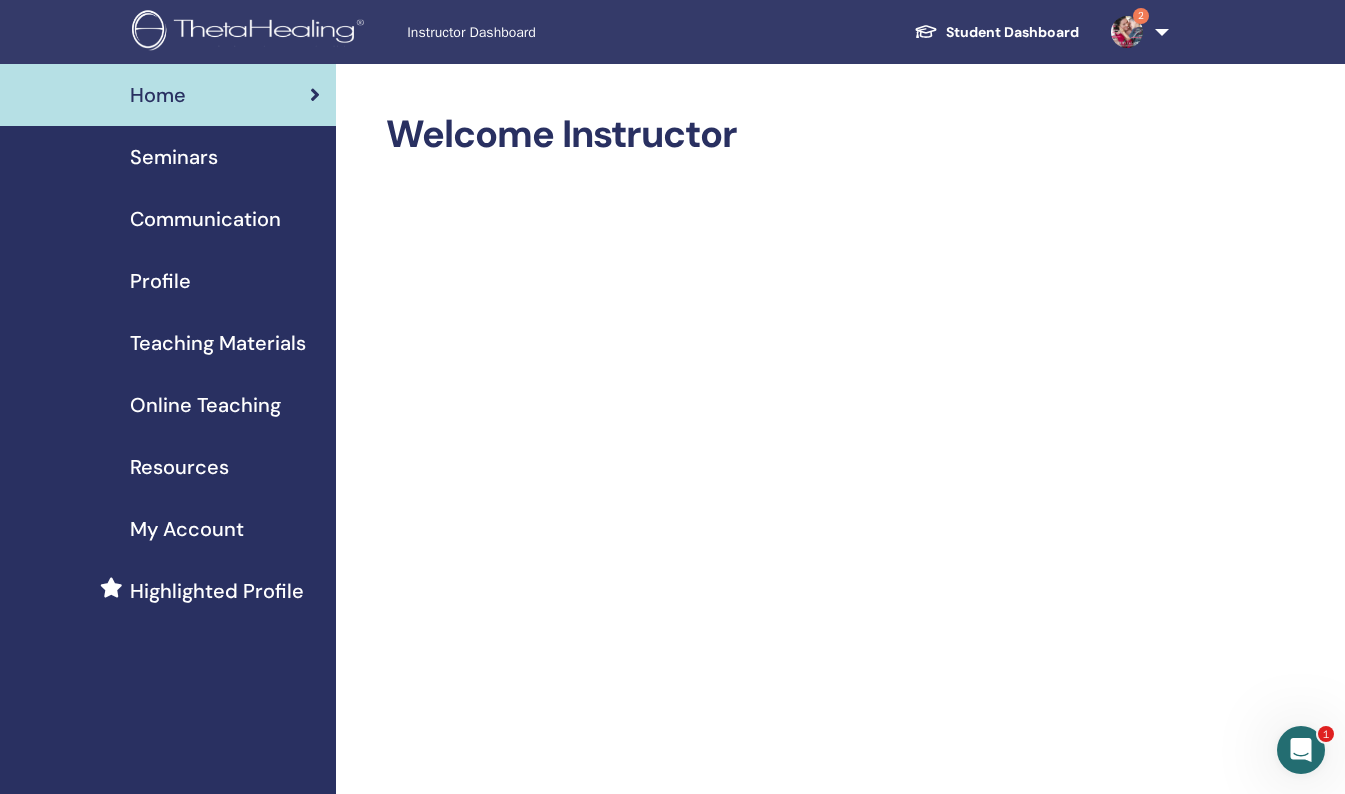 click on "Instructor Dashboard
Student Dashboard
2
TE Talitha Eglinton (Talarek) My ThetaLearning My ThetaHealers My Seminars Wishlist Become a Practitioner Notifications 2 Messages My Theta Account Support Logout" at bounding box center [672, 32] 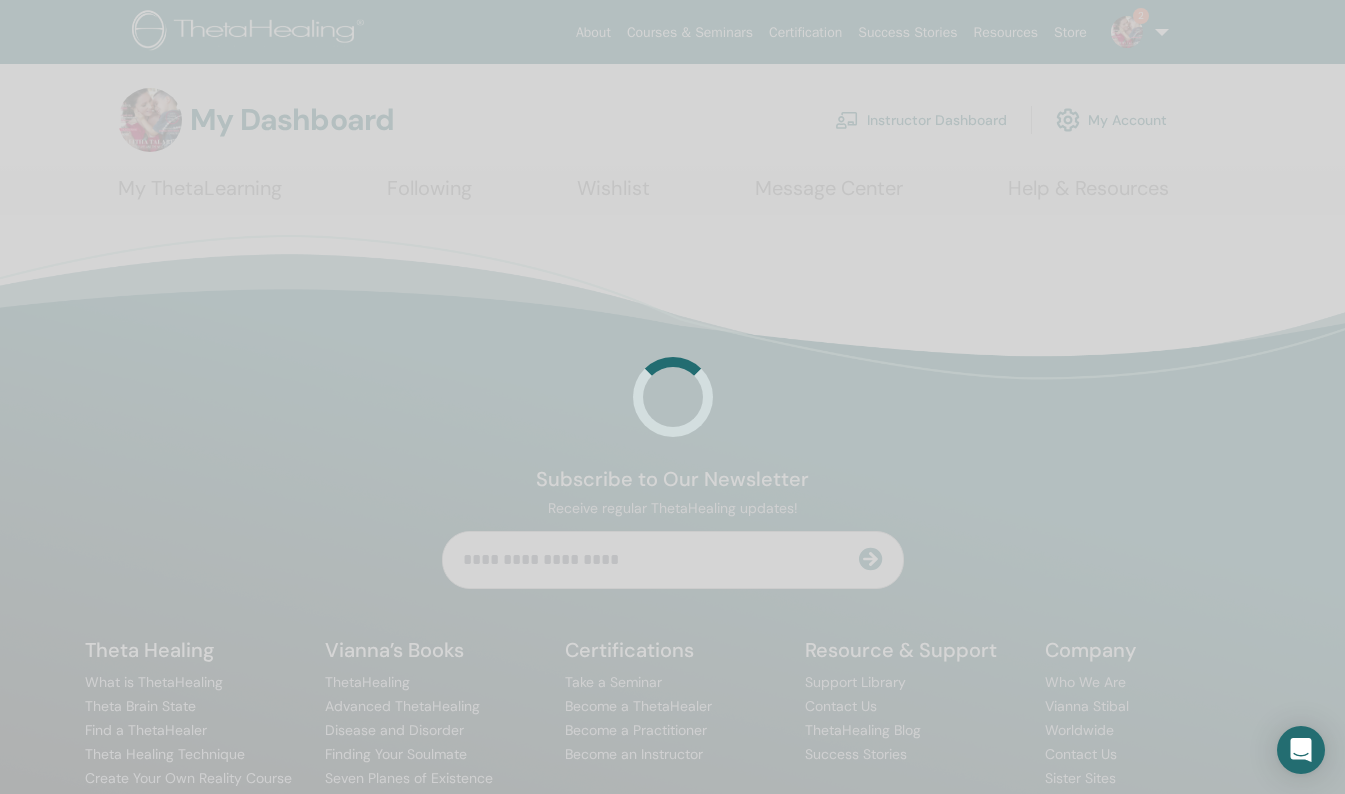 scroll, scrollTop: 0, scrollLeft: 0, axis: both 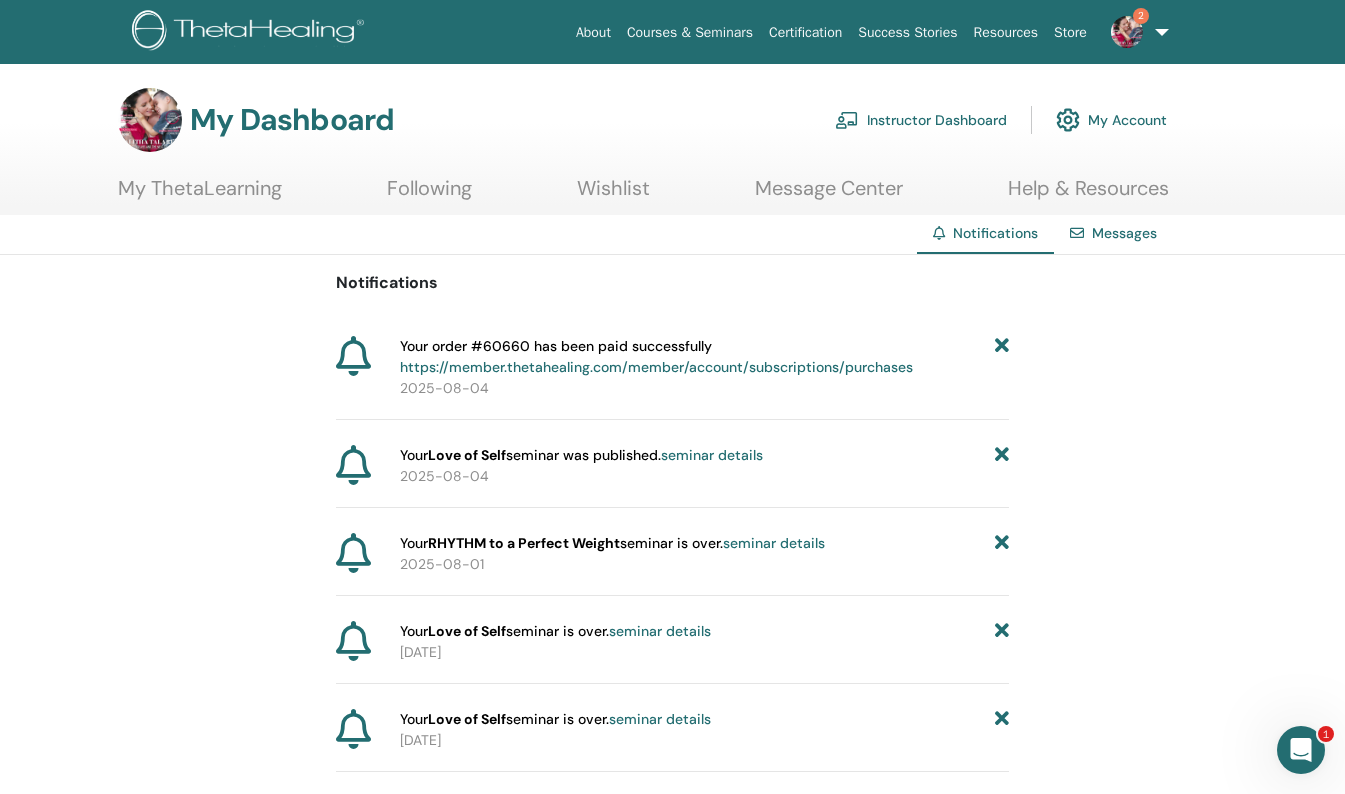 click on "seminar details" at bounding box center [712, 455] 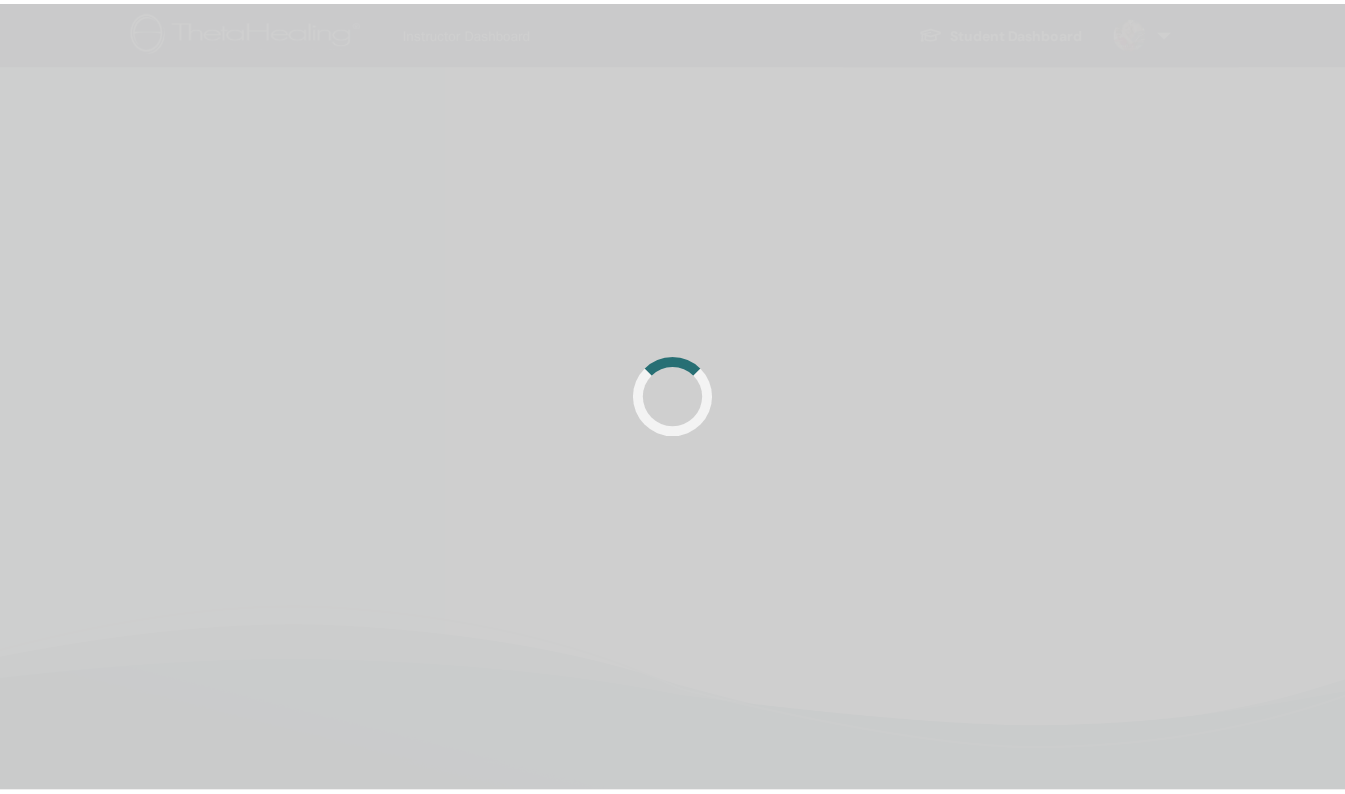 scroll, scrollTop: 0, scrollLeft: 0, axis: both 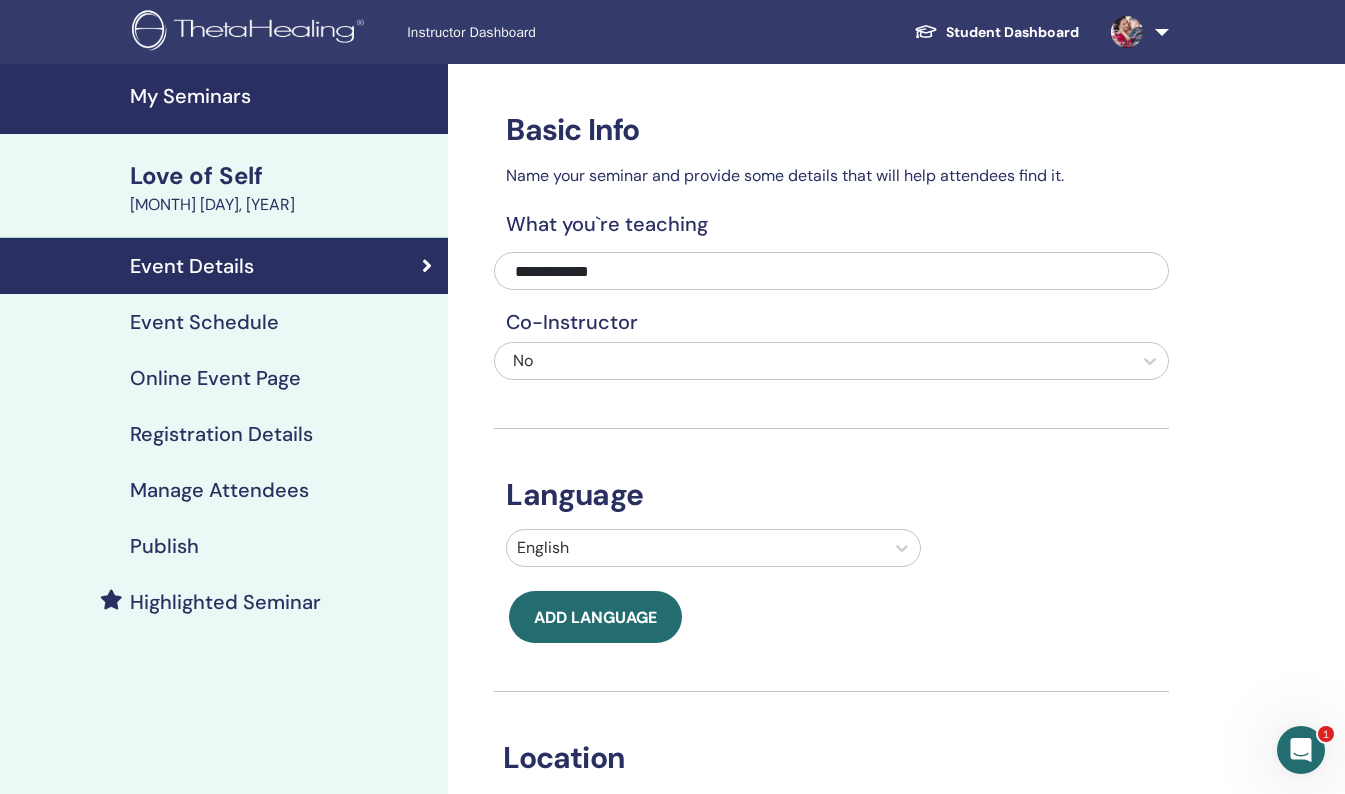 click on "Highlighted Seminar" at bounding box center (225, 602) 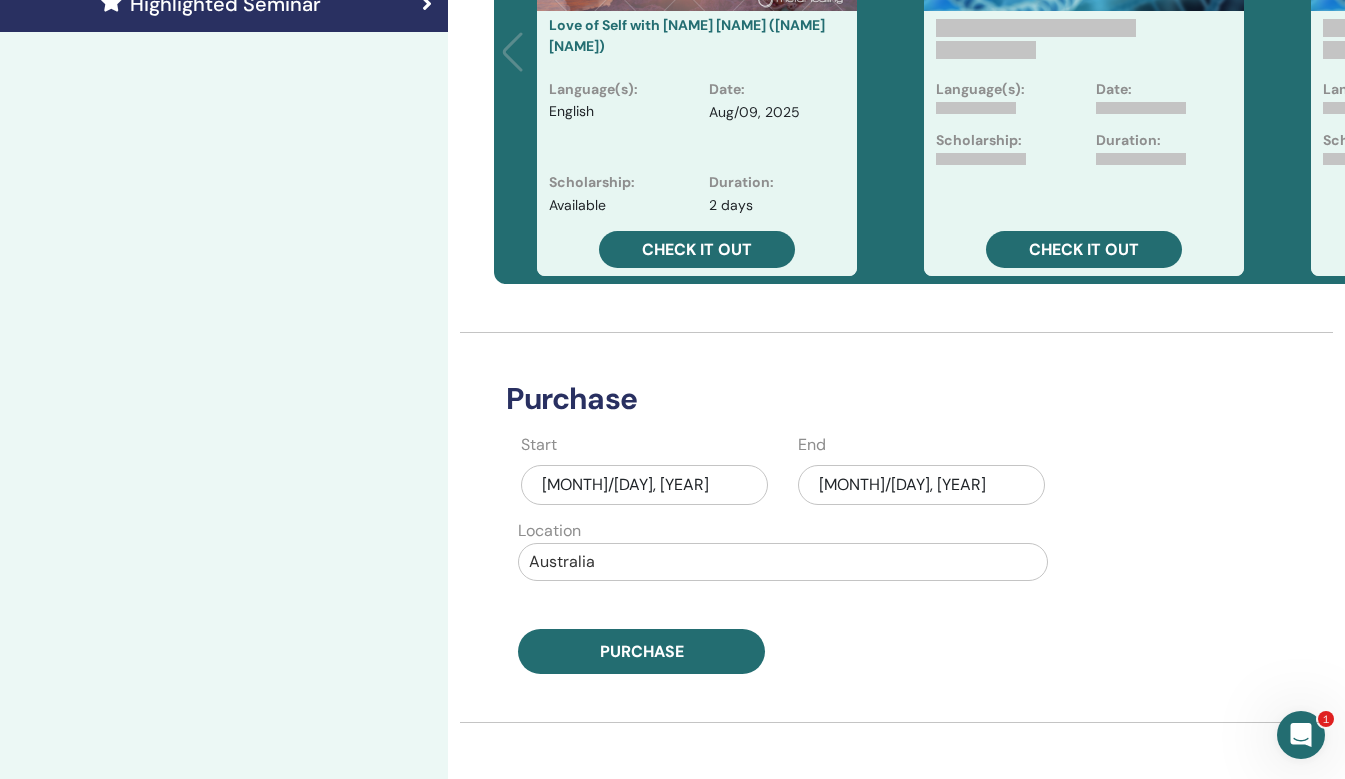 scroll, scrollTop: 602, scrollLeft: 0, axis: vertical 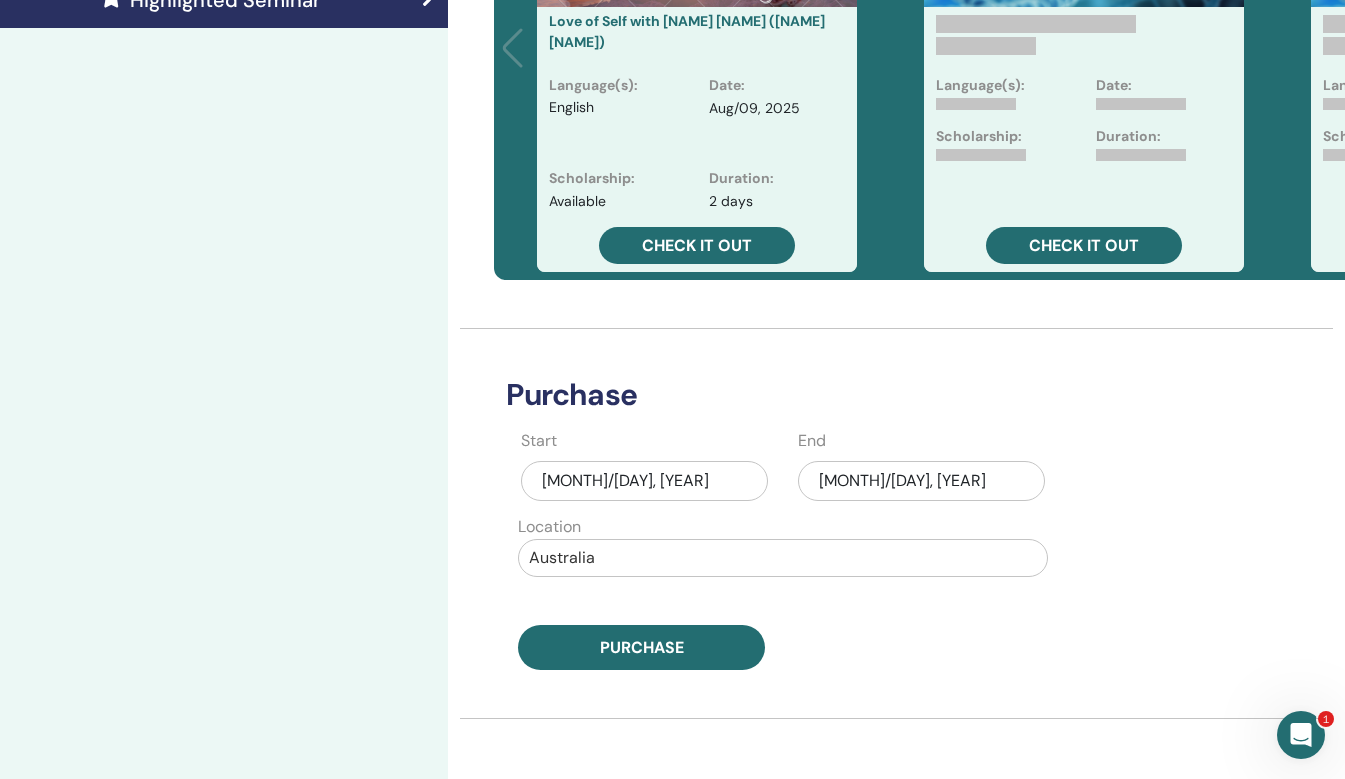 click on "[MONTH]/[DAY], [YEAR]" at bounding box center [921, 481] 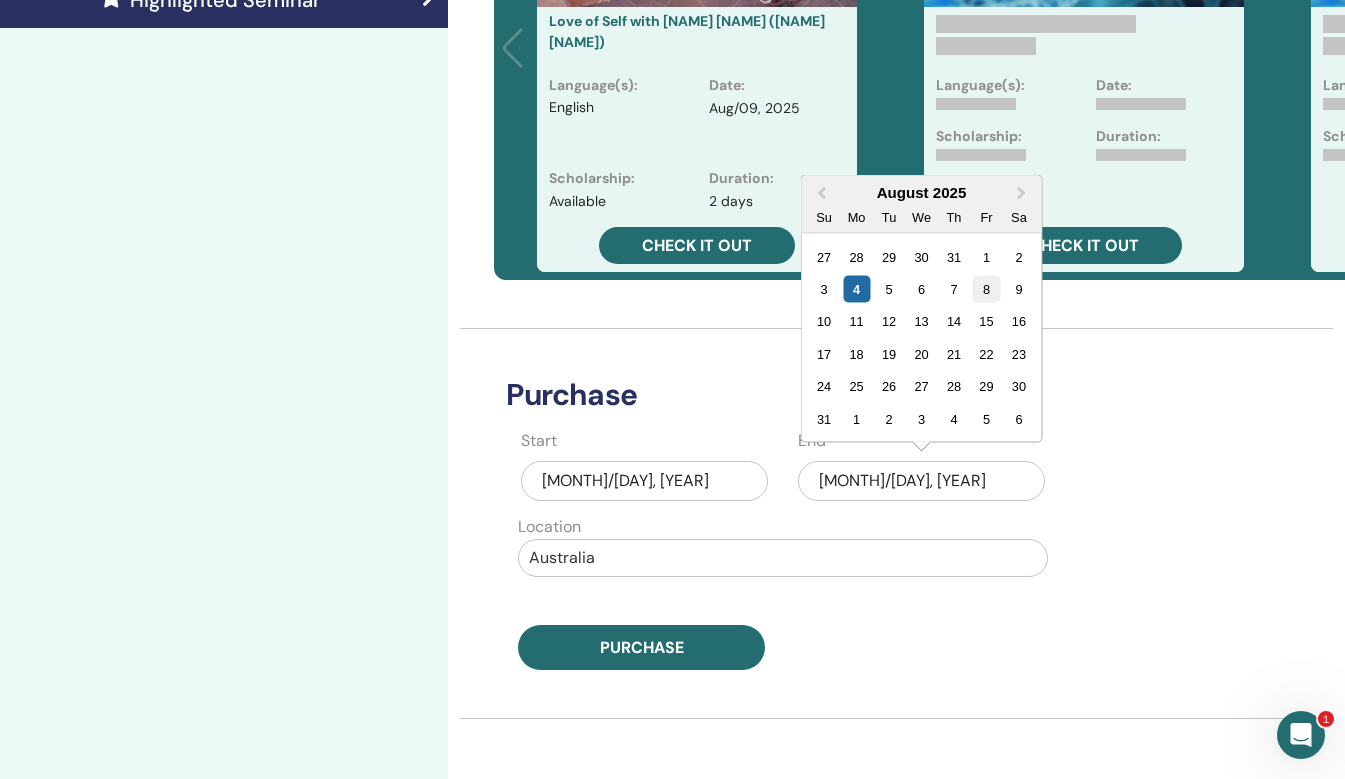 click on "8" at bounding box center (986, 289) 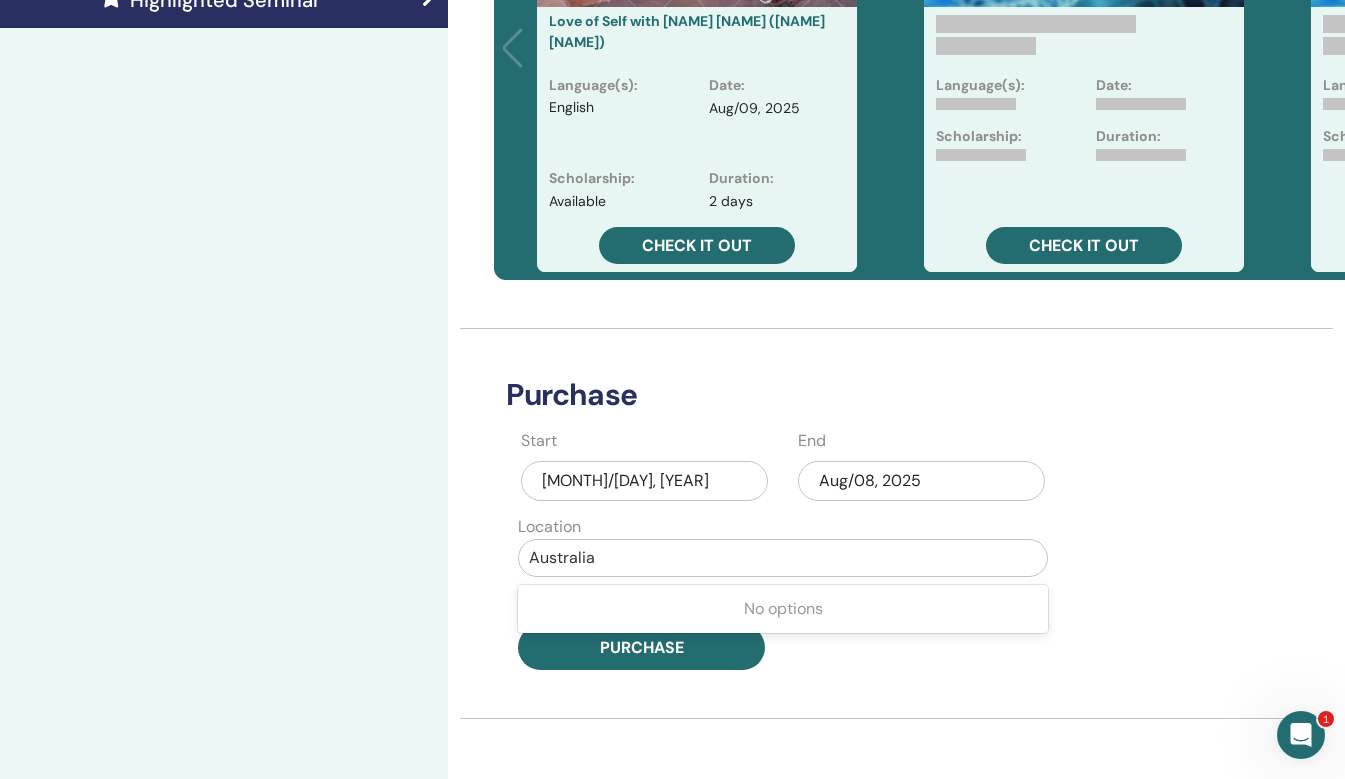 click at bounding box center [783, 558] 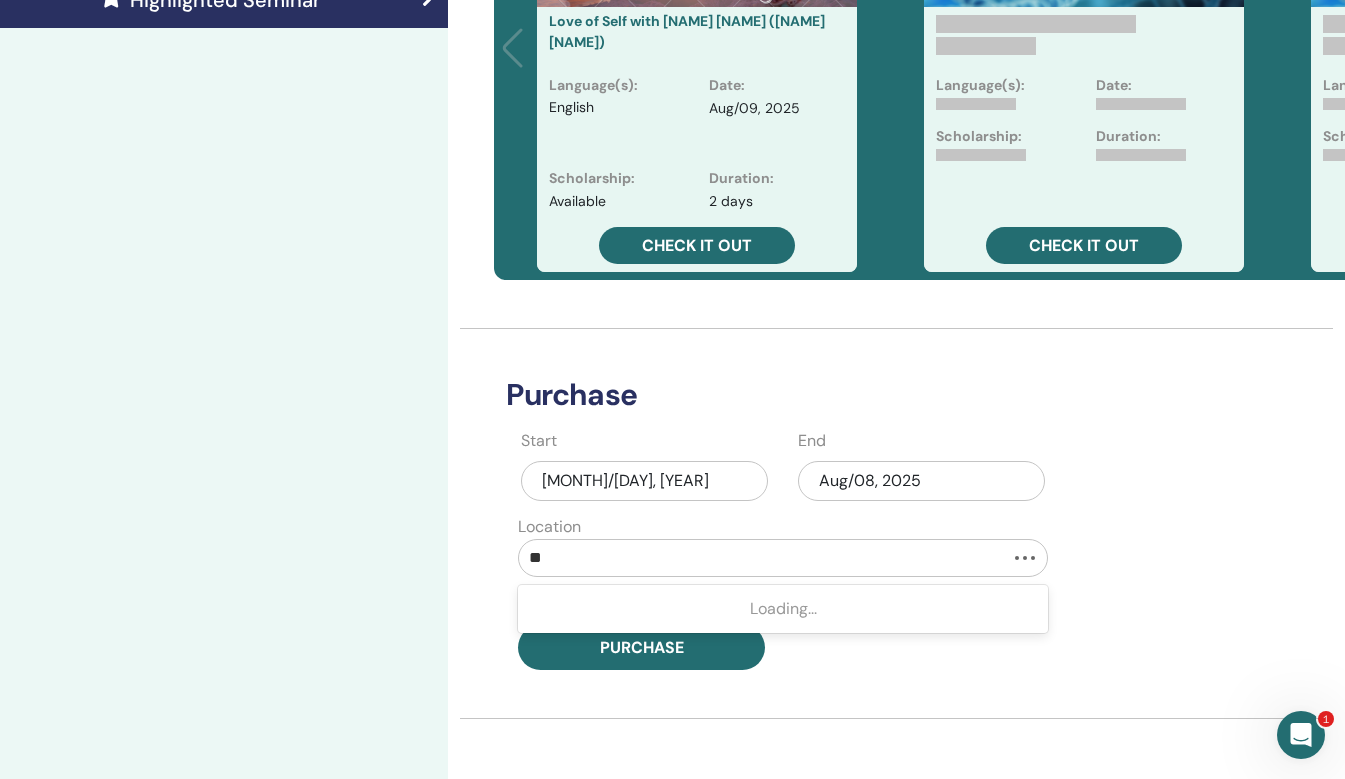 type on "*" 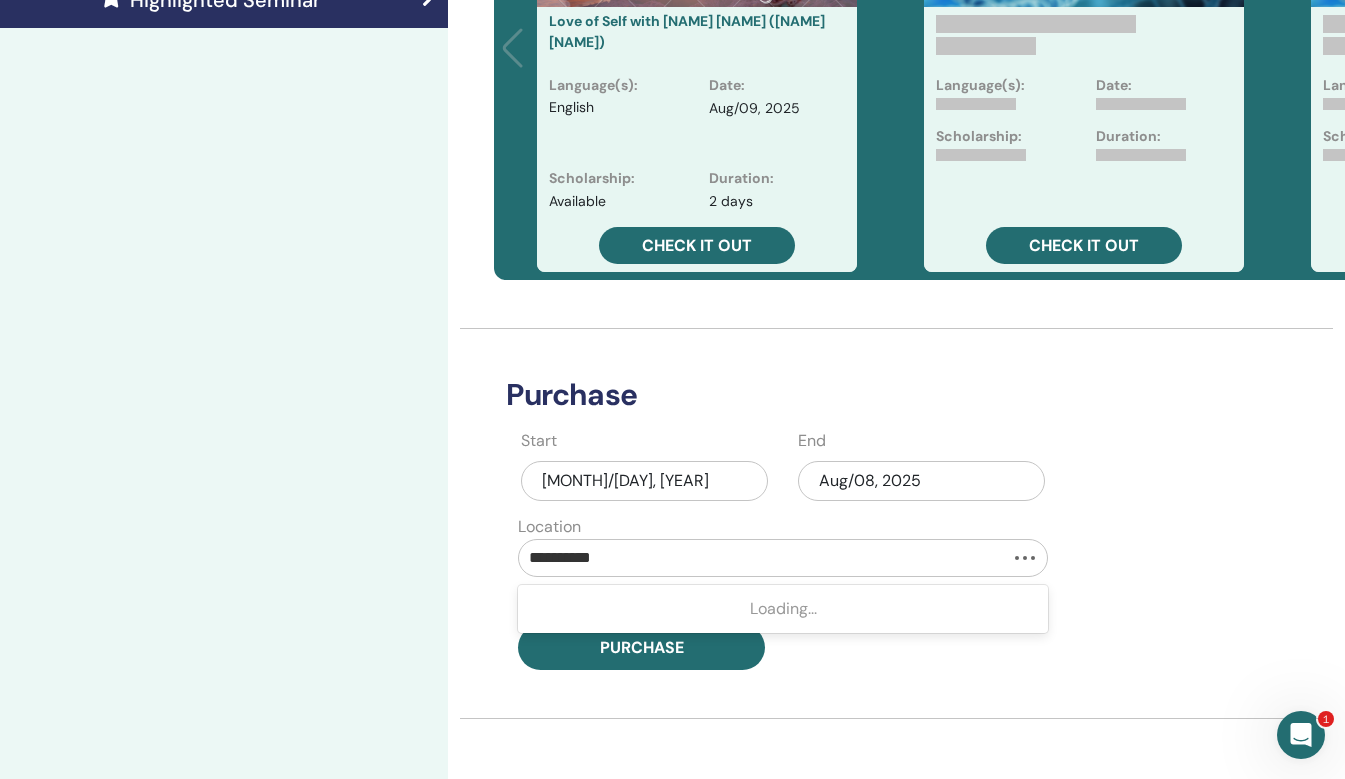 type on "**********" 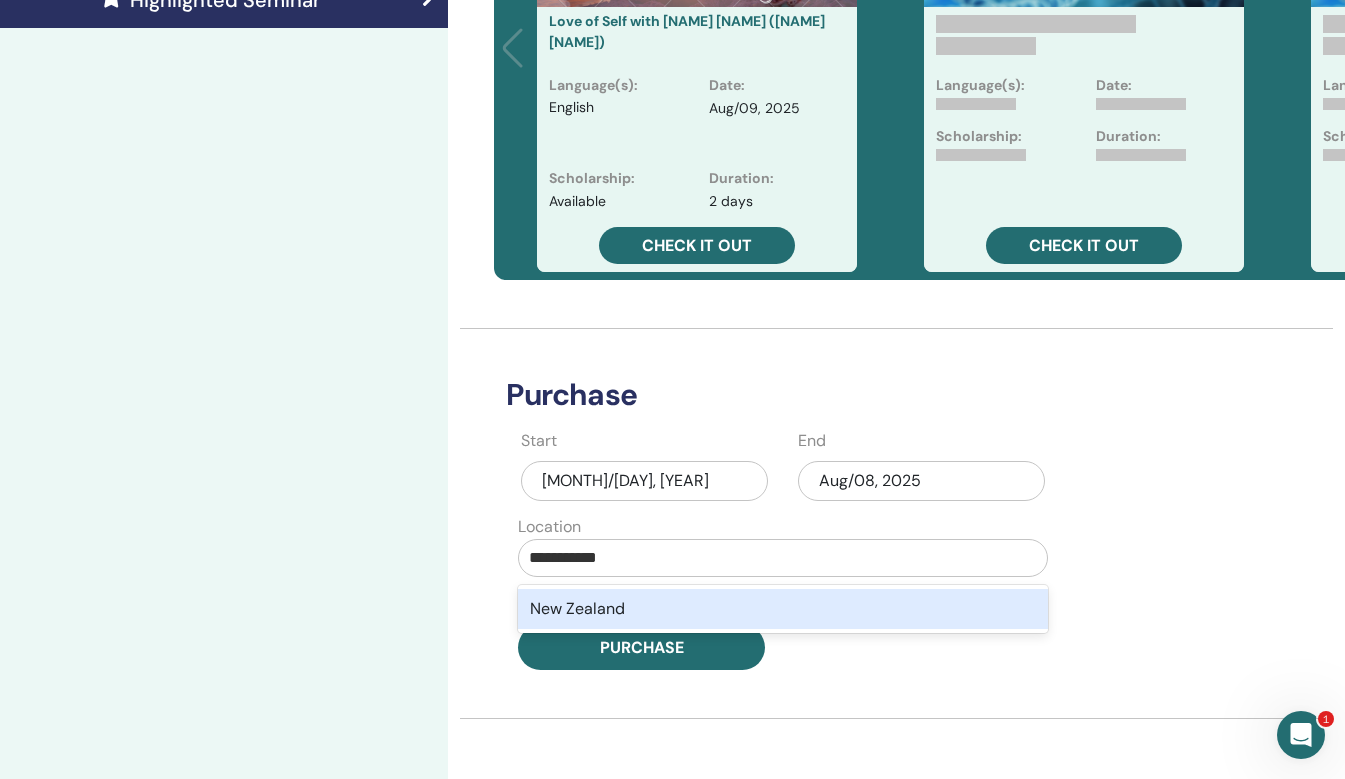 click on "New Zealand" at bounding box center (783, 609) 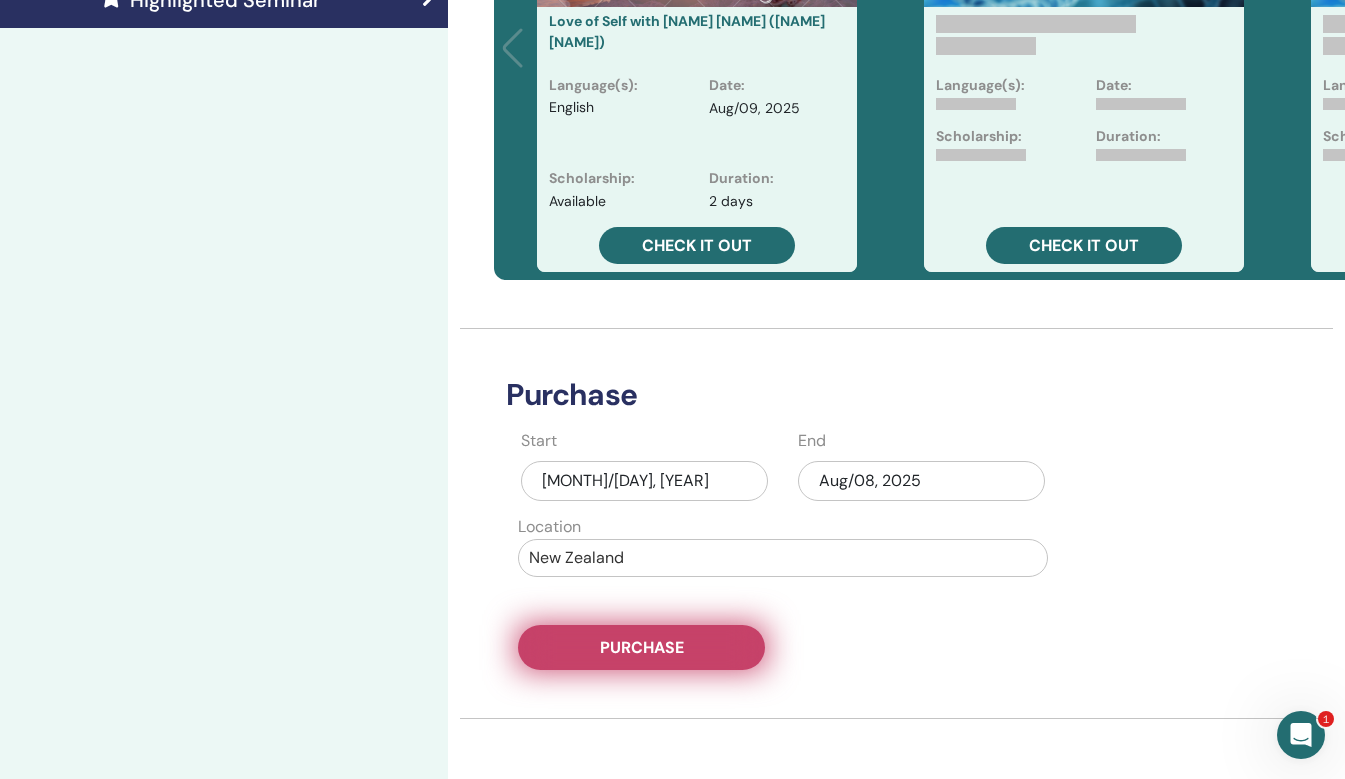 click on "Purchase" at bounding box center (642, 647) 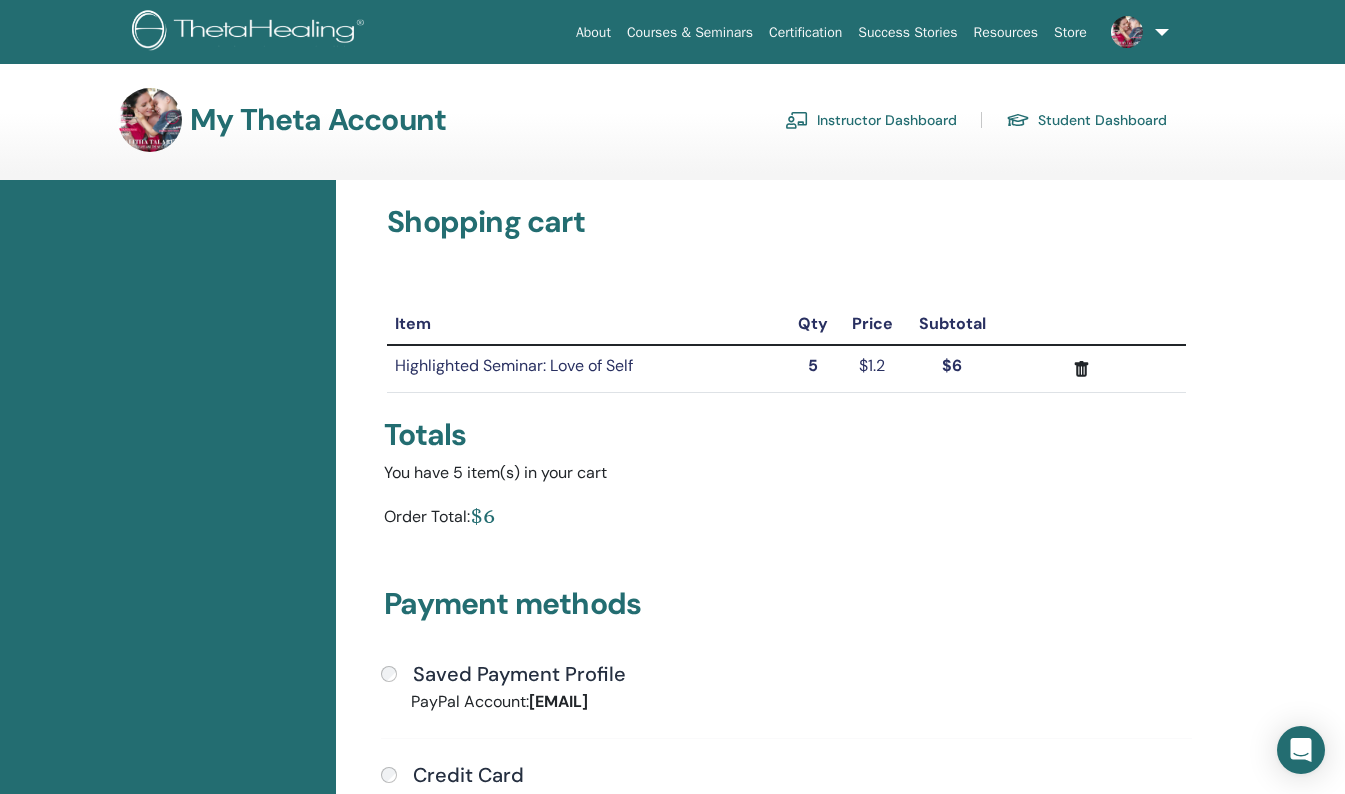 scroll, scrollTop: 0, scrollLeft: 0, axis: both 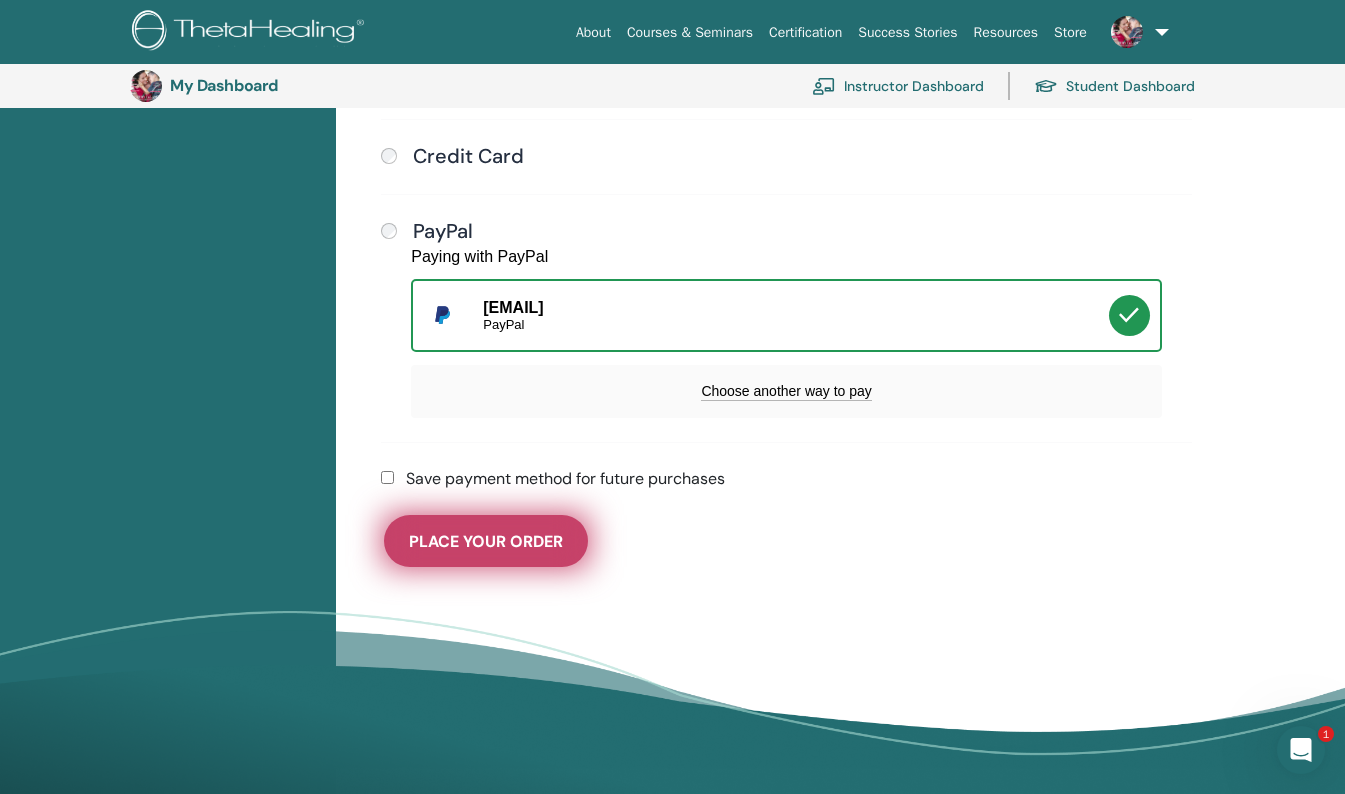 click on "Place Your Order" at bounding box center (486, 541) 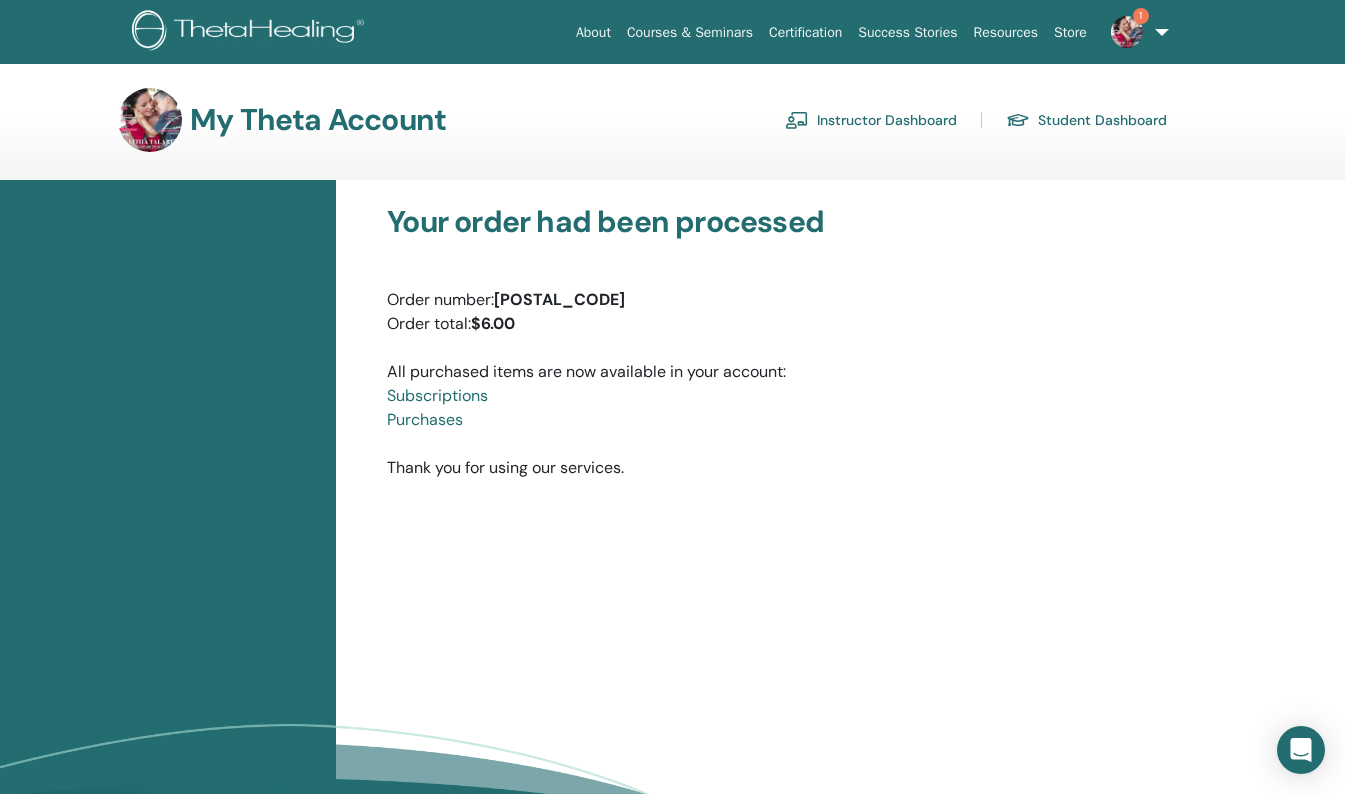scroll, scrollTop: 0, scrollLeft: 0, axis: both 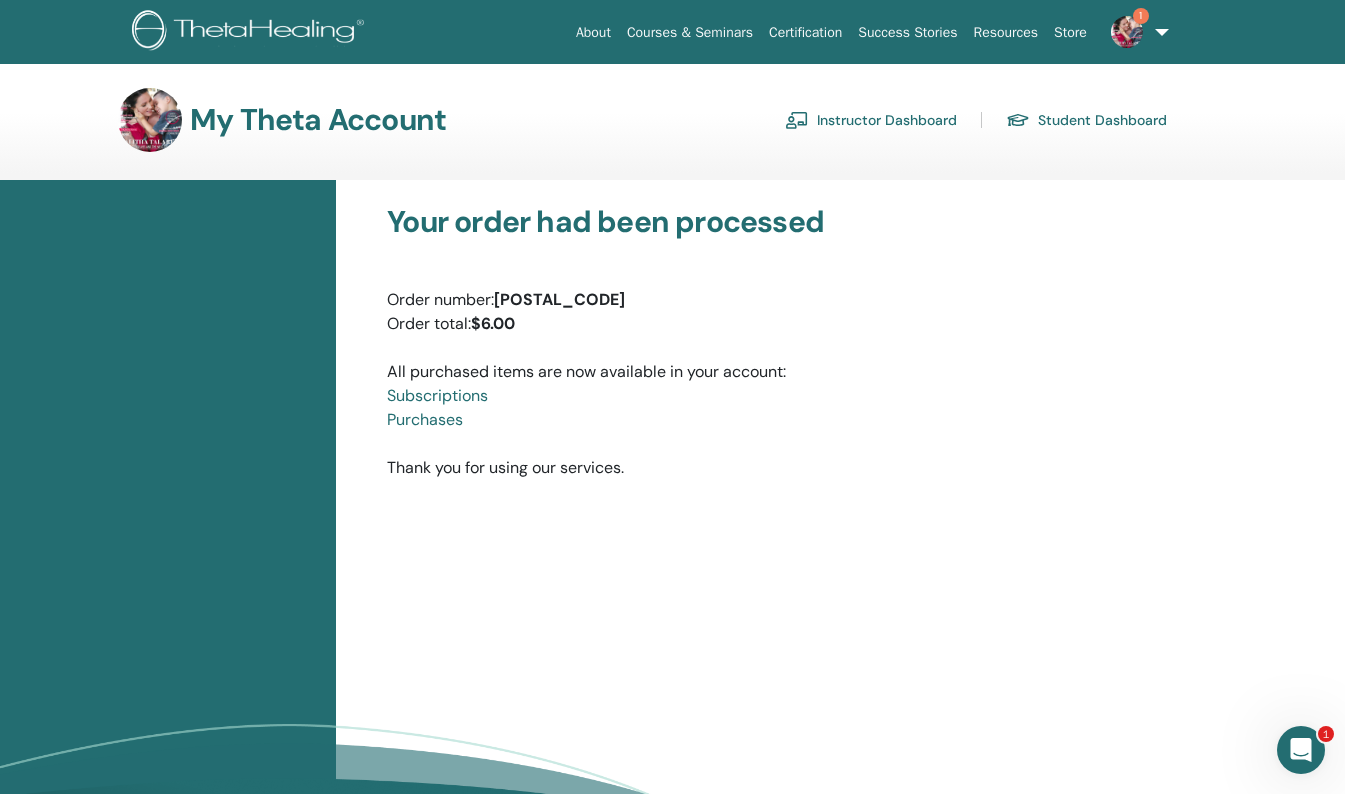 click at bounding box center [1127, 32] 